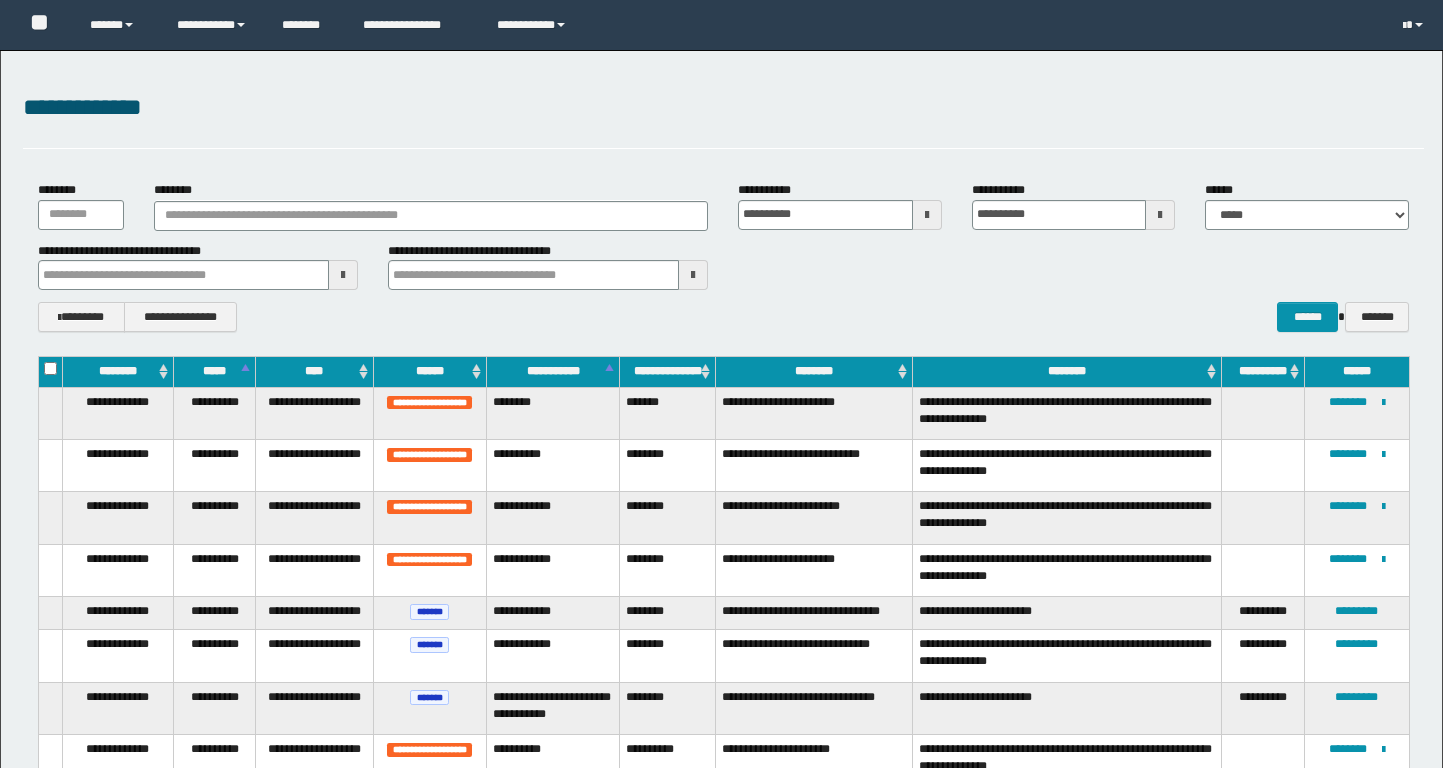scroll, scrollTop: 0, scrollLeft: 0, axis: both 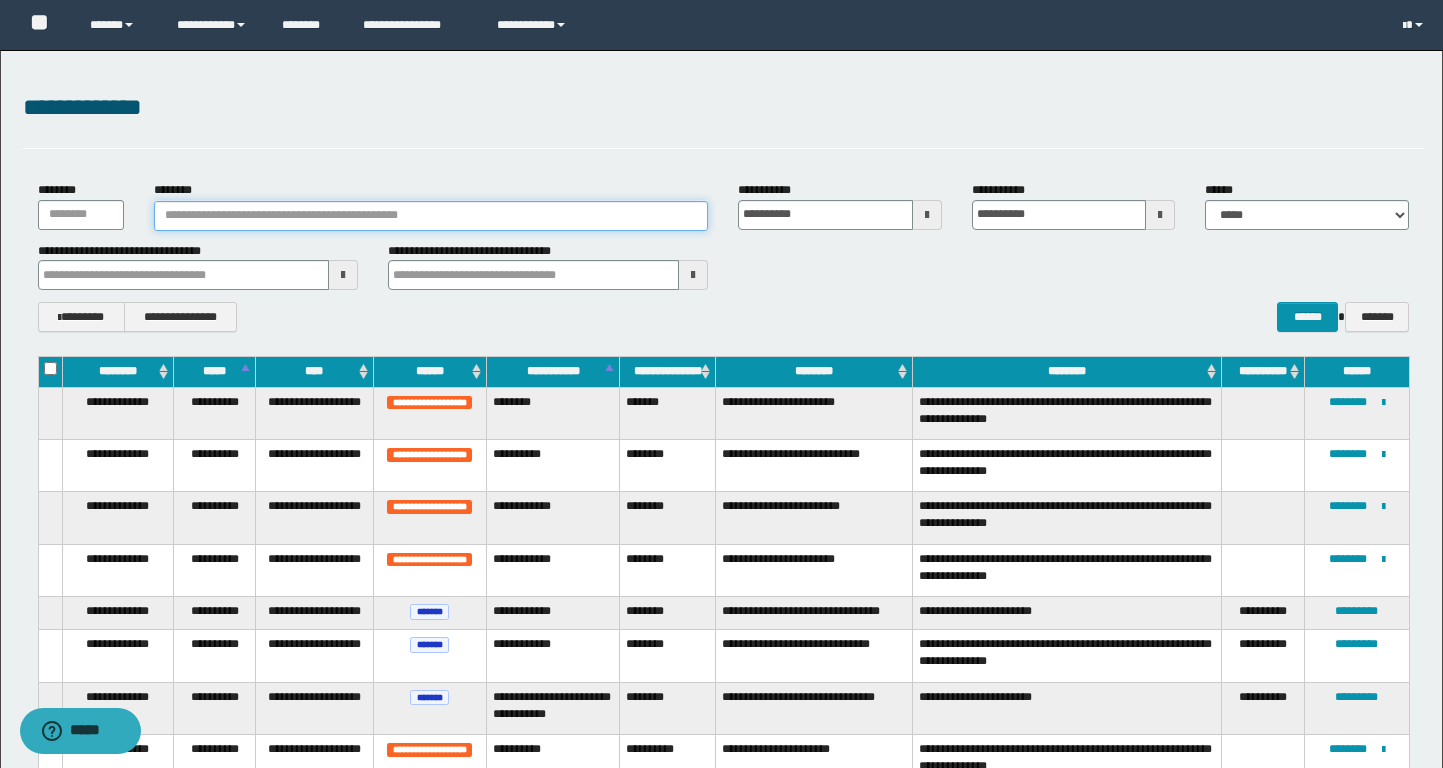 click on "********" at bounding box center (431, 216) 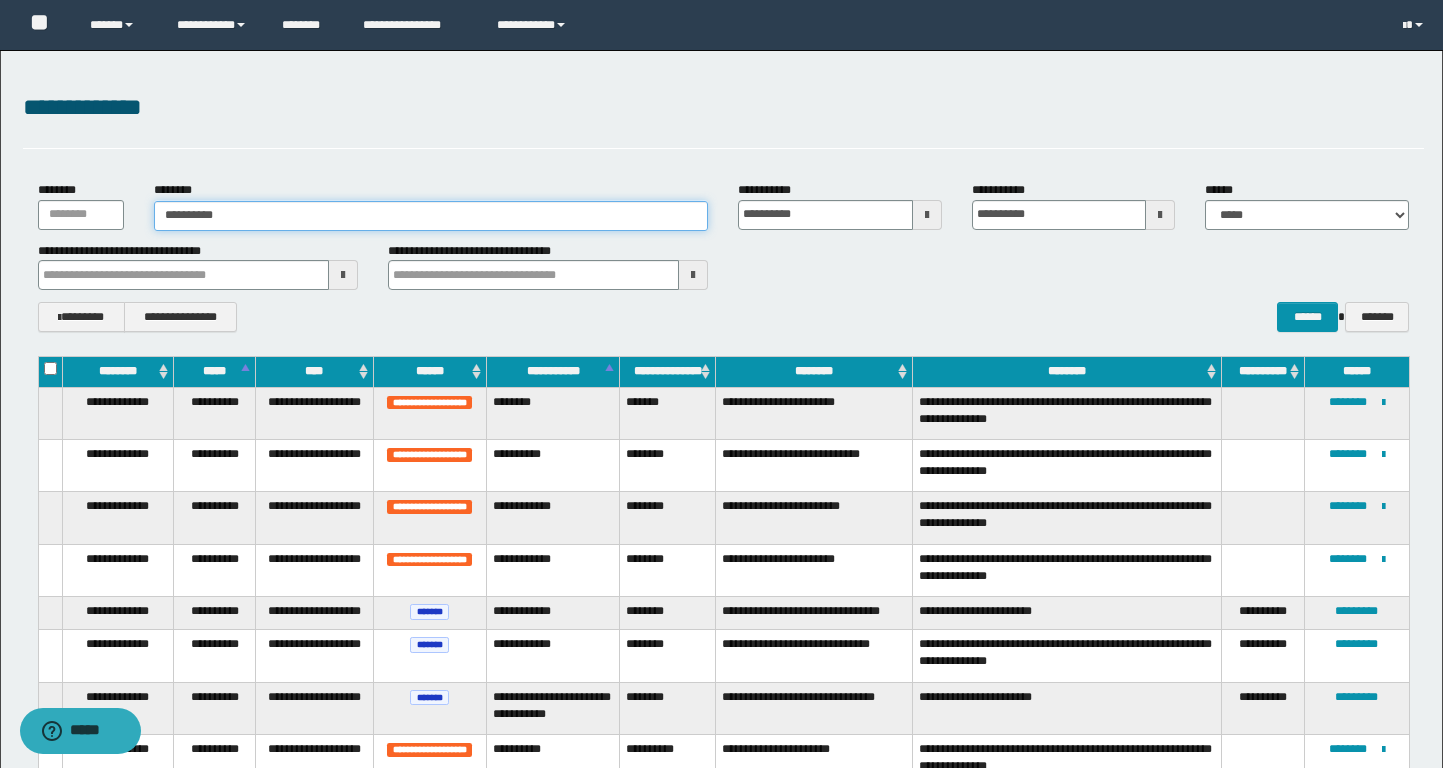 type on "**********" 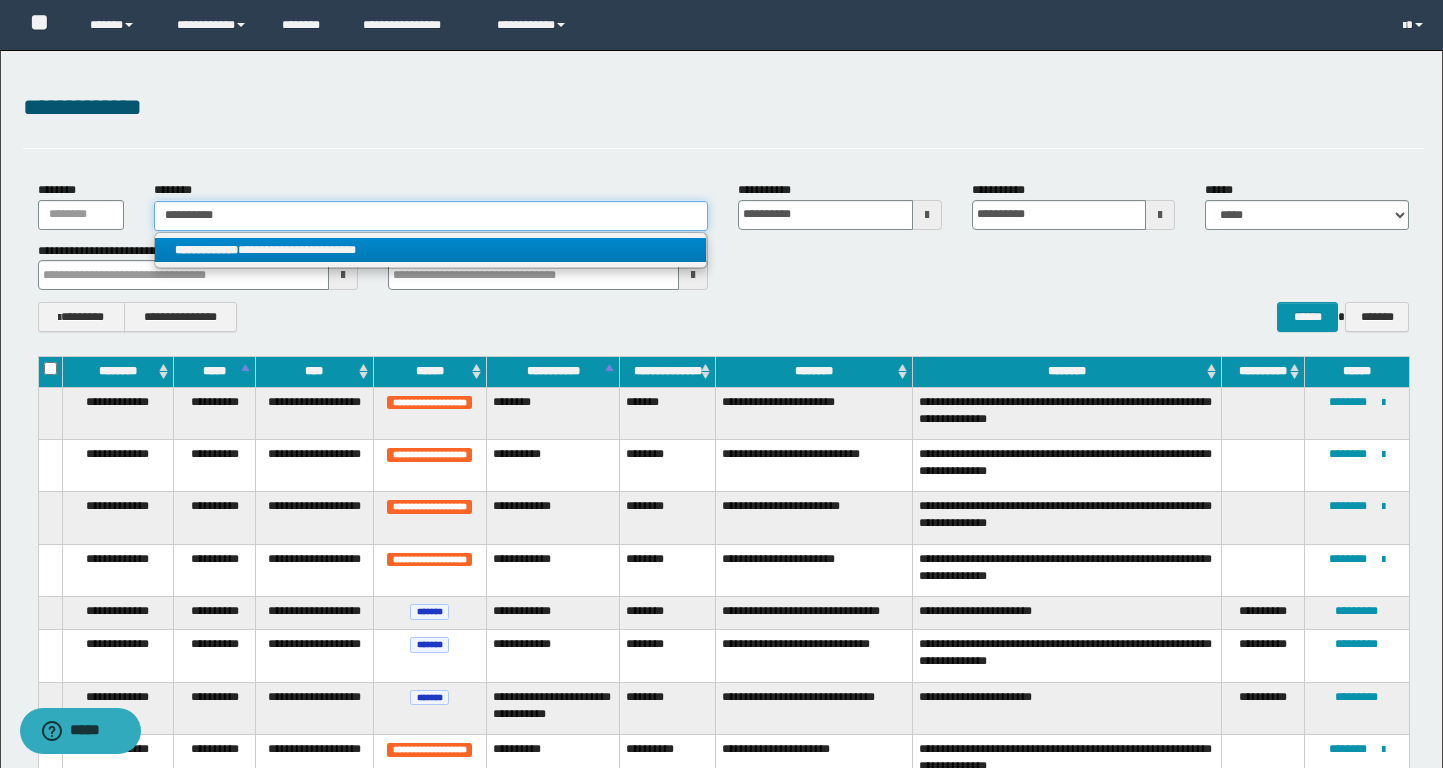 type on "**********" 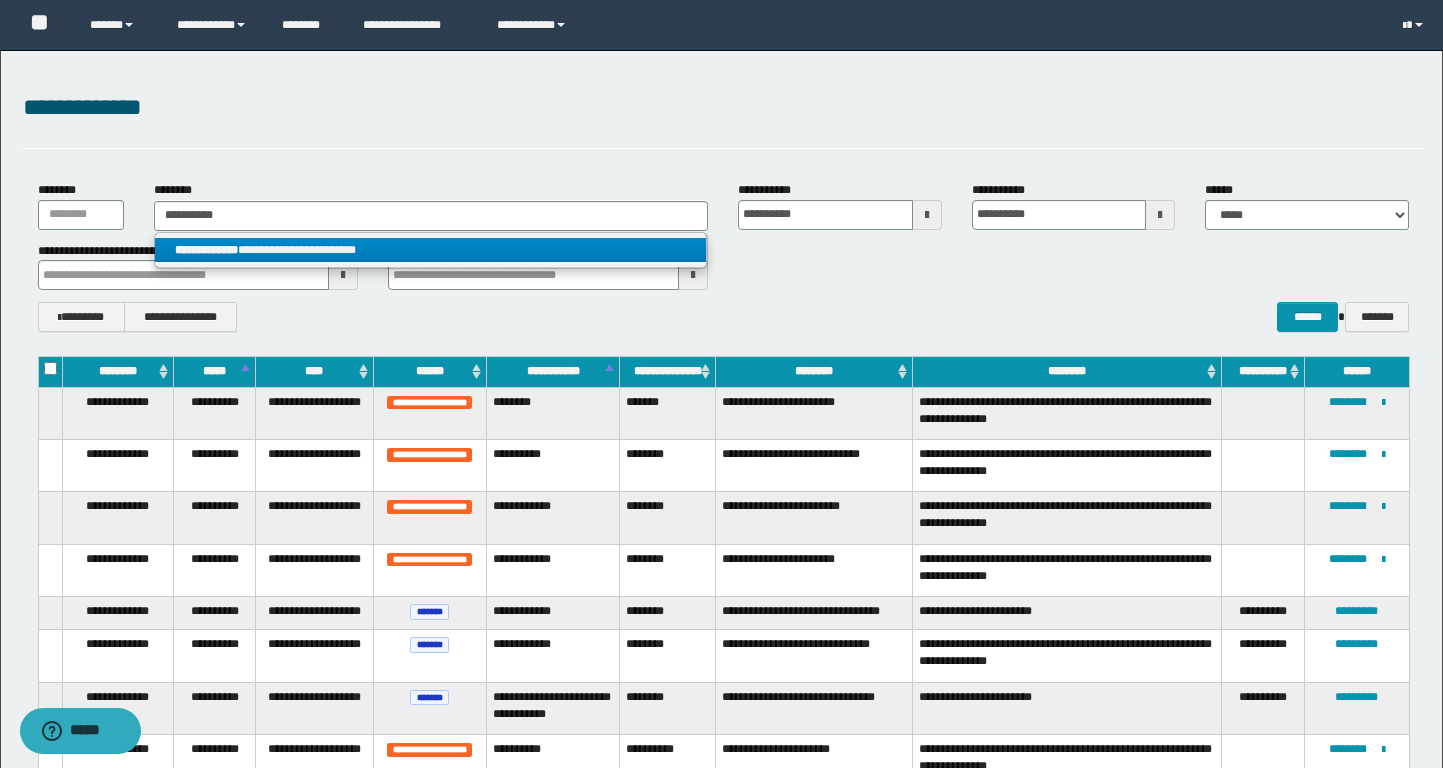 click on "**********" at bounding box center (430, 250) 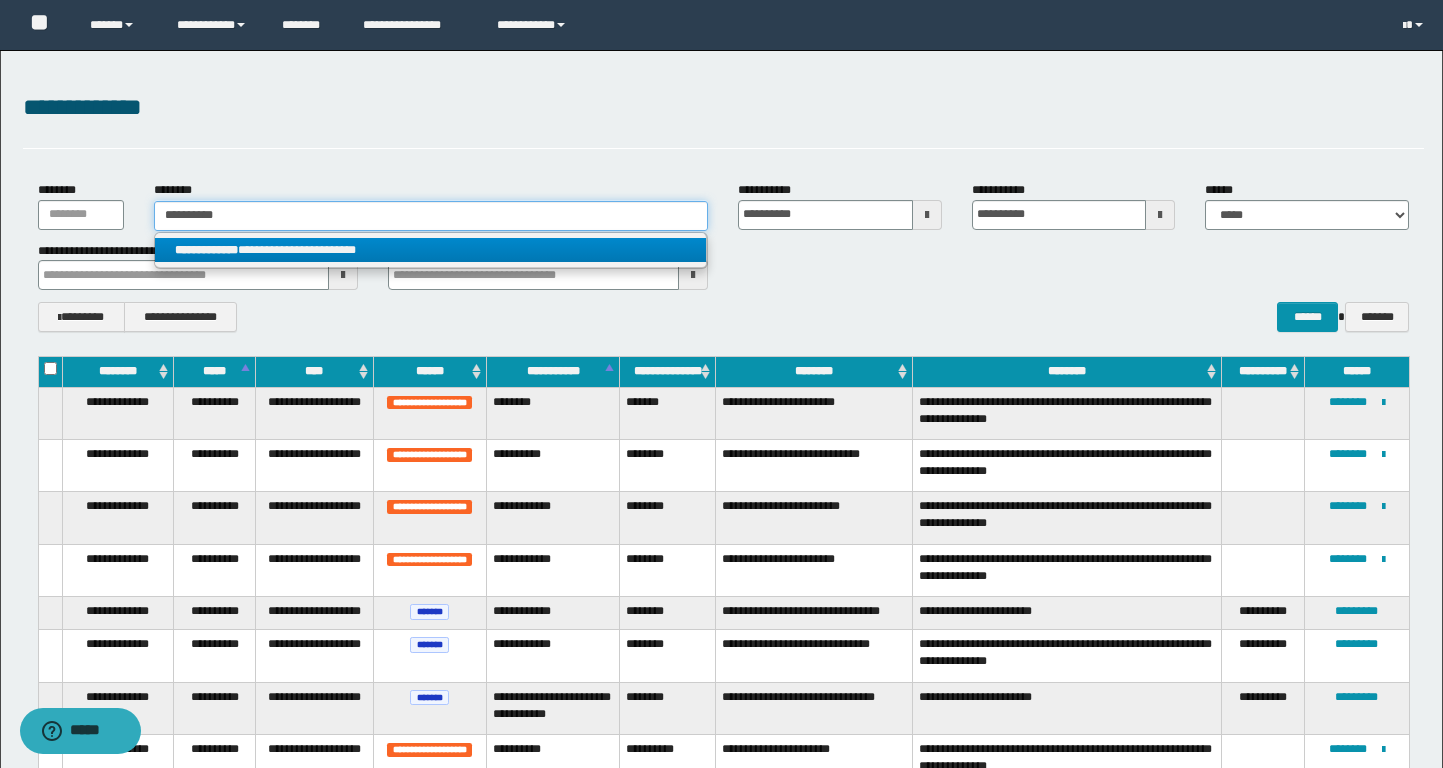 type 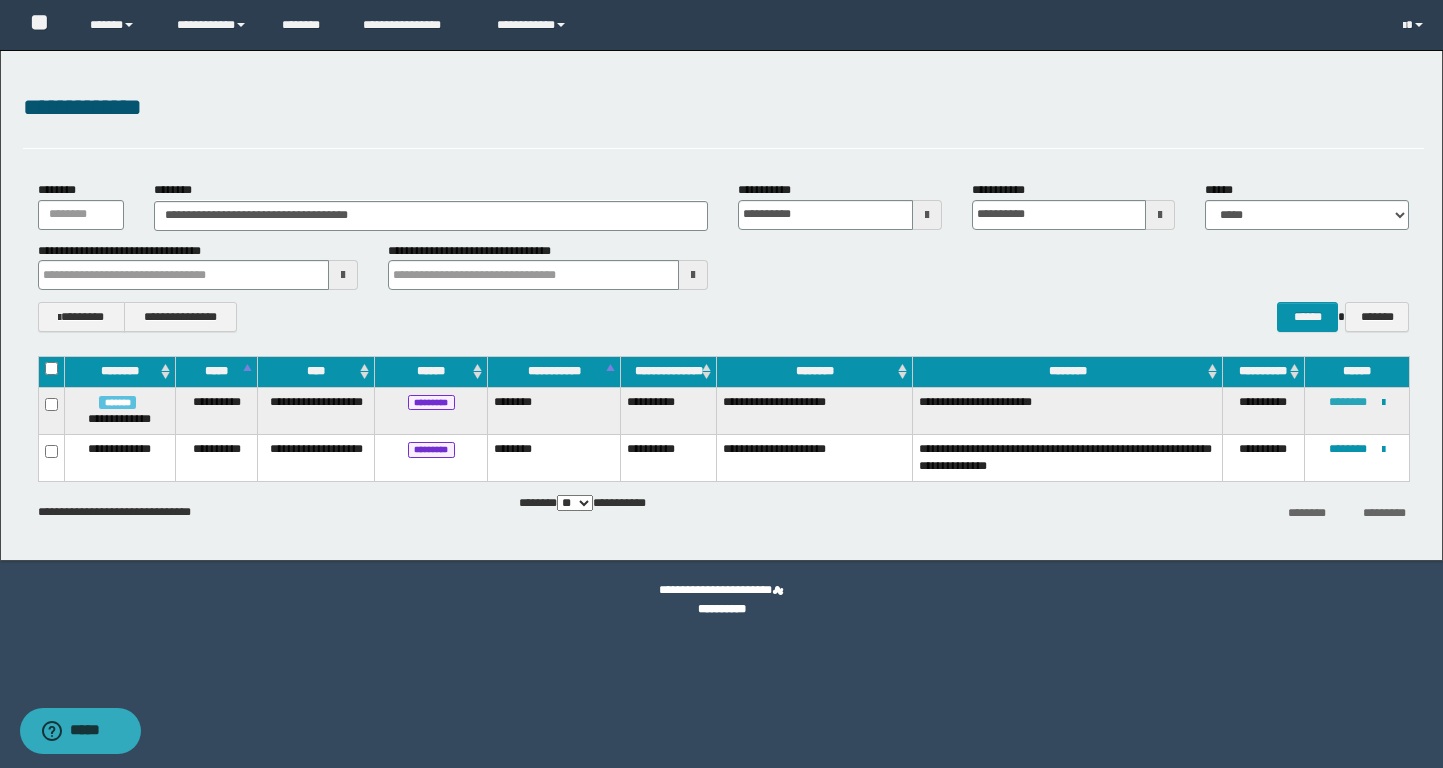 click on "********" at bounding box center [1348, 402] 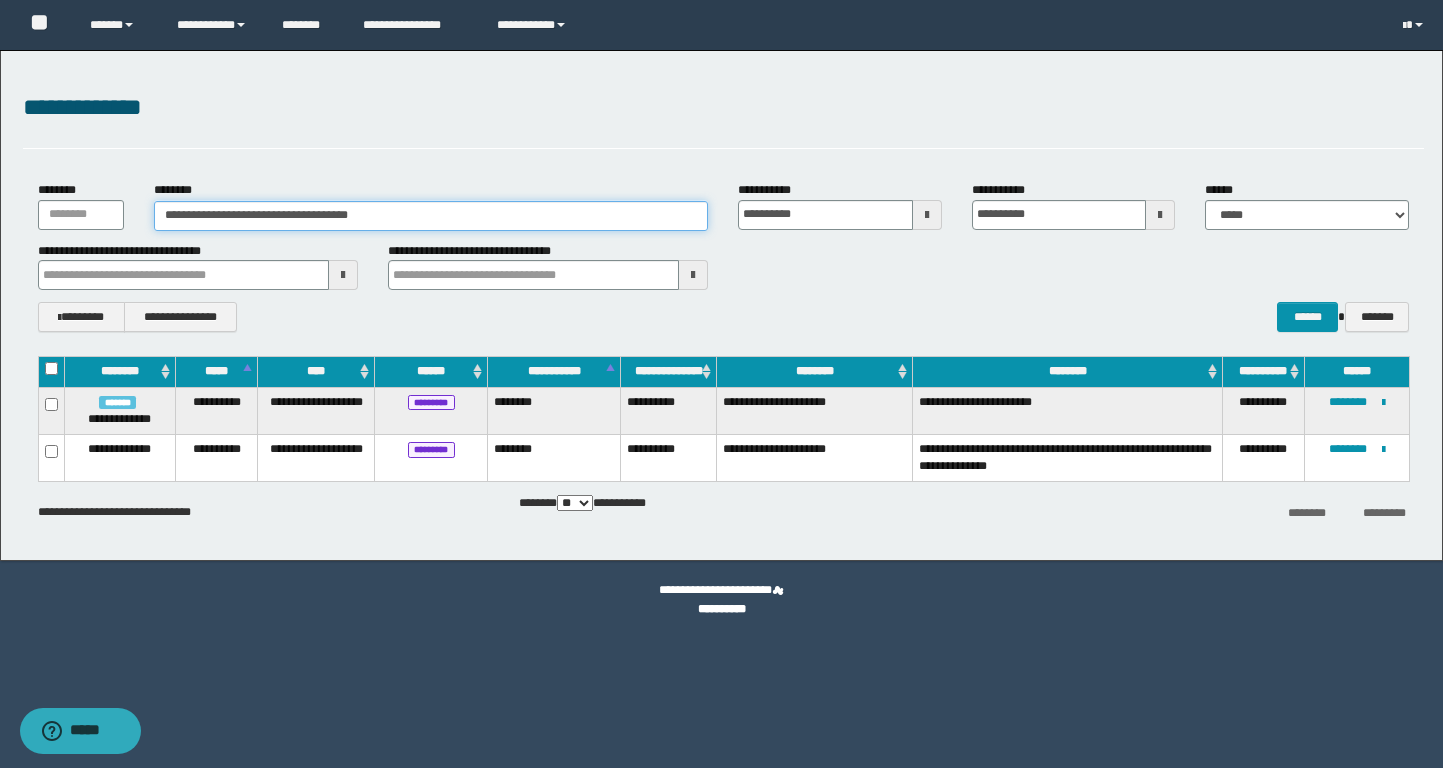 drag, startPoint x: 451, startPoint y: 222, endPoint x: 60, endPoint y: 221, distance: 391.00128 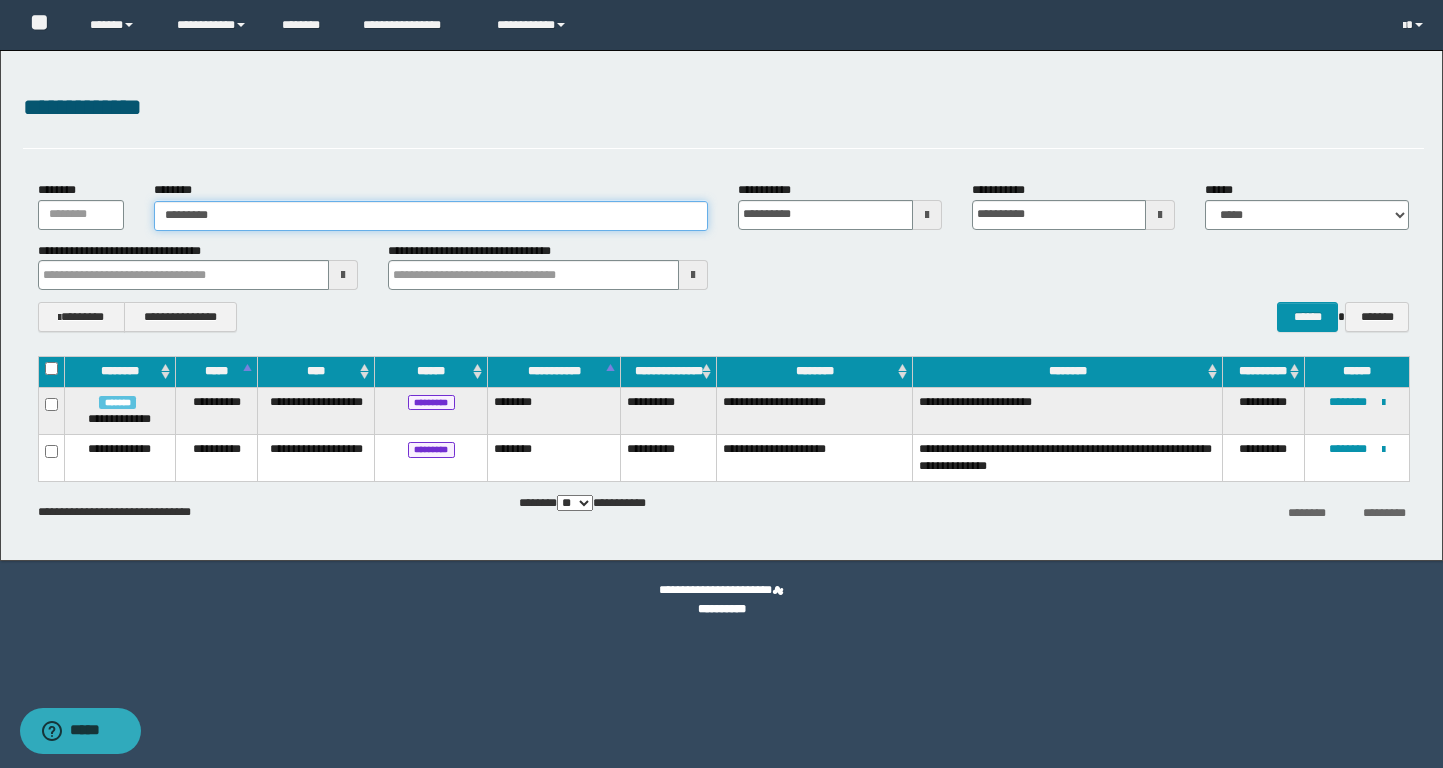 type on "********" 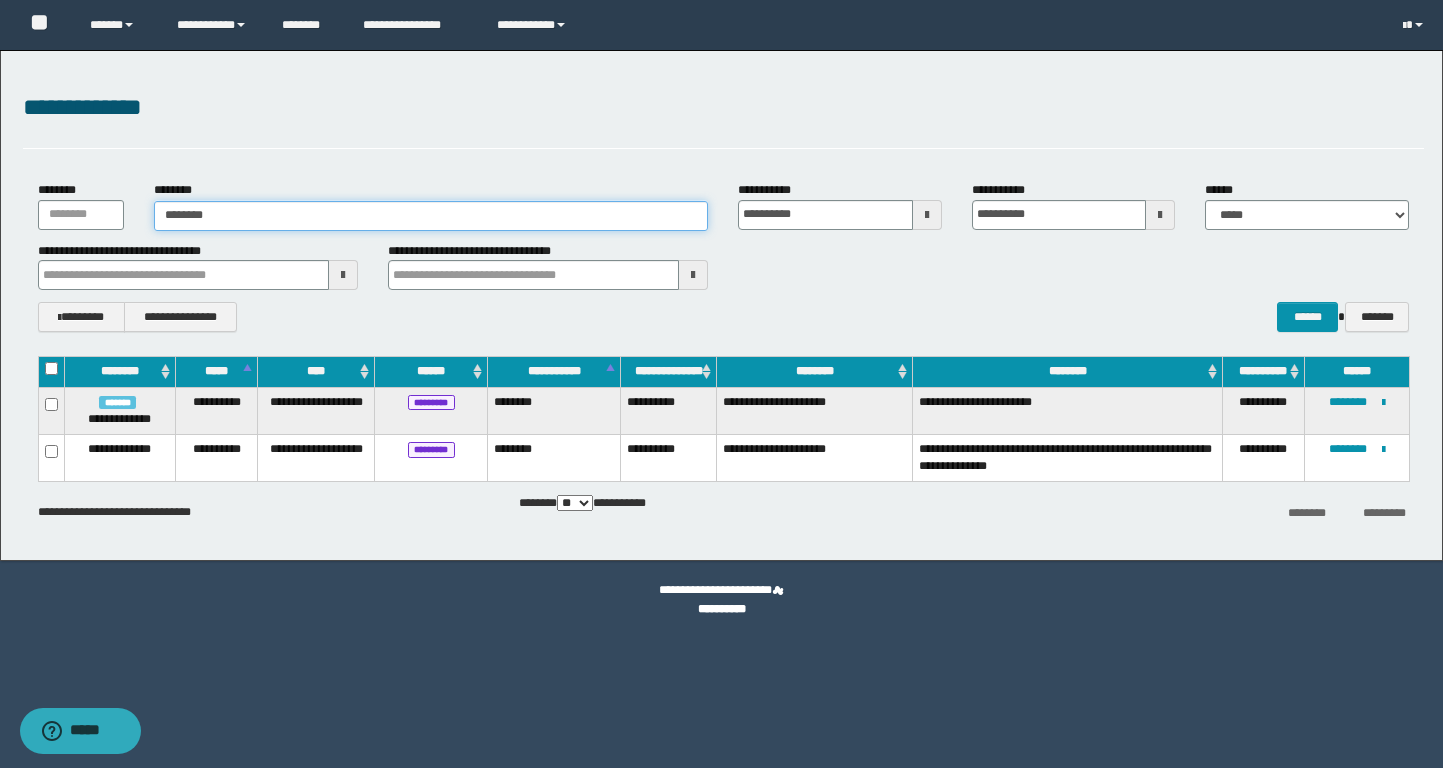 type on "********" 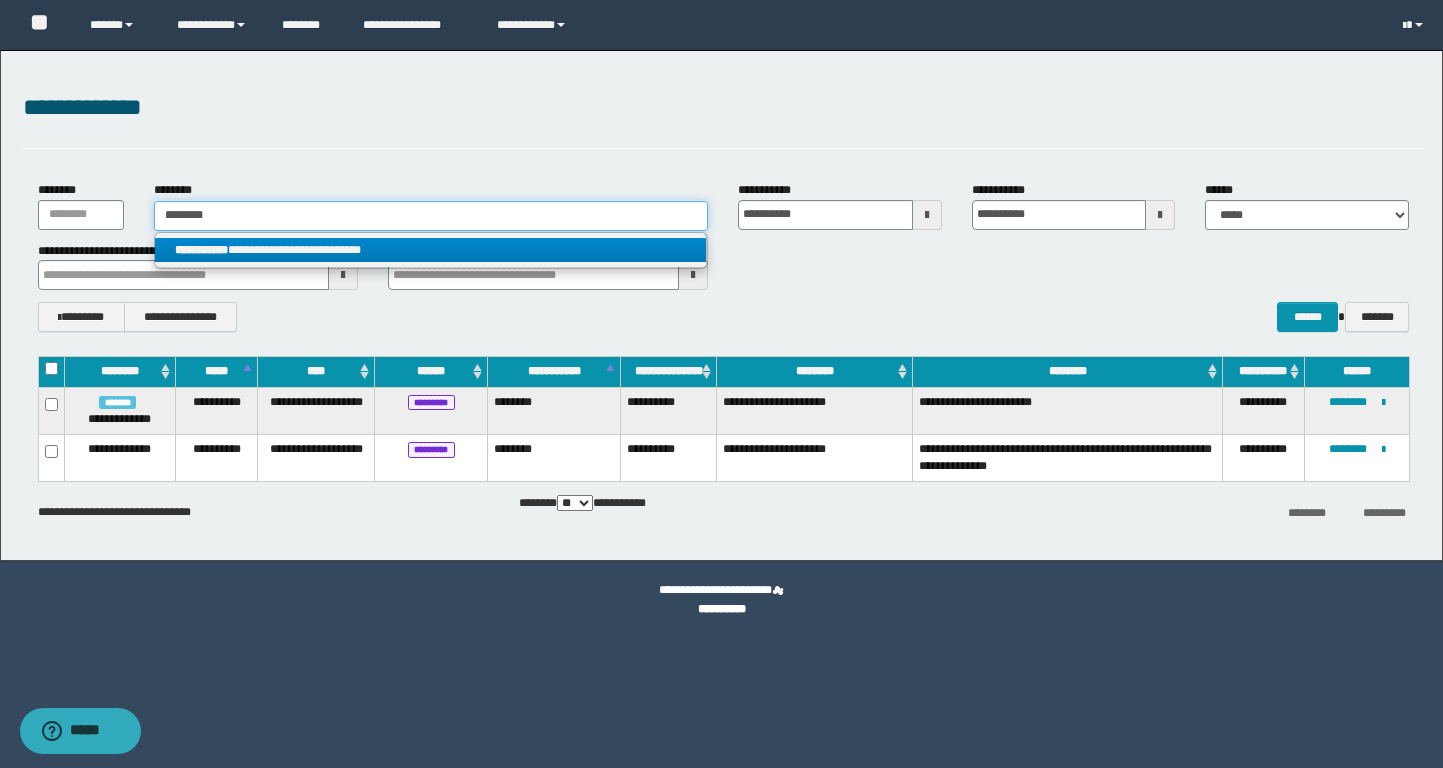 type on "********" 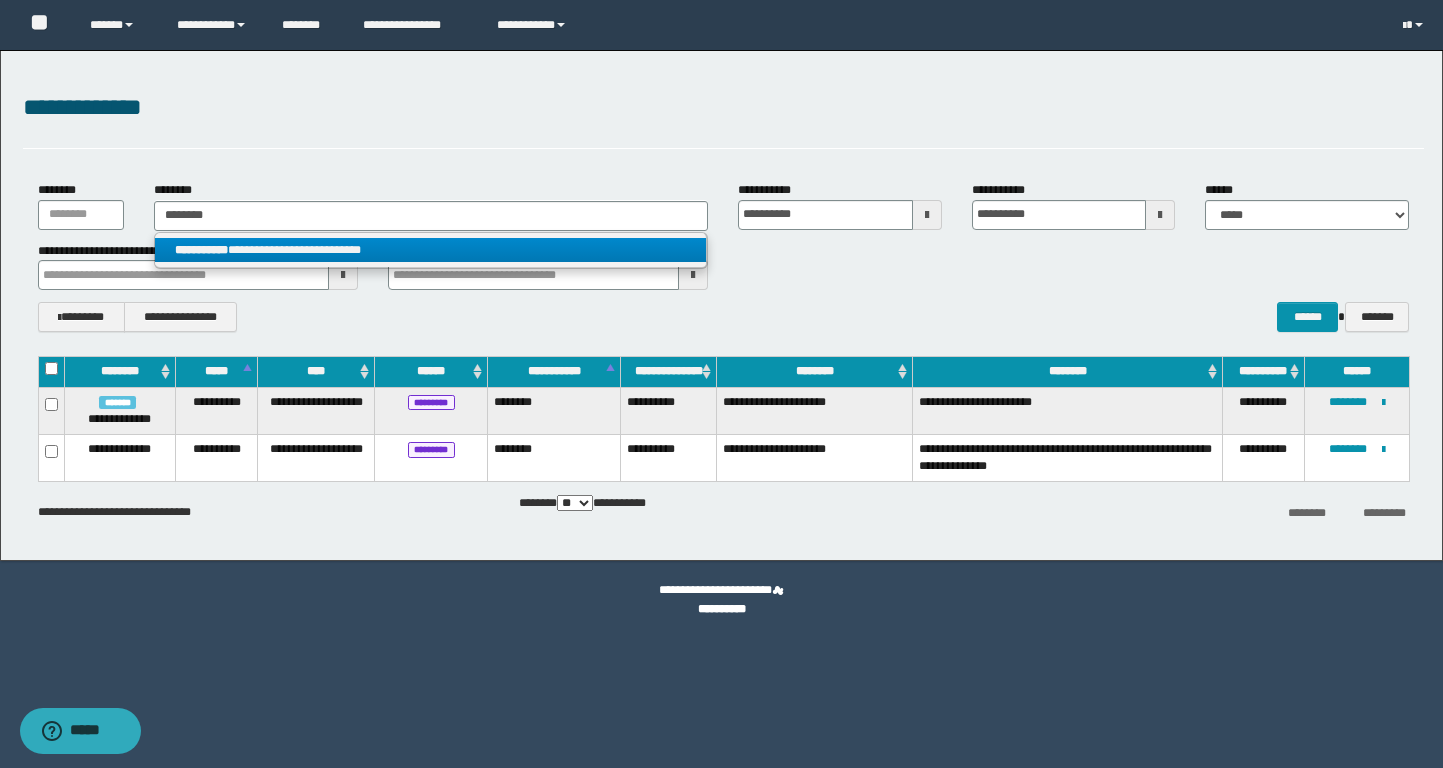 click on "**********" at bounding box center [430, 250] 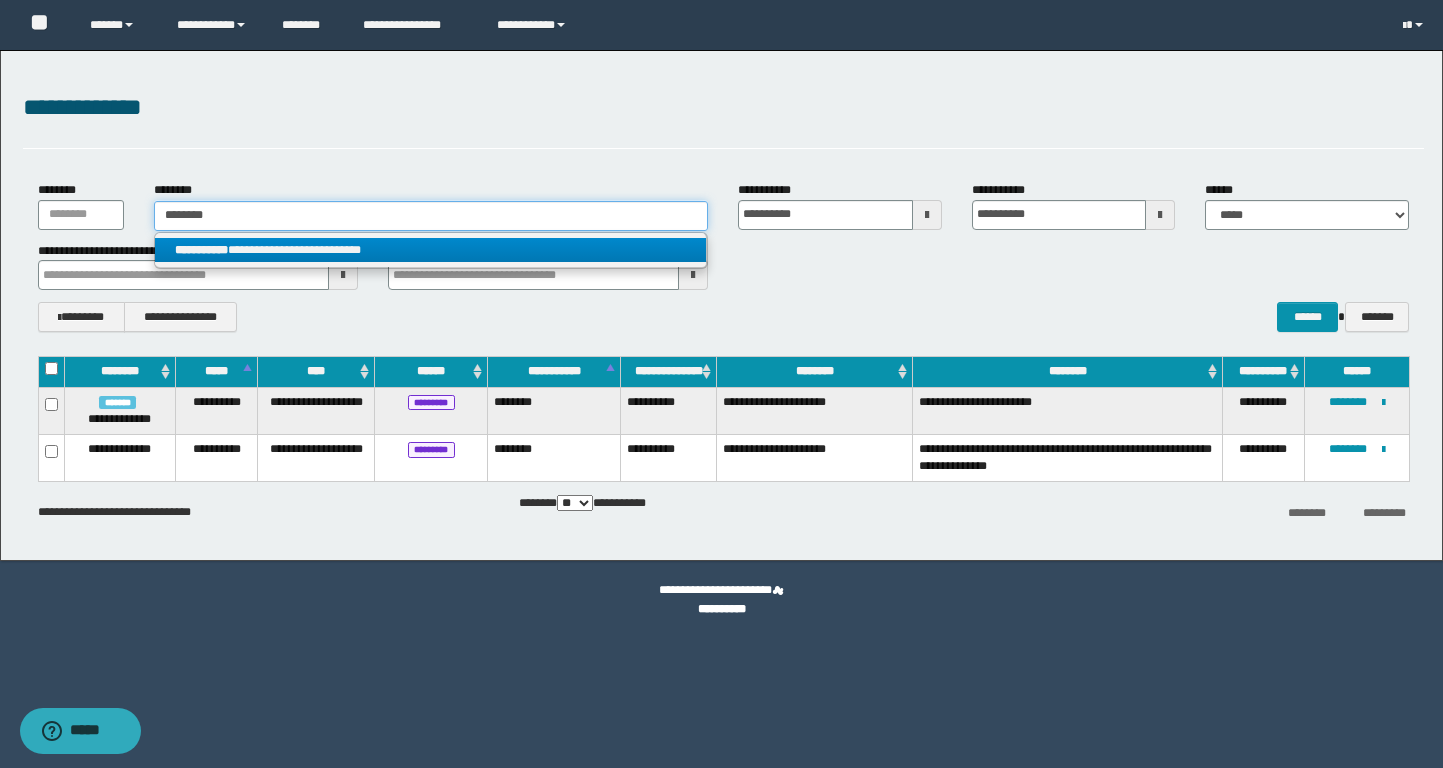 type 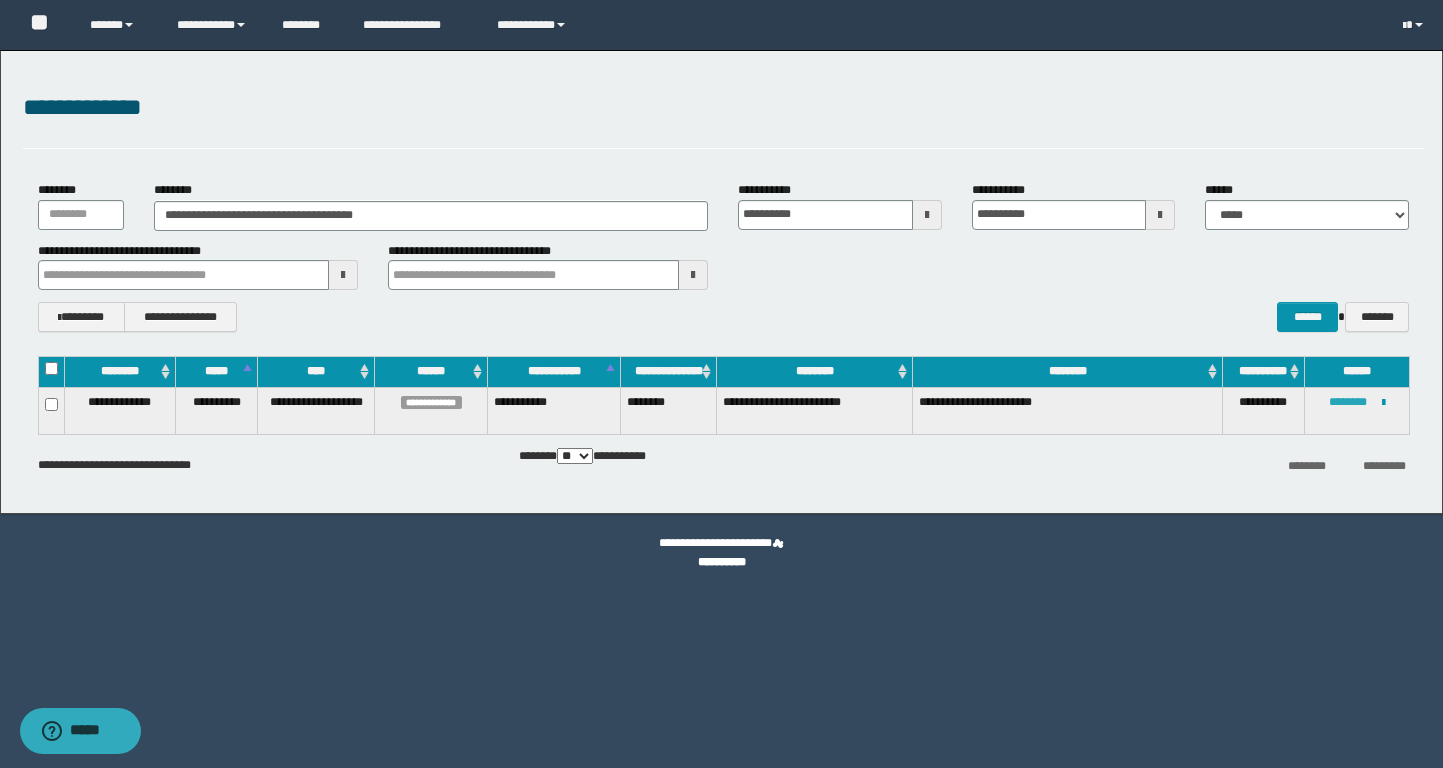 click on "********" at bounding box center [1348, 402] 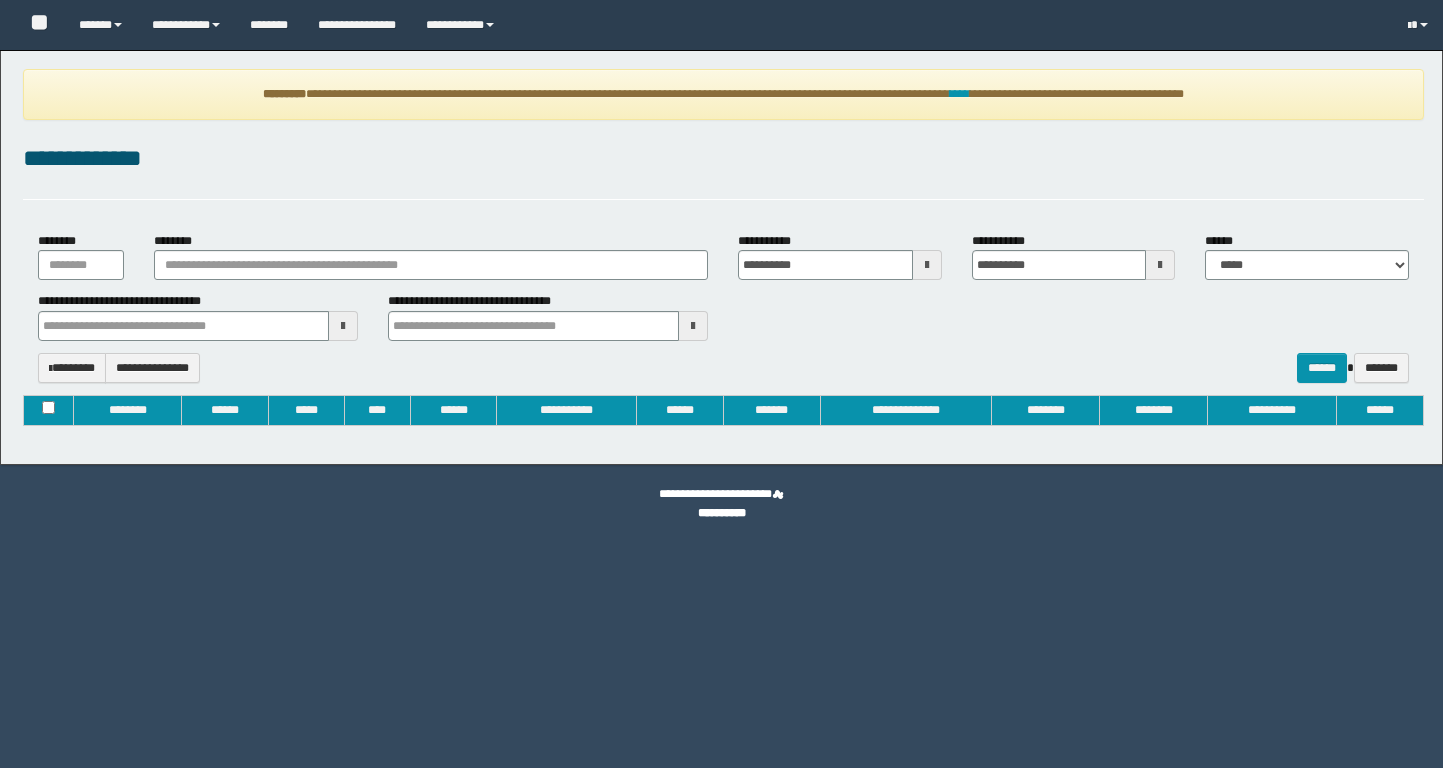 type on "**********" 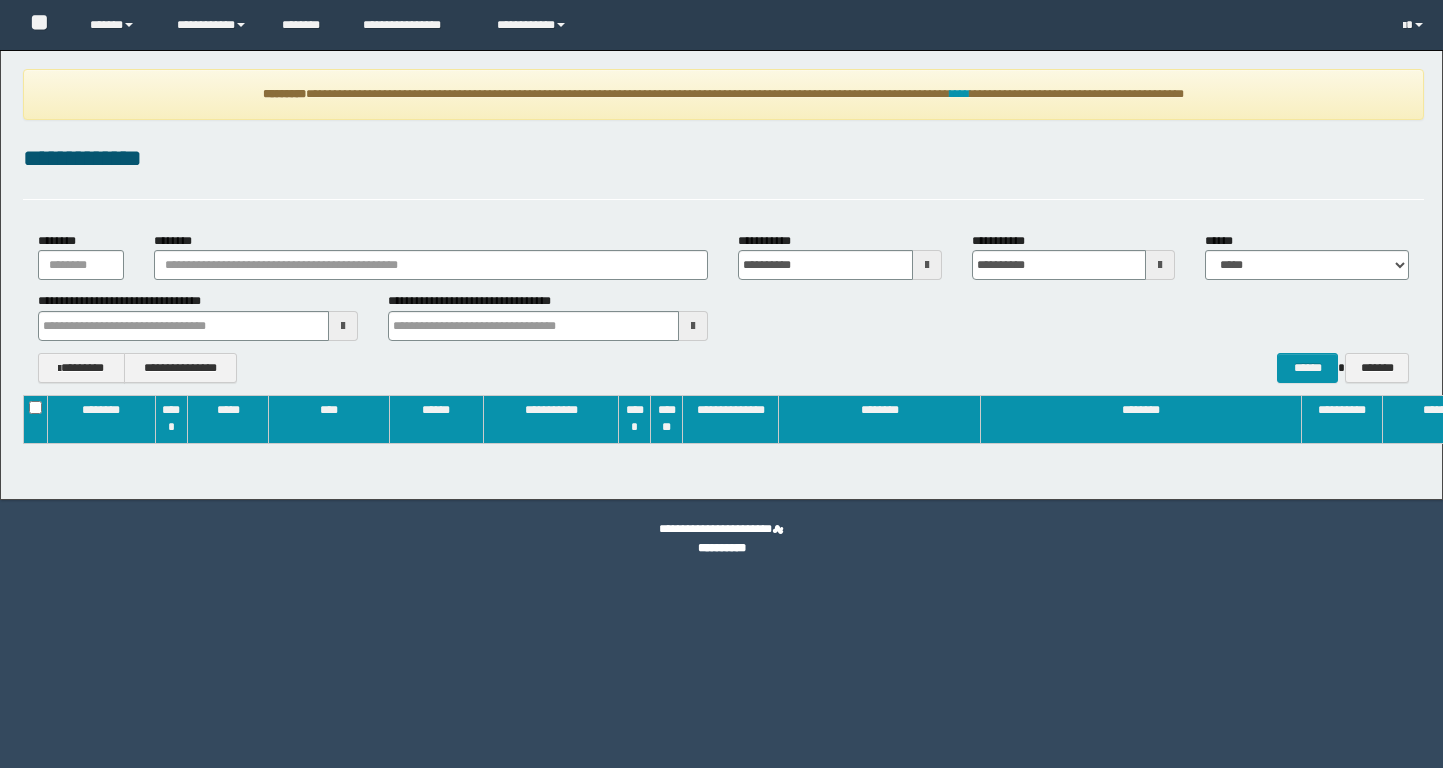 scroll, scrollTop: 0, scrollLeft: 0, axis: both 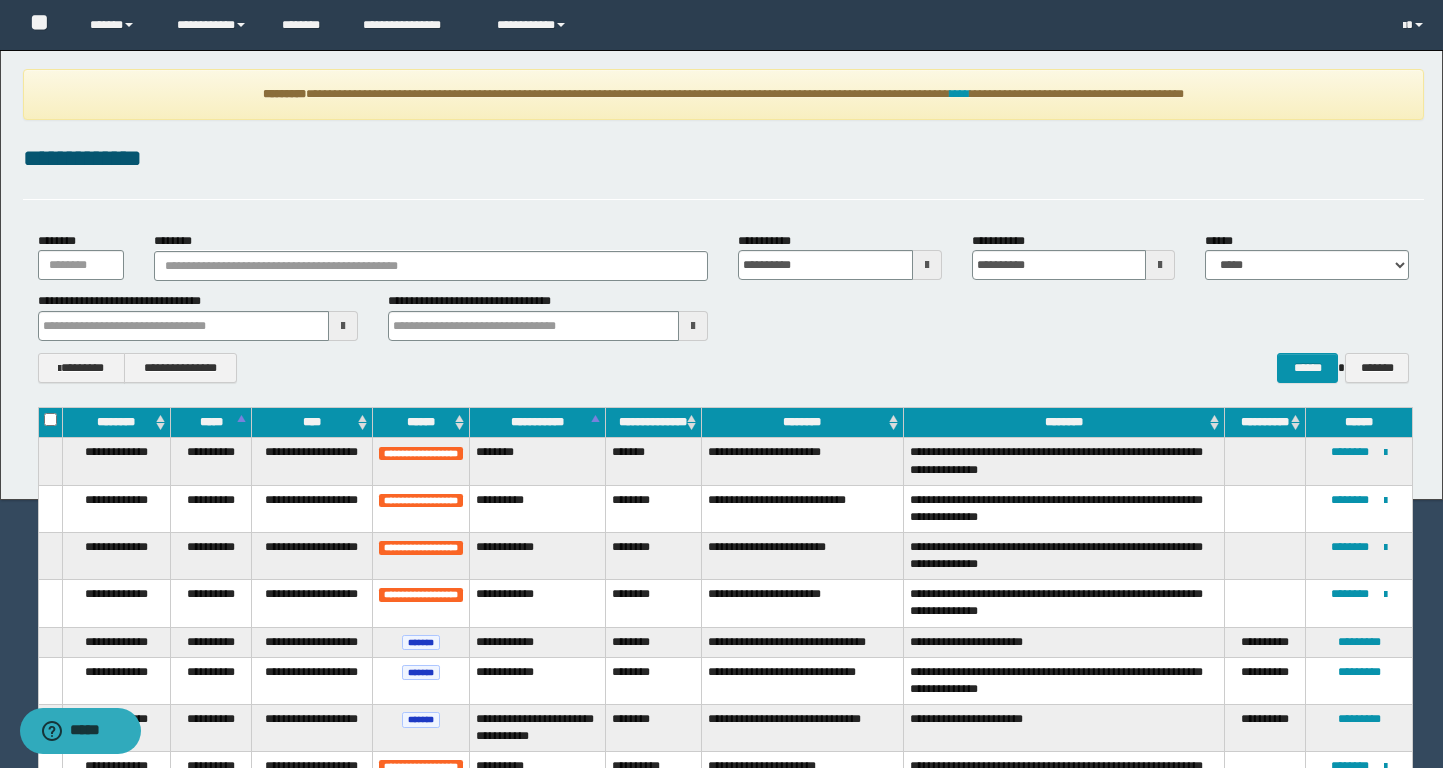 type 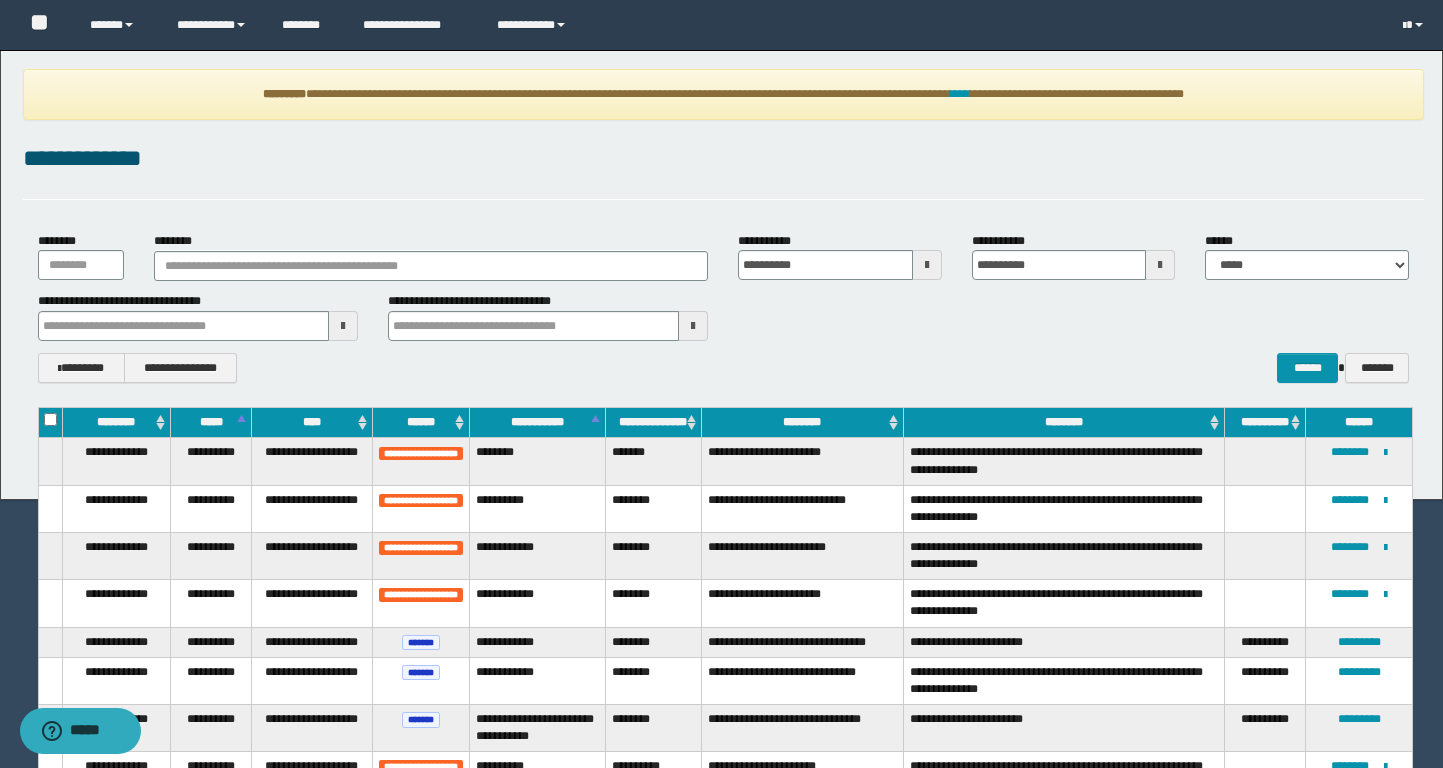 type 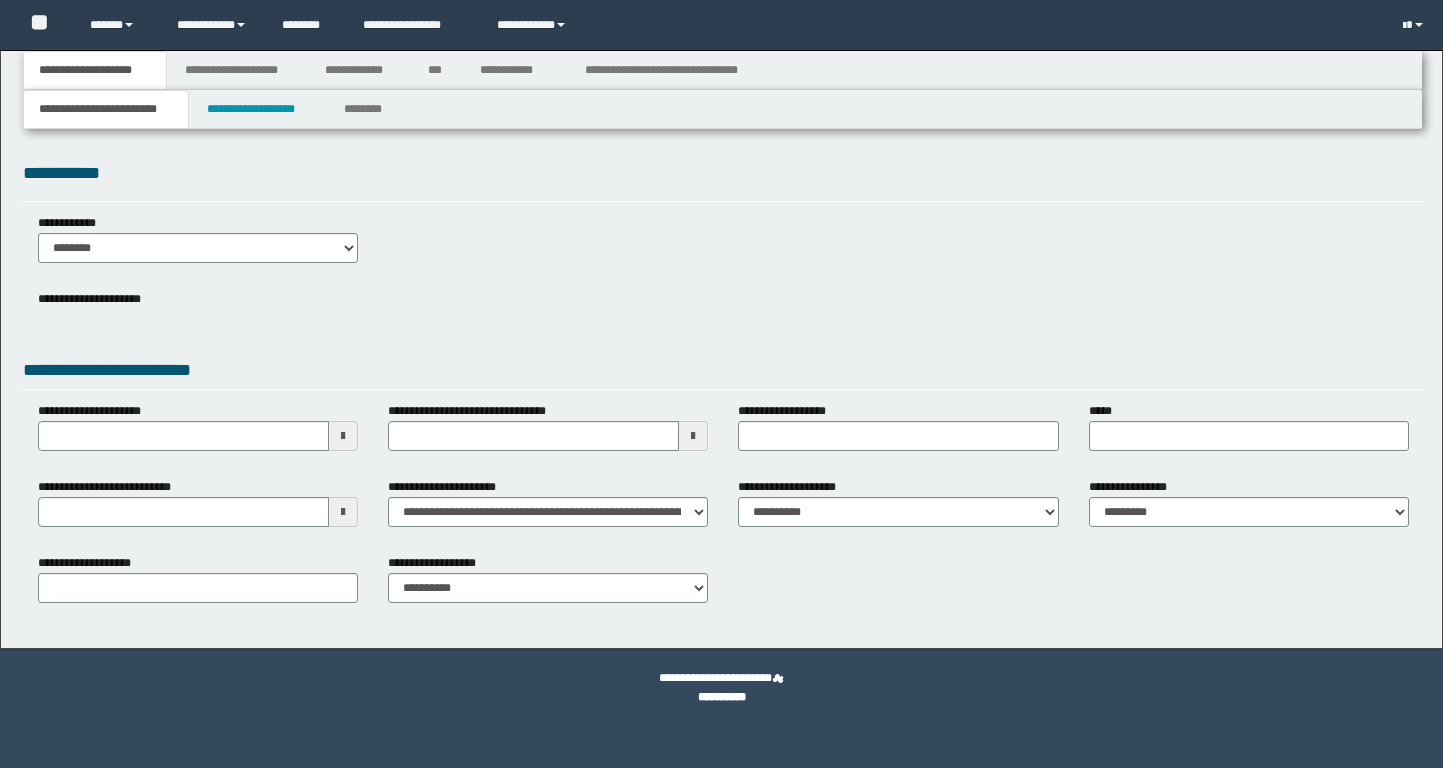 scroll, scrollTop: 0, scrollLeft: 0, axis: both 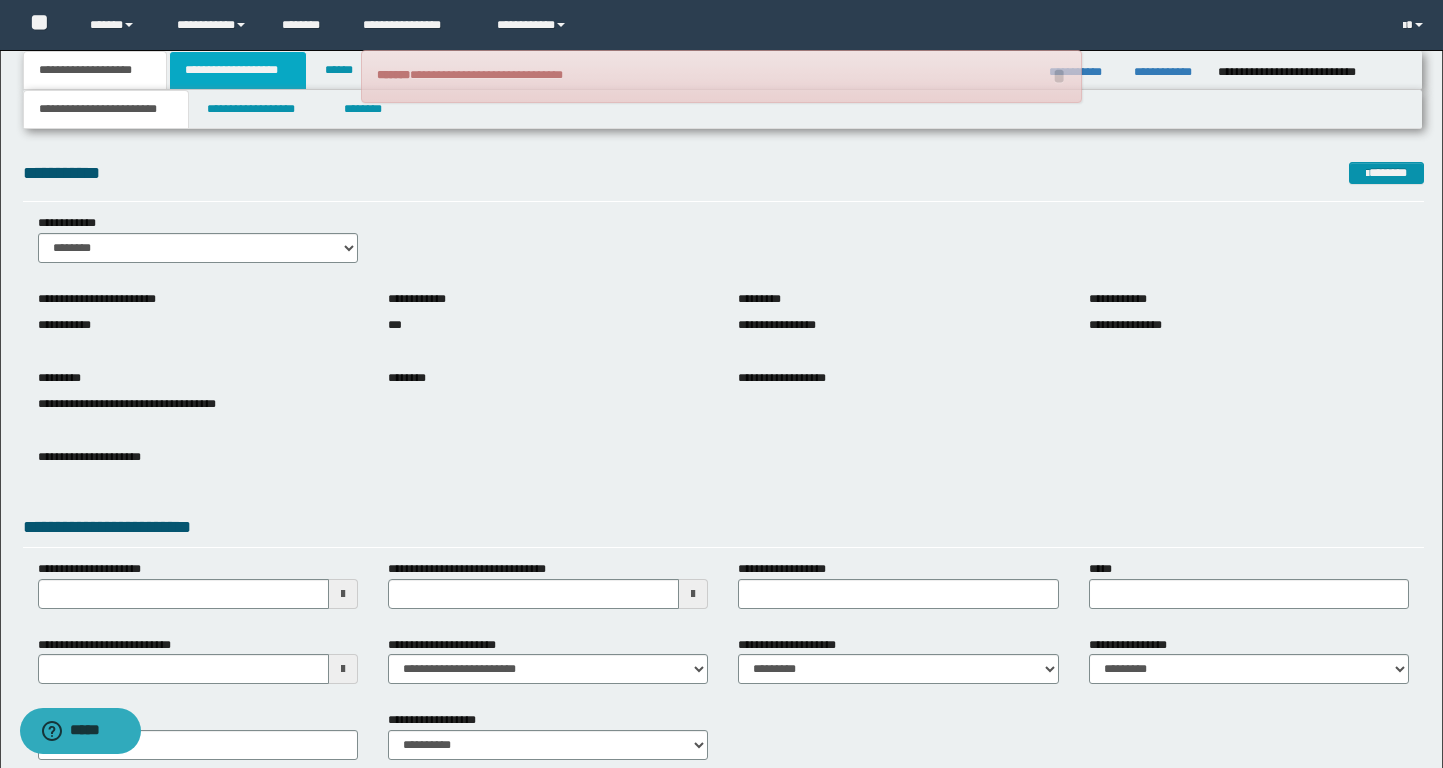 click on "**********" at bounding box center [238, 70] 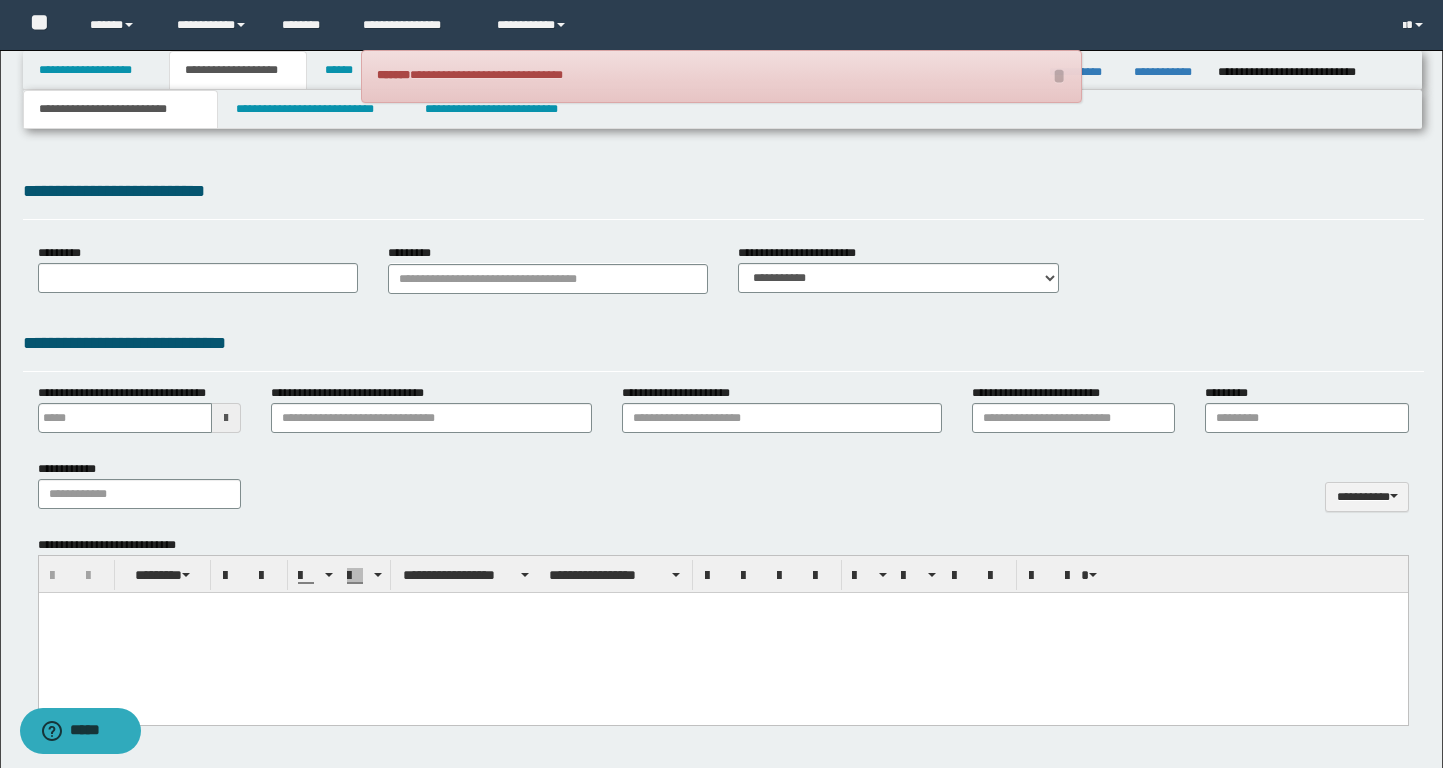 scroll, scrollTop: 0, scrollLeft: 0, axis: both 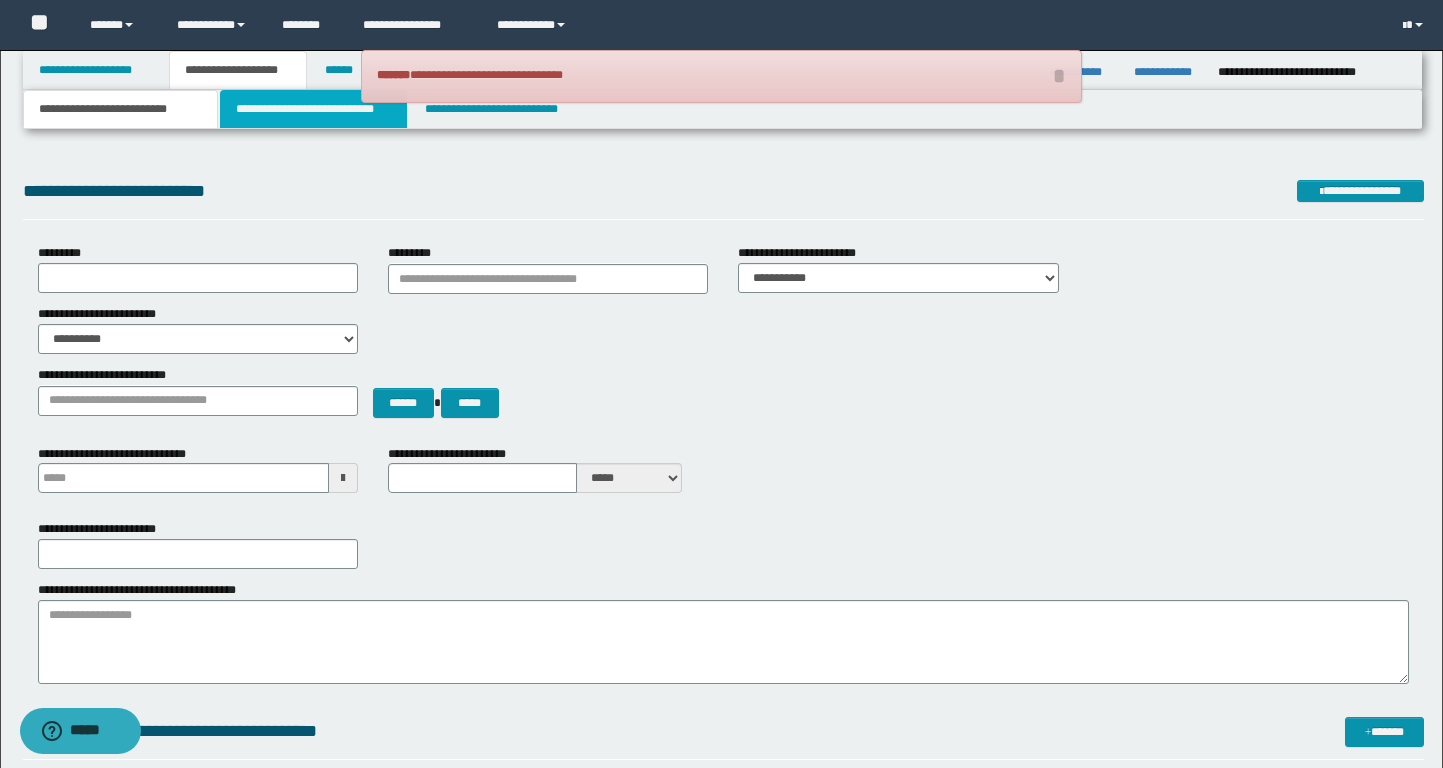 click on "**********" at bounding box center [314, 109] 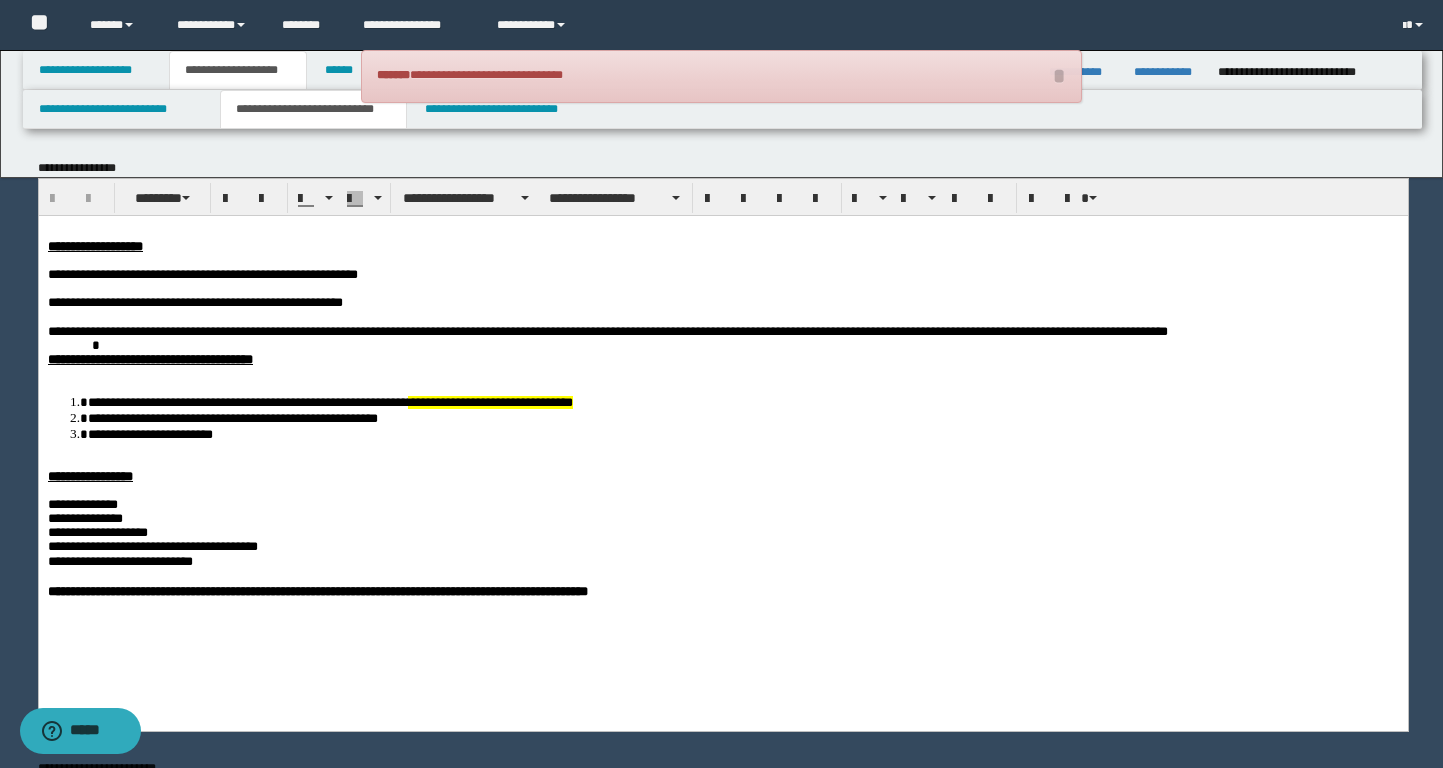 scroll, scrollTop: 0, scrollLeft: 0, axis: both 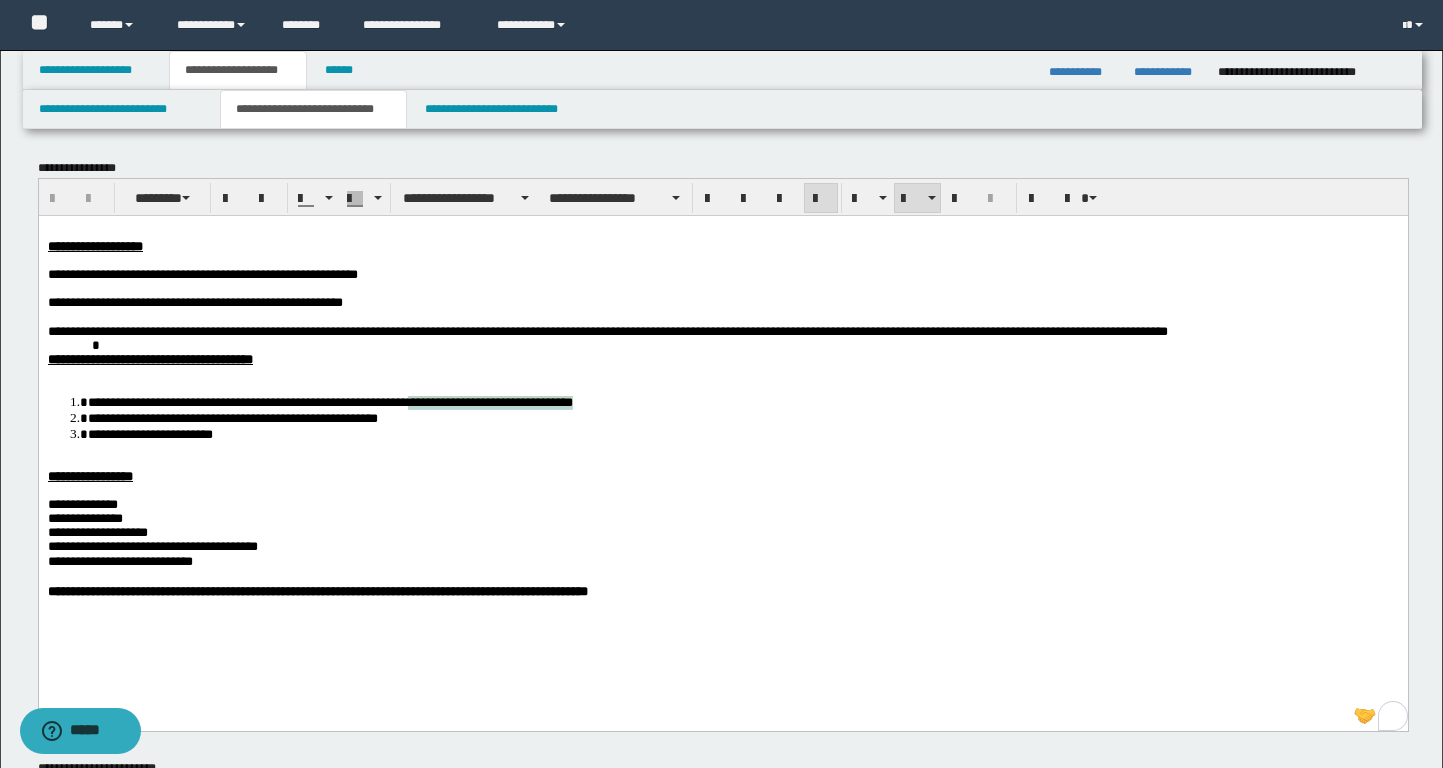drag, startPoint x: 697, startPoint y: 407, endPoint x: 465, endPoint y: 410, distance: 232.0194 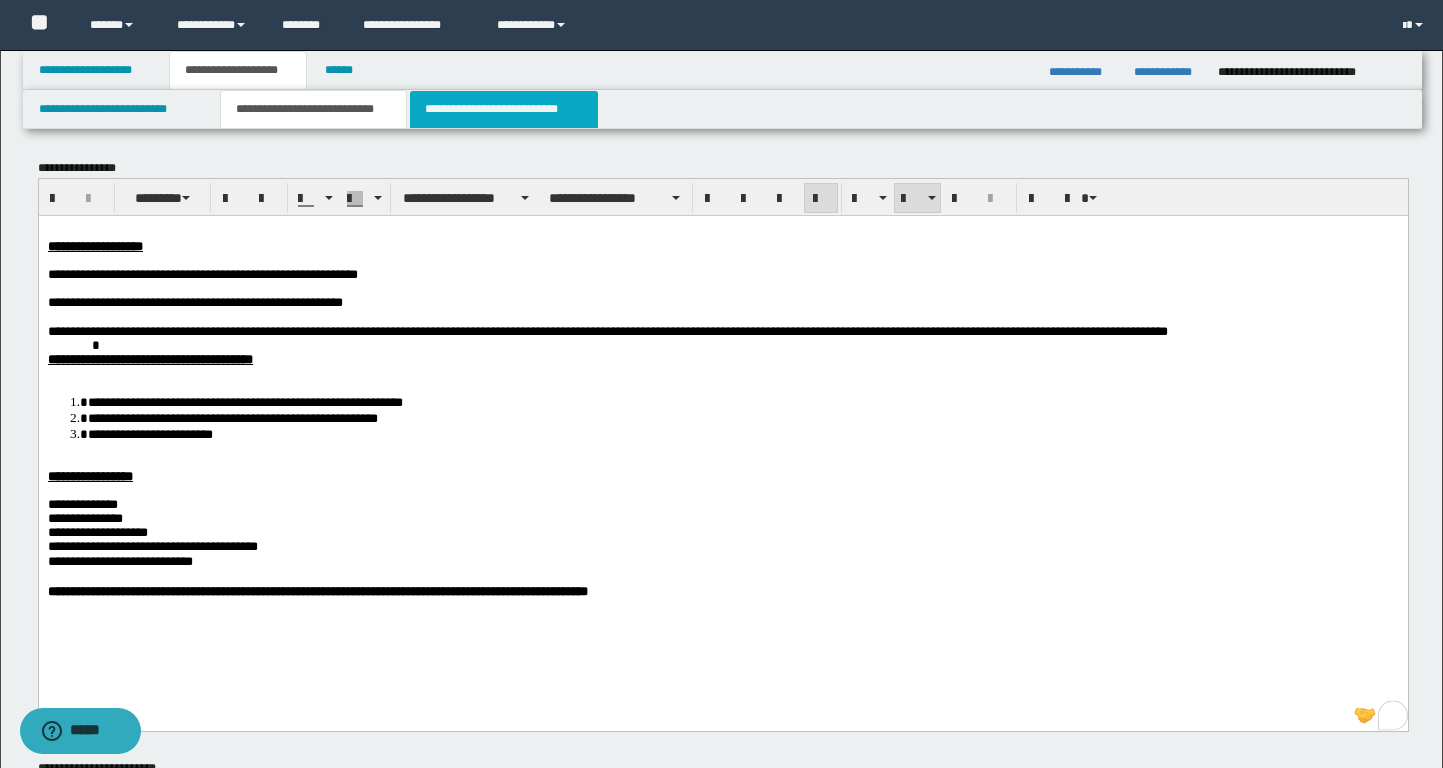 click on "**********" at bounding box center [504, 109] 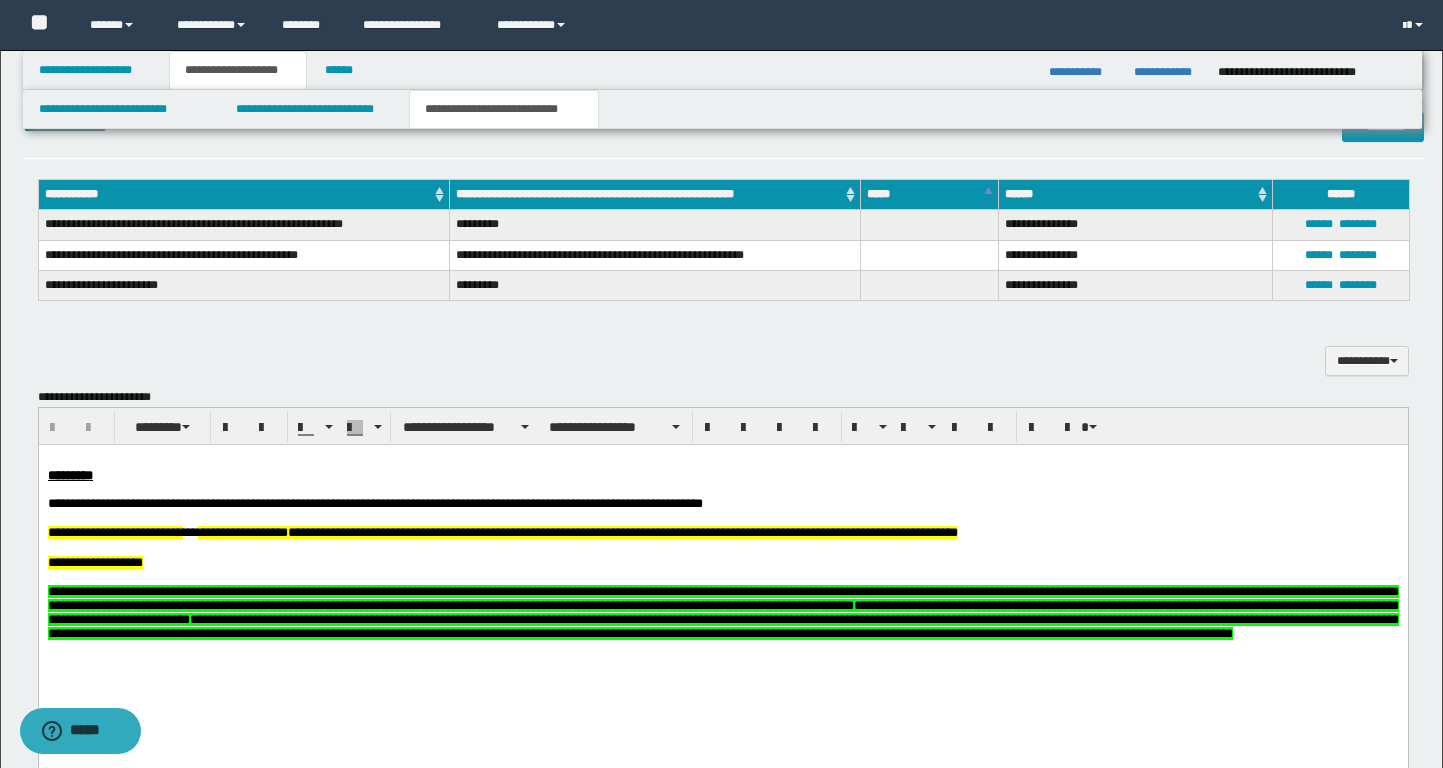 scroll, scrollTop: 515, scrollLeft: 0, axis: vertical 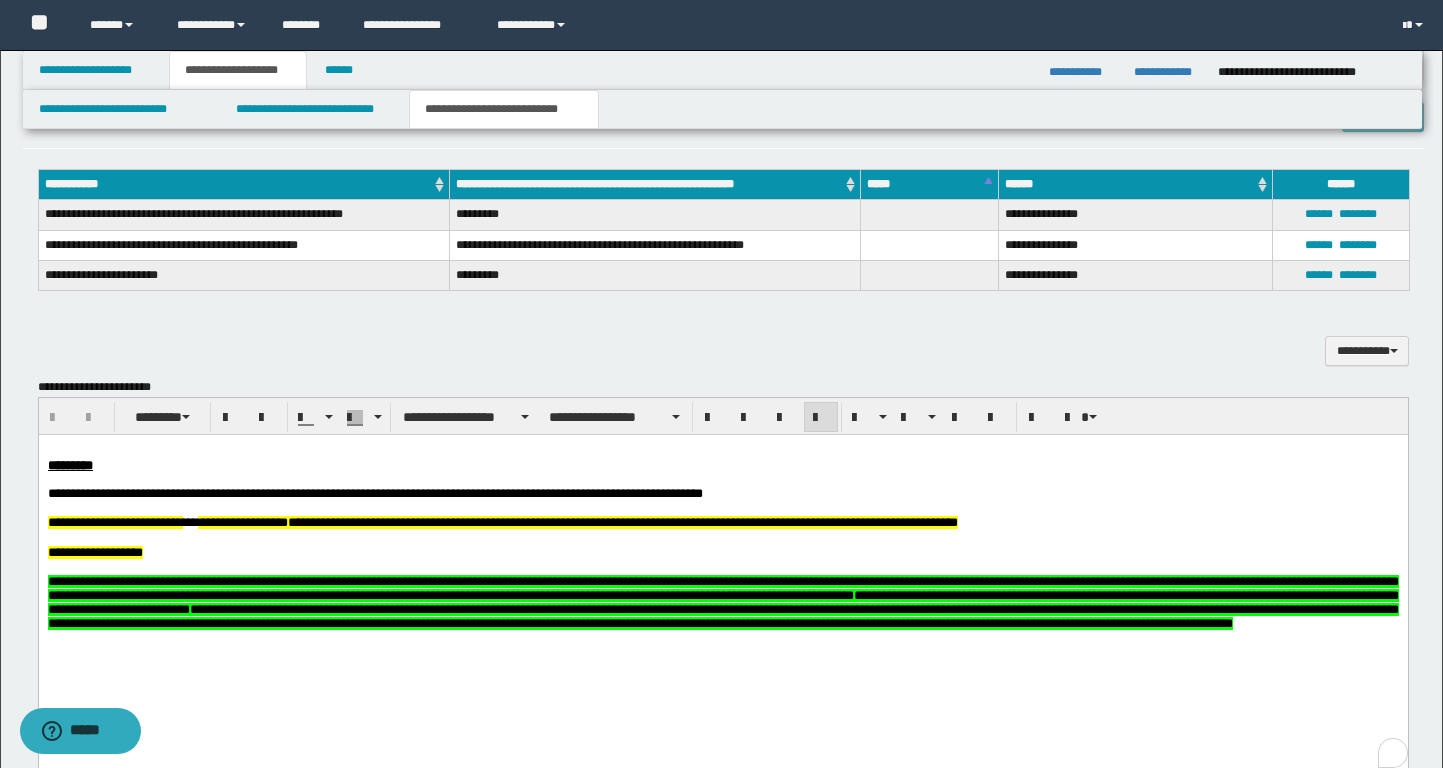 click on "**********" at bounding box center [722, 494] 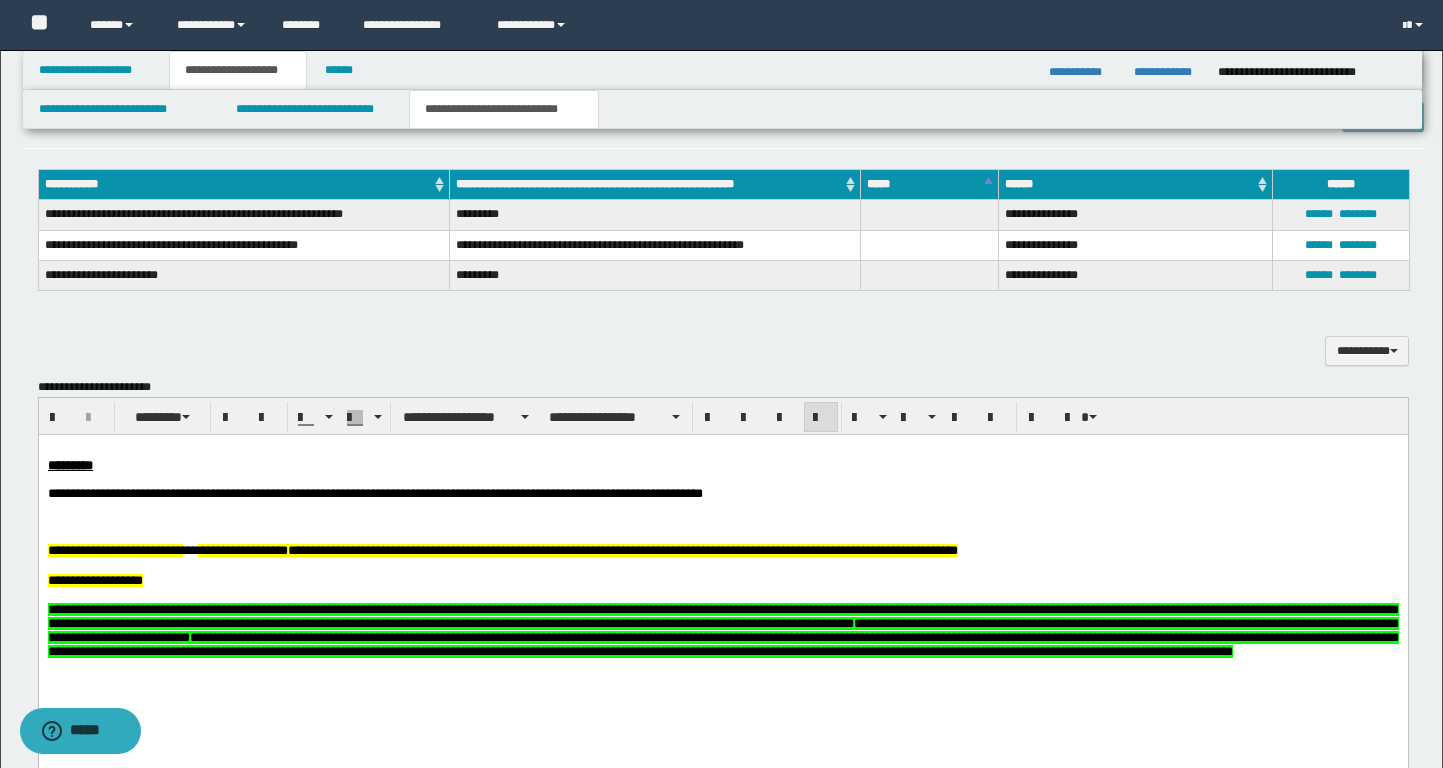 type 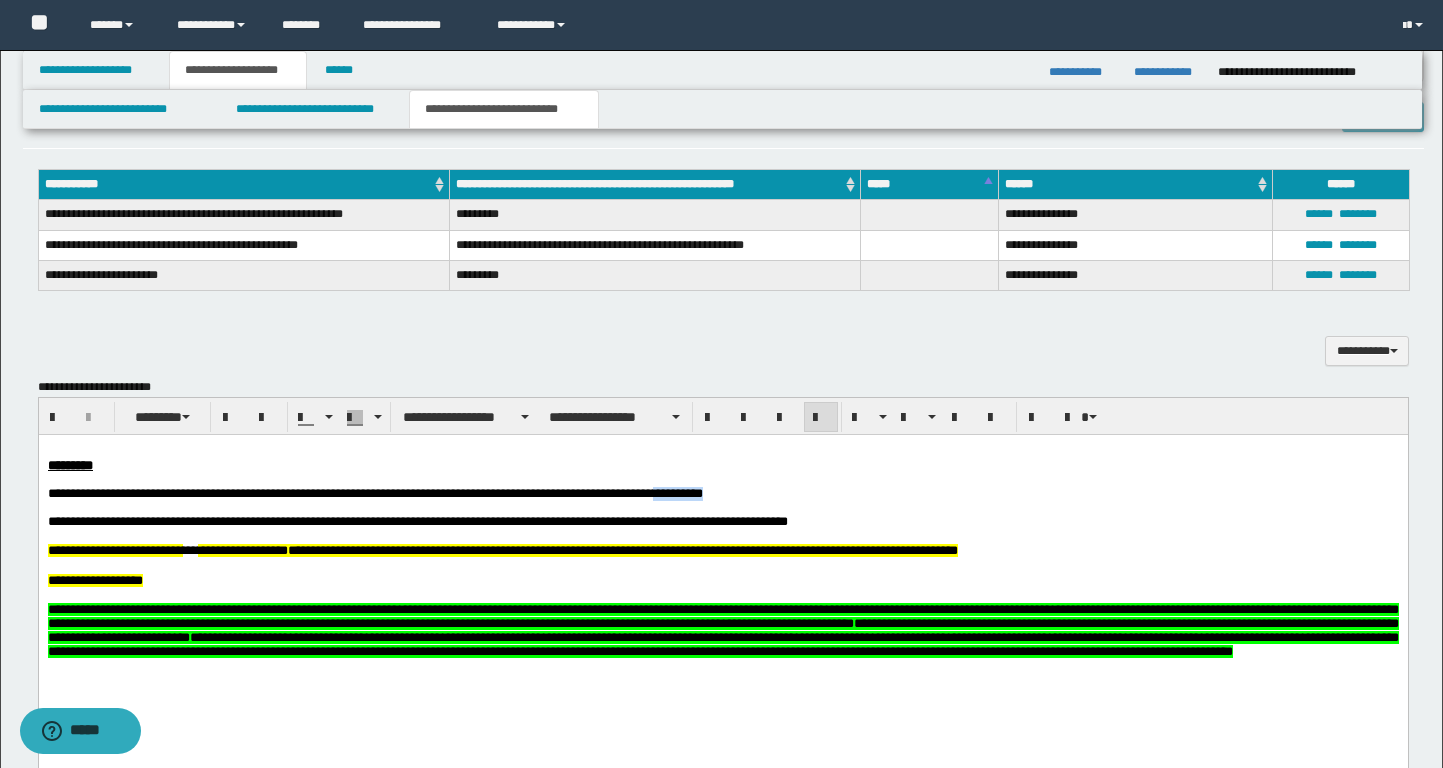 drag, startPoint x: 768, startPoint y: 496, endPoint x: 837, endPoint y: 496, distance: 69 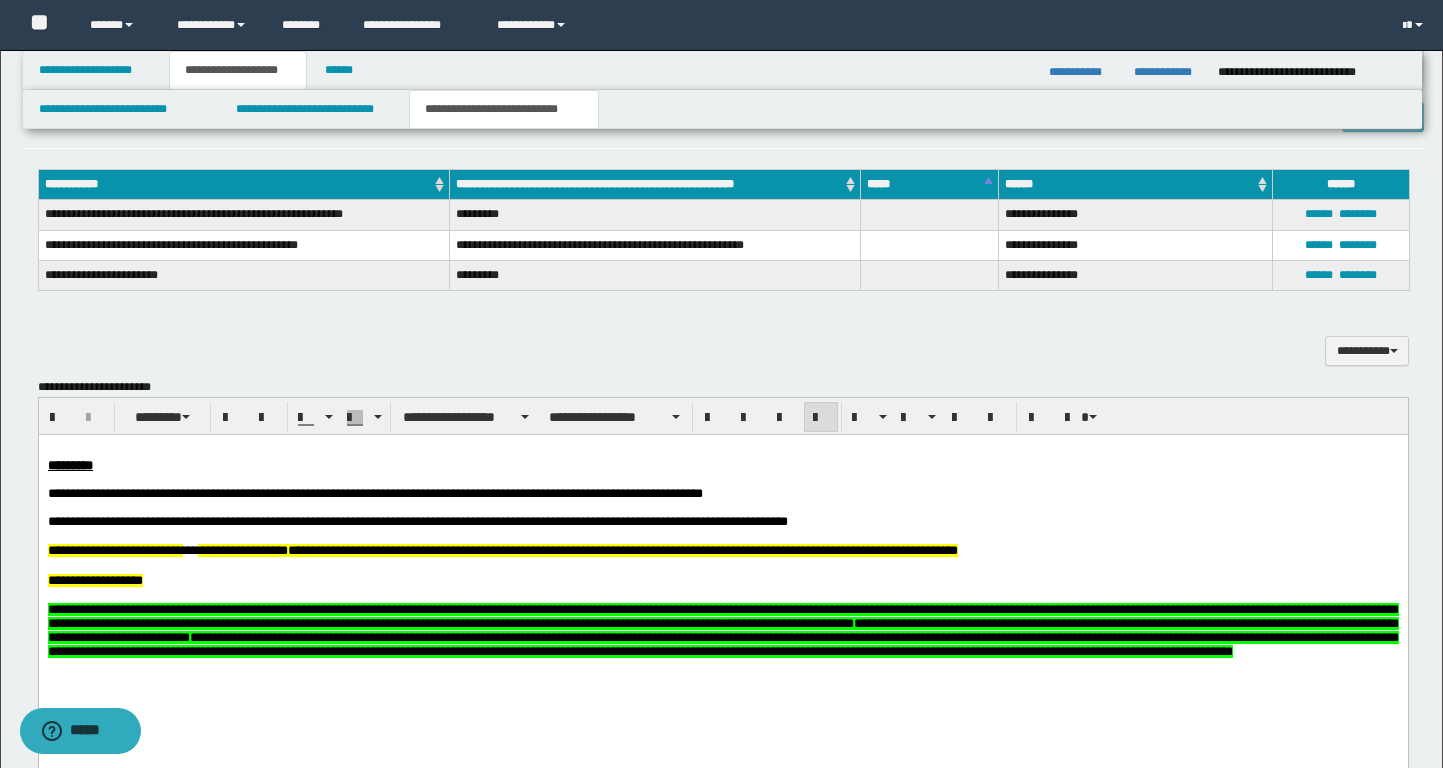 click on "**********" at bounding box center (722, 522) 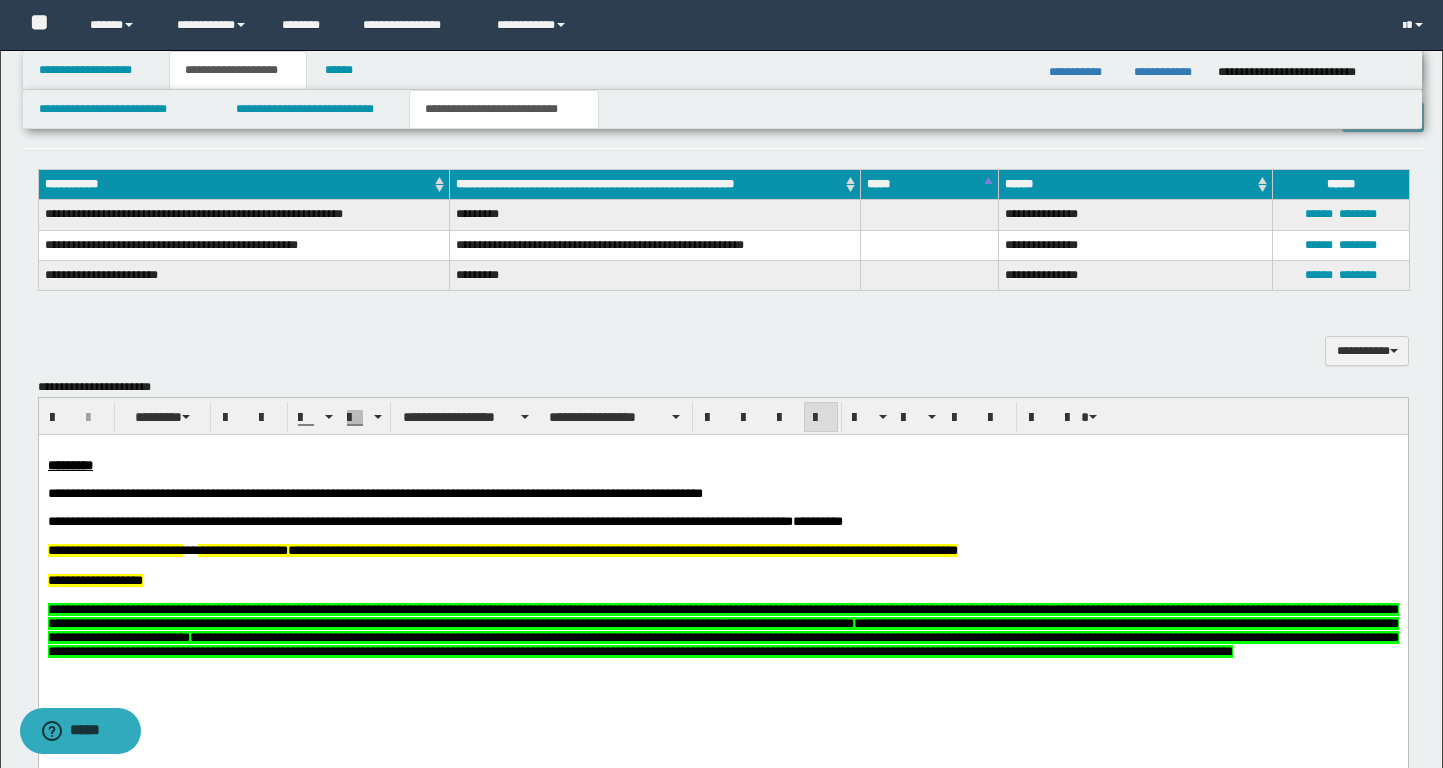 click on "**********" at bounding box center (444, 521) 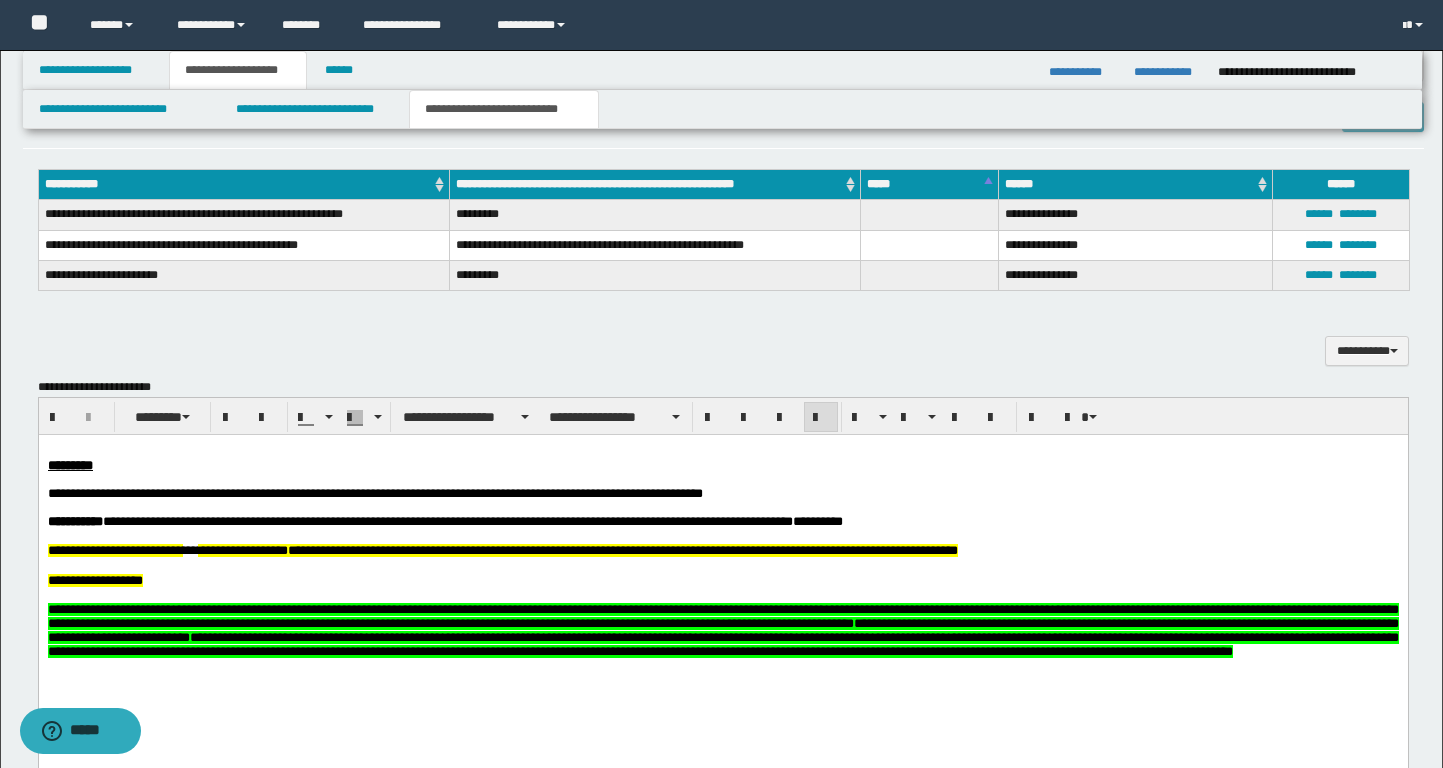 click on "**********" at bounding box center (722, 576) 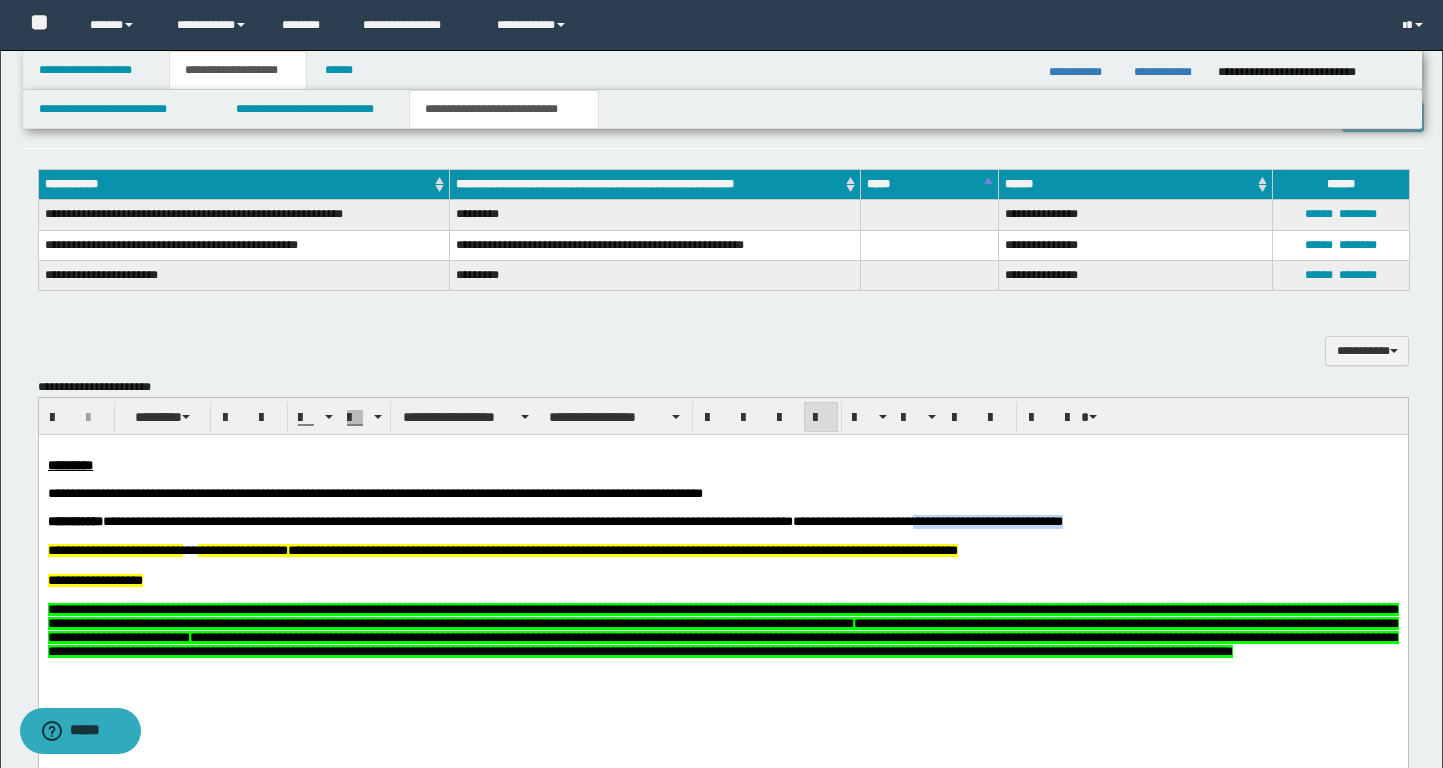 drag, startPoint x: 1059, startPoint y: 528, endPoint x: 1241, endPoint y: 527, distance: 182.00275 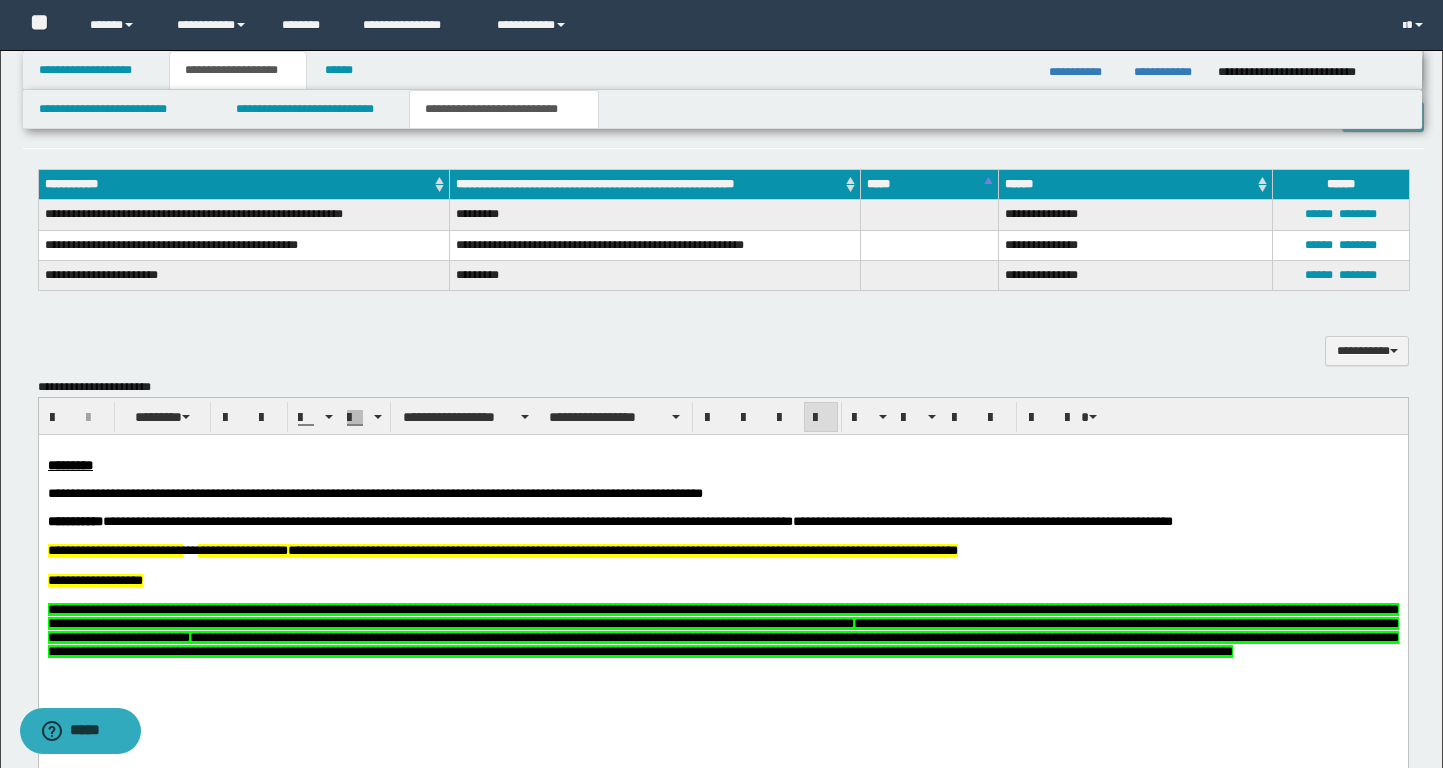 click on "**********" at bounding box center (722, 581) 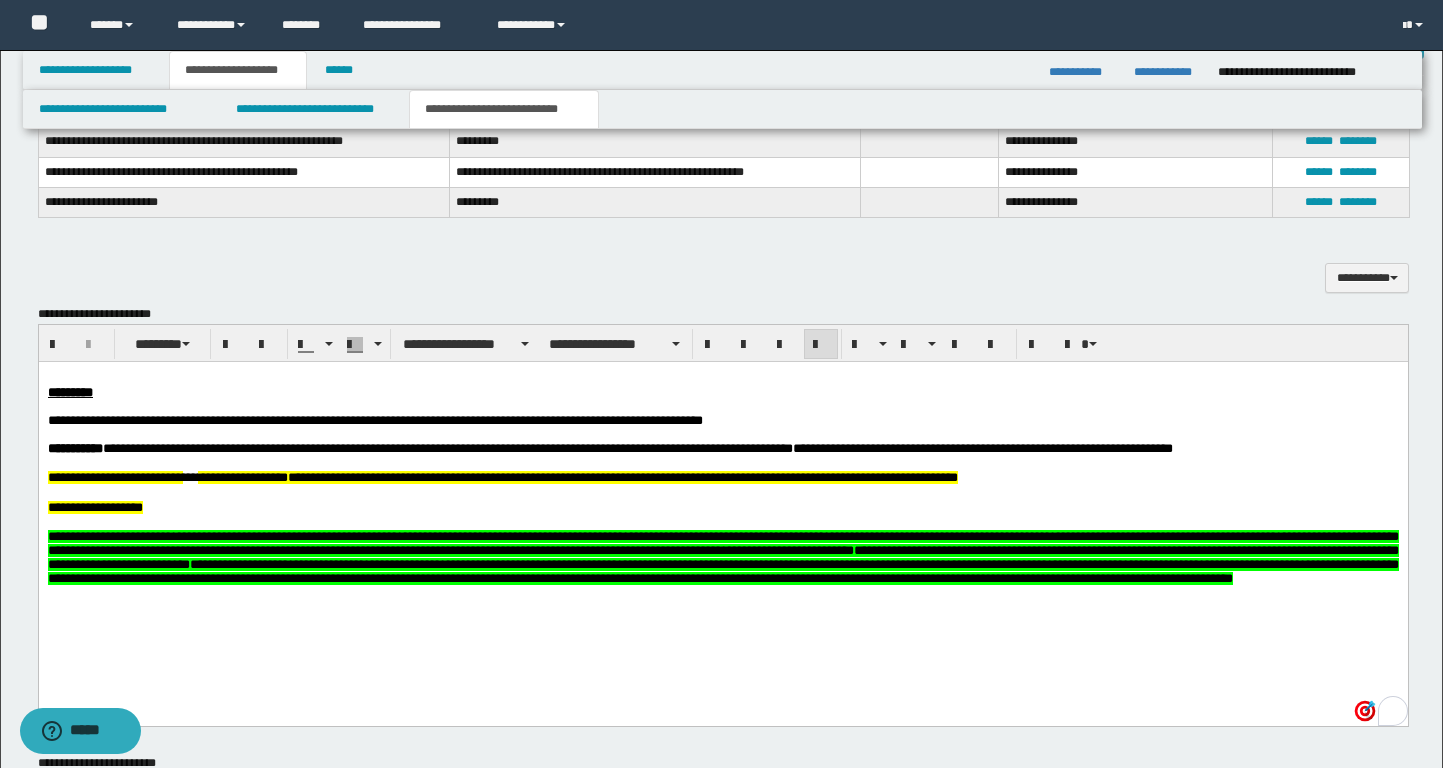 scroll, scrollTop: 599, scrollLeft: 0, axis: vertical 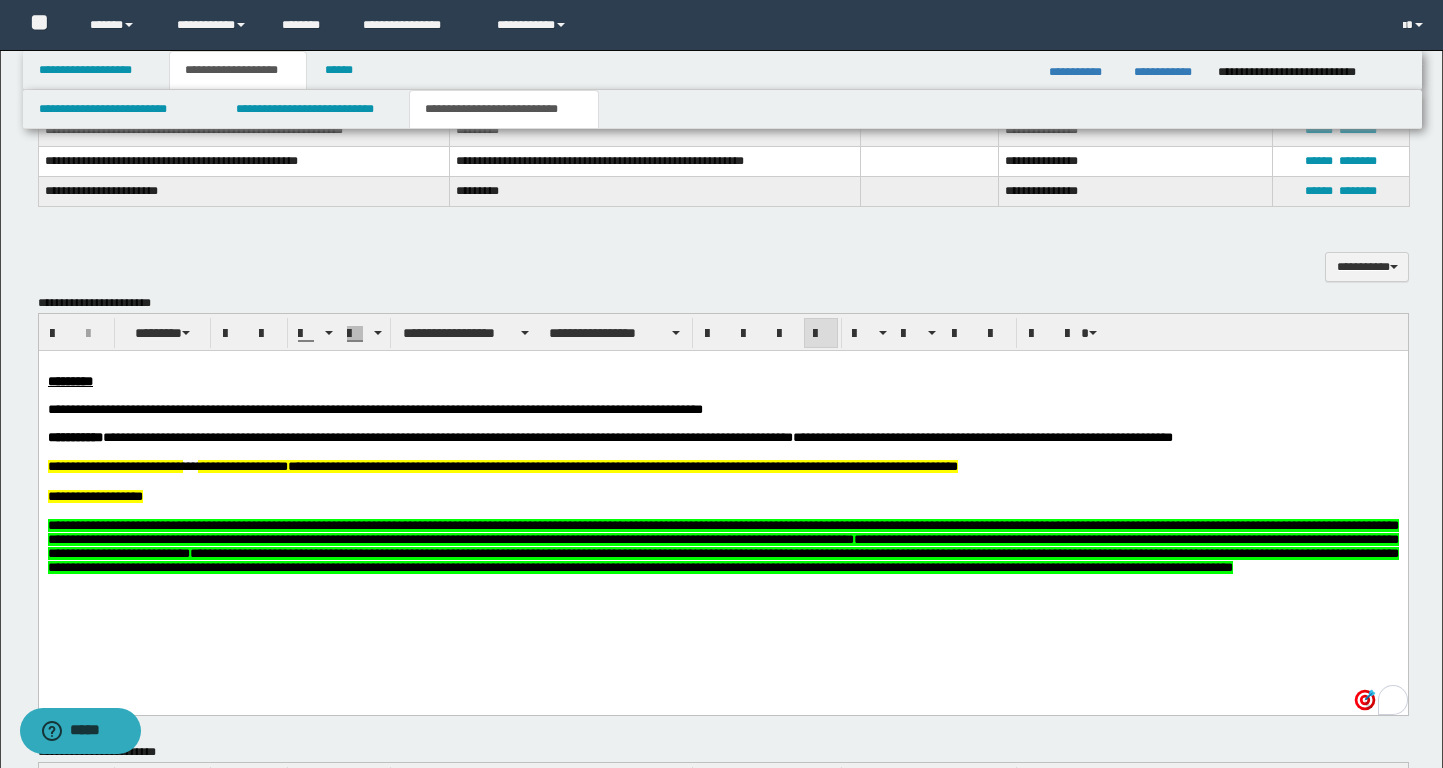 click on "**********" at bounding box center (114, 466) 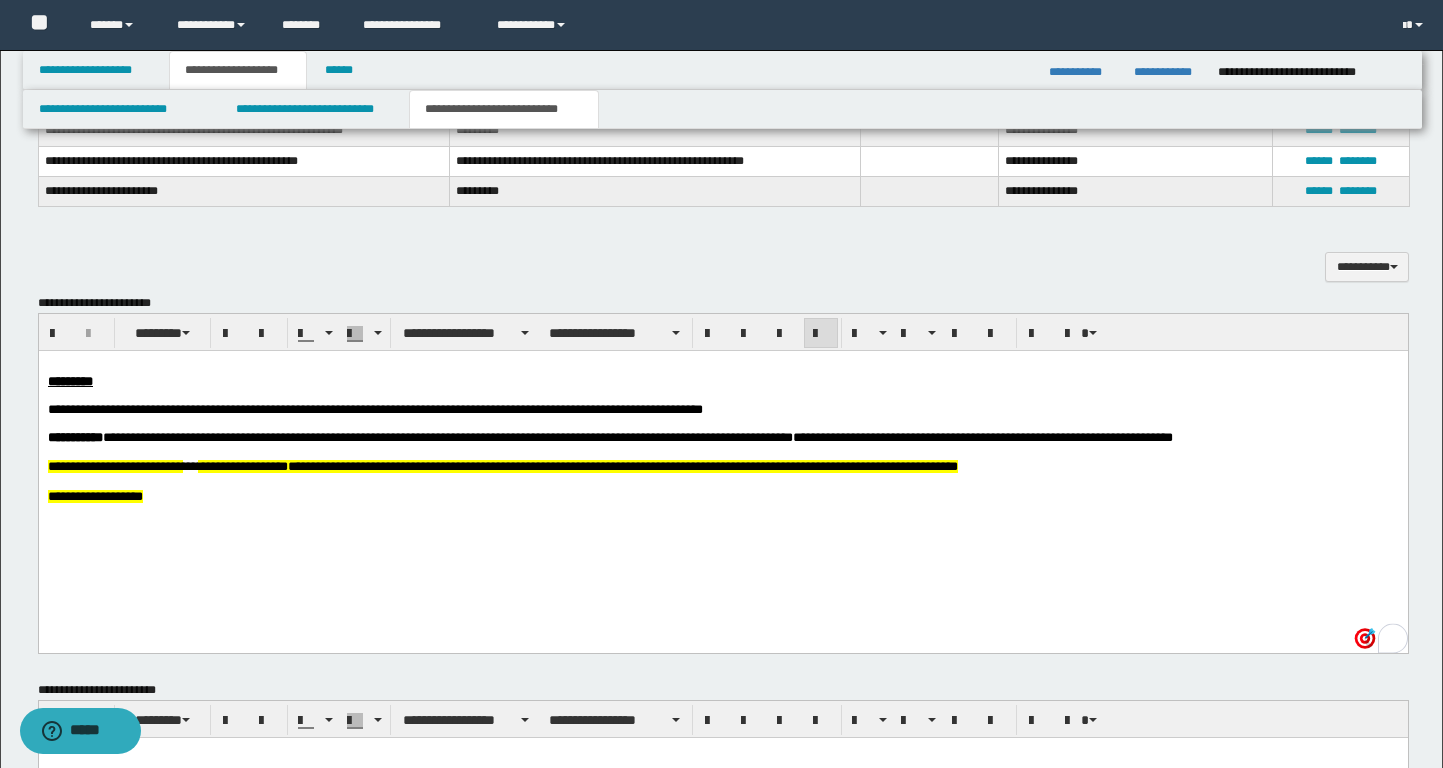 click on "**********" at bounding box center [722, 410] 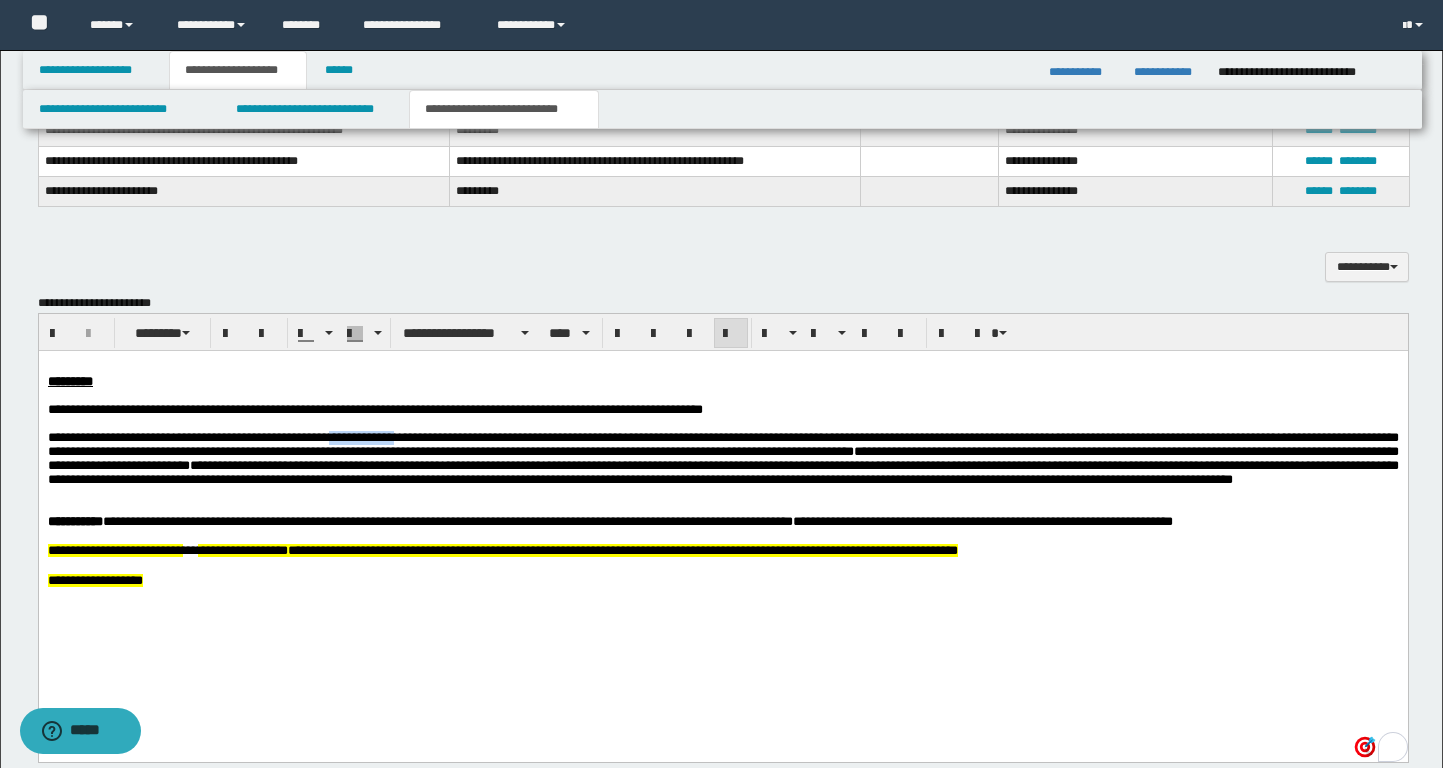 drag, startPoint x: 393, startPoint y: 445, endPoint x: 480, endPoint y: 439, distance: 87.20665 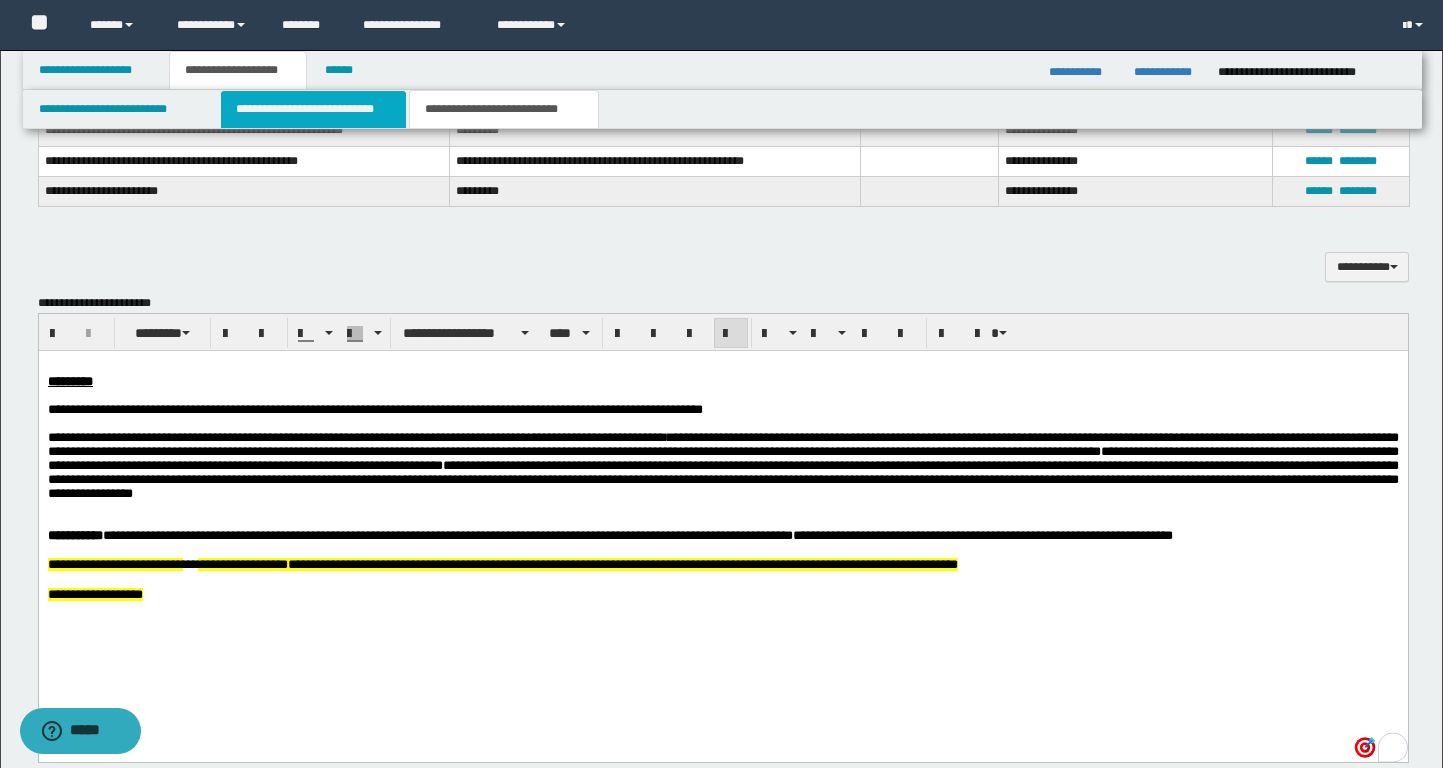 click on "**********" at bounding box center [314, 109] 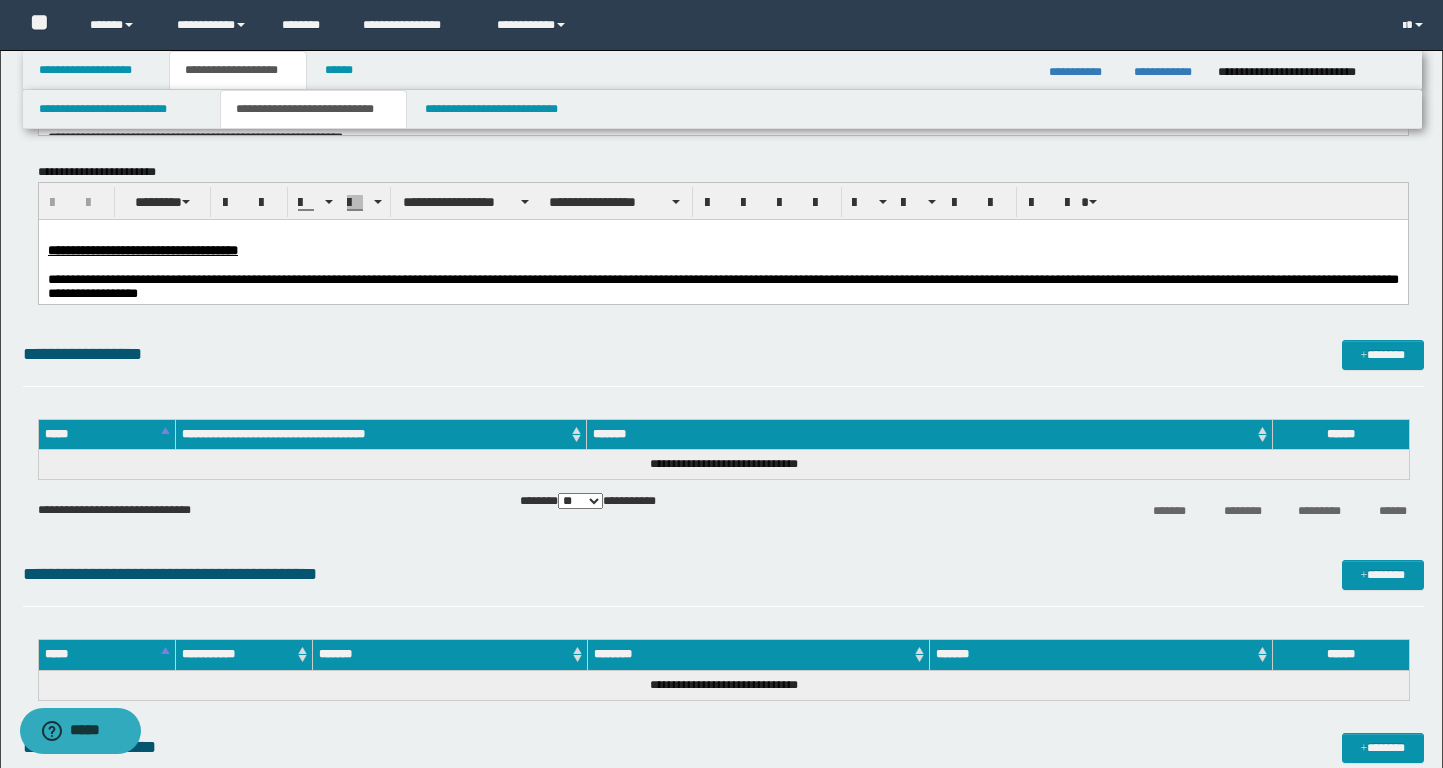 scroll, scrollTop: 0, scrollLeft: 0, axis: both 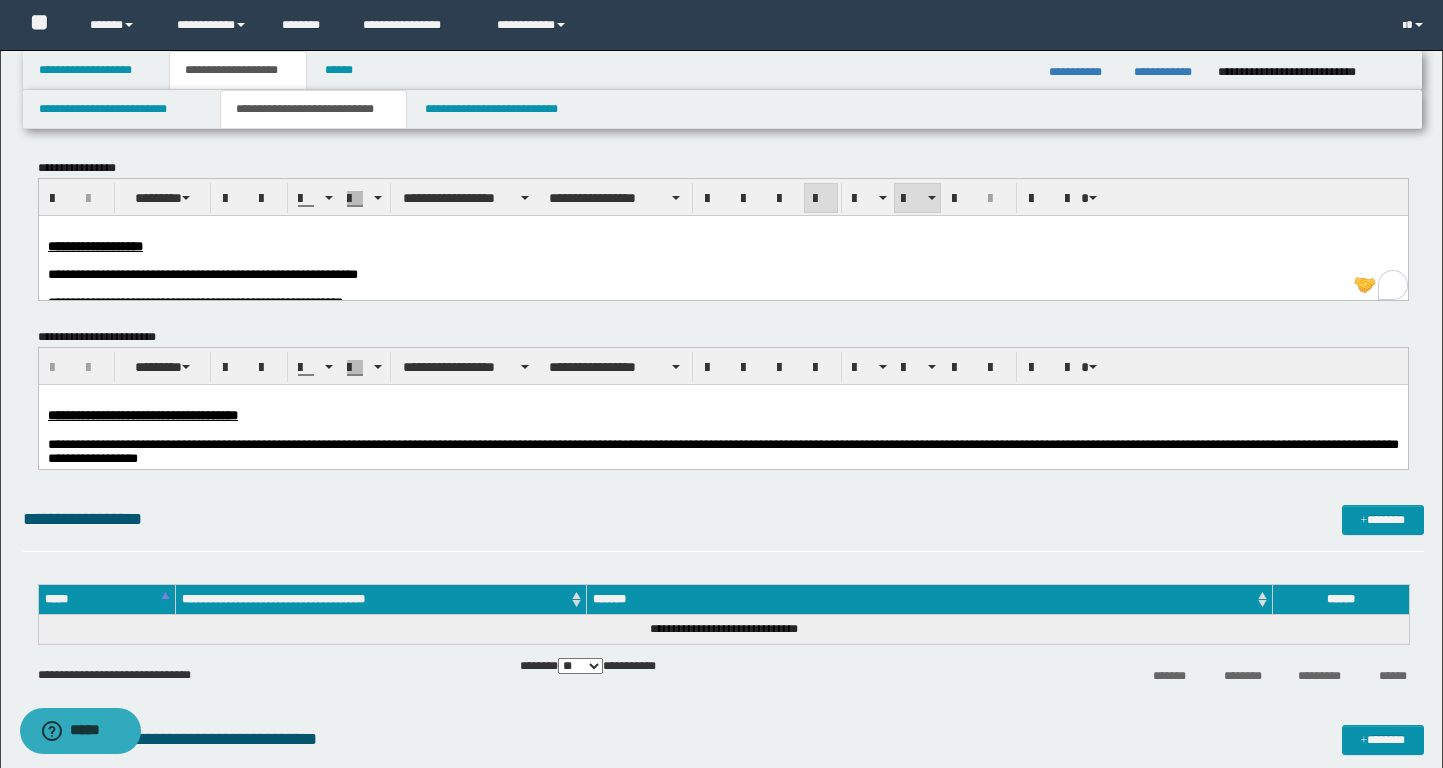 click at bounding box center [722, 260] 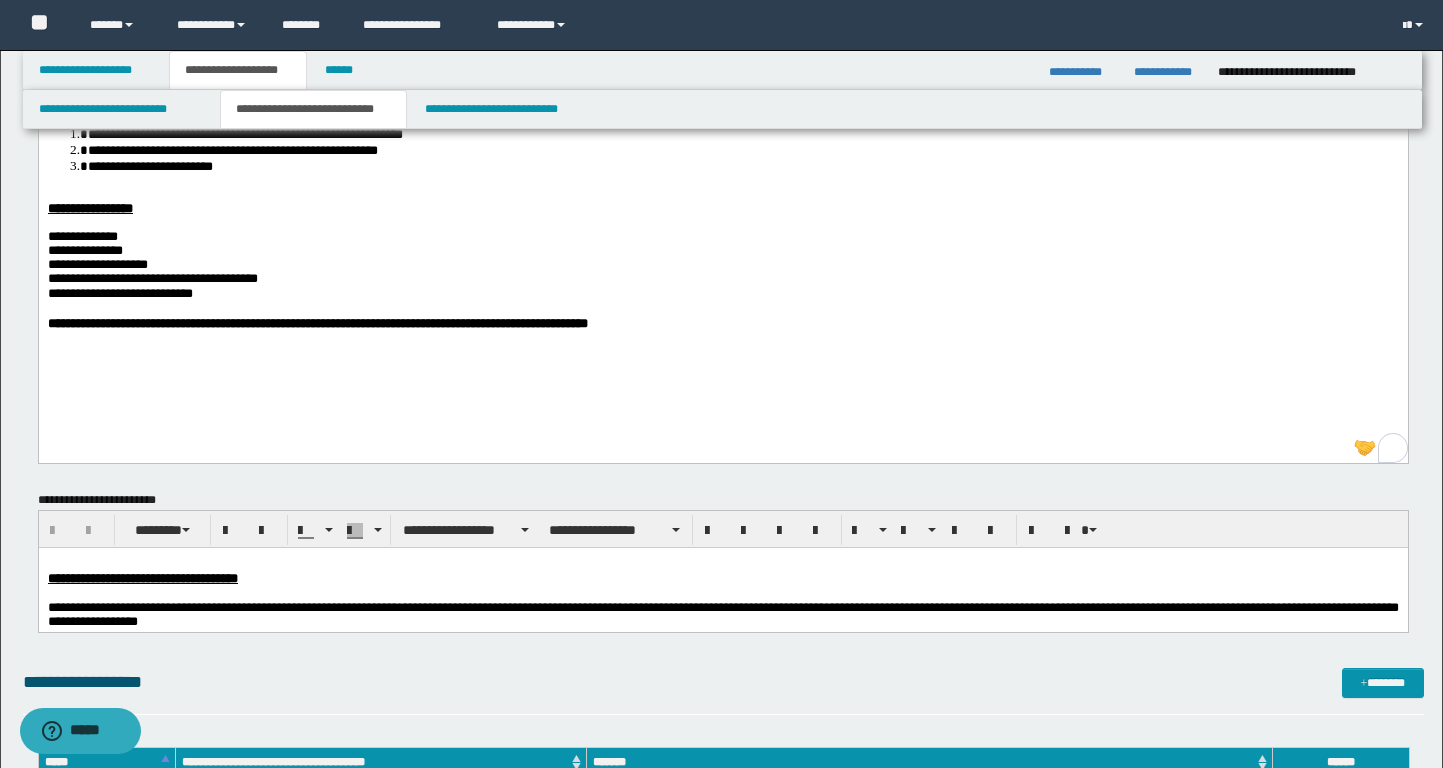 scroll, scrollTop: 452, scrollLeft: 0, axis: vertical 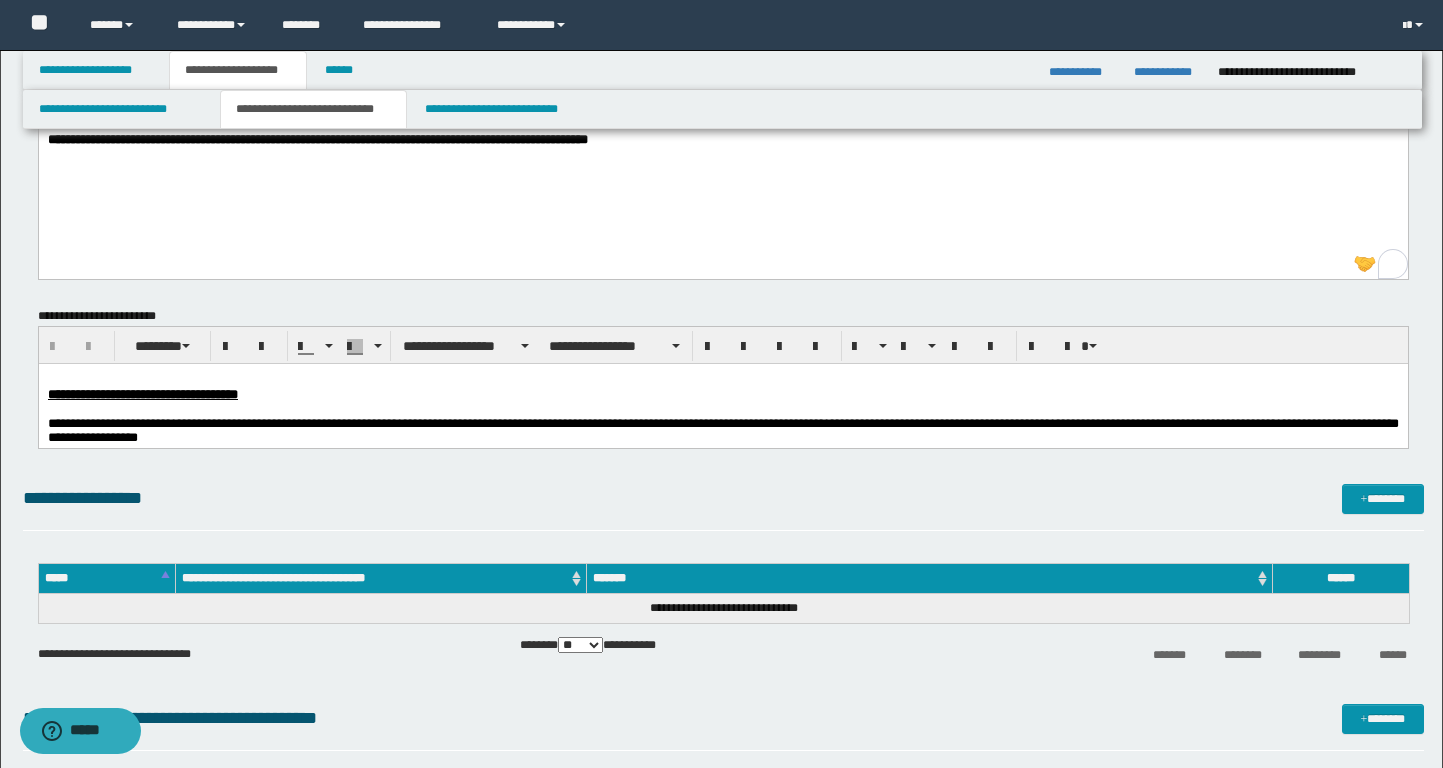 click on "**********" at bounding box center (722, 394) 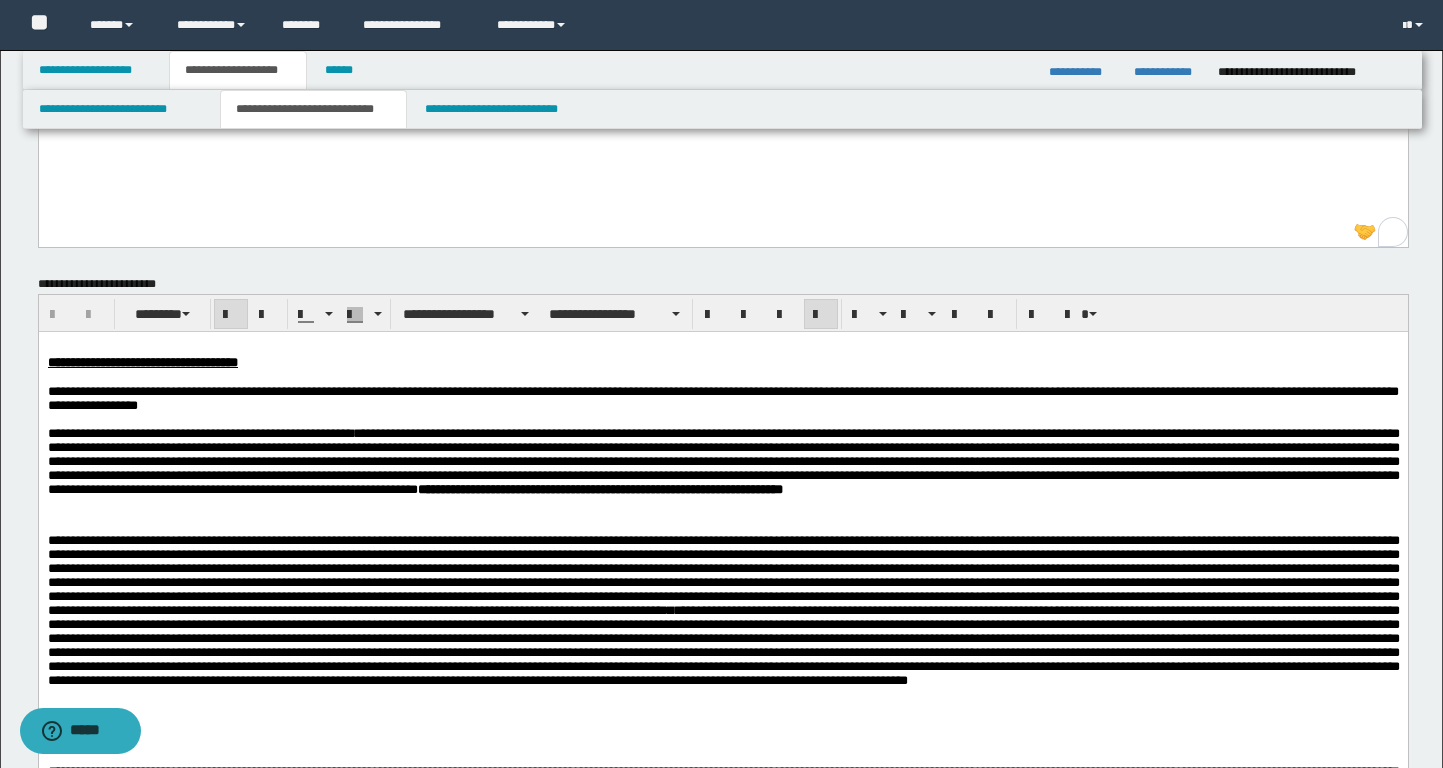 scroll, scrollTop: 507, scrollLeft: 0, axis: vertical 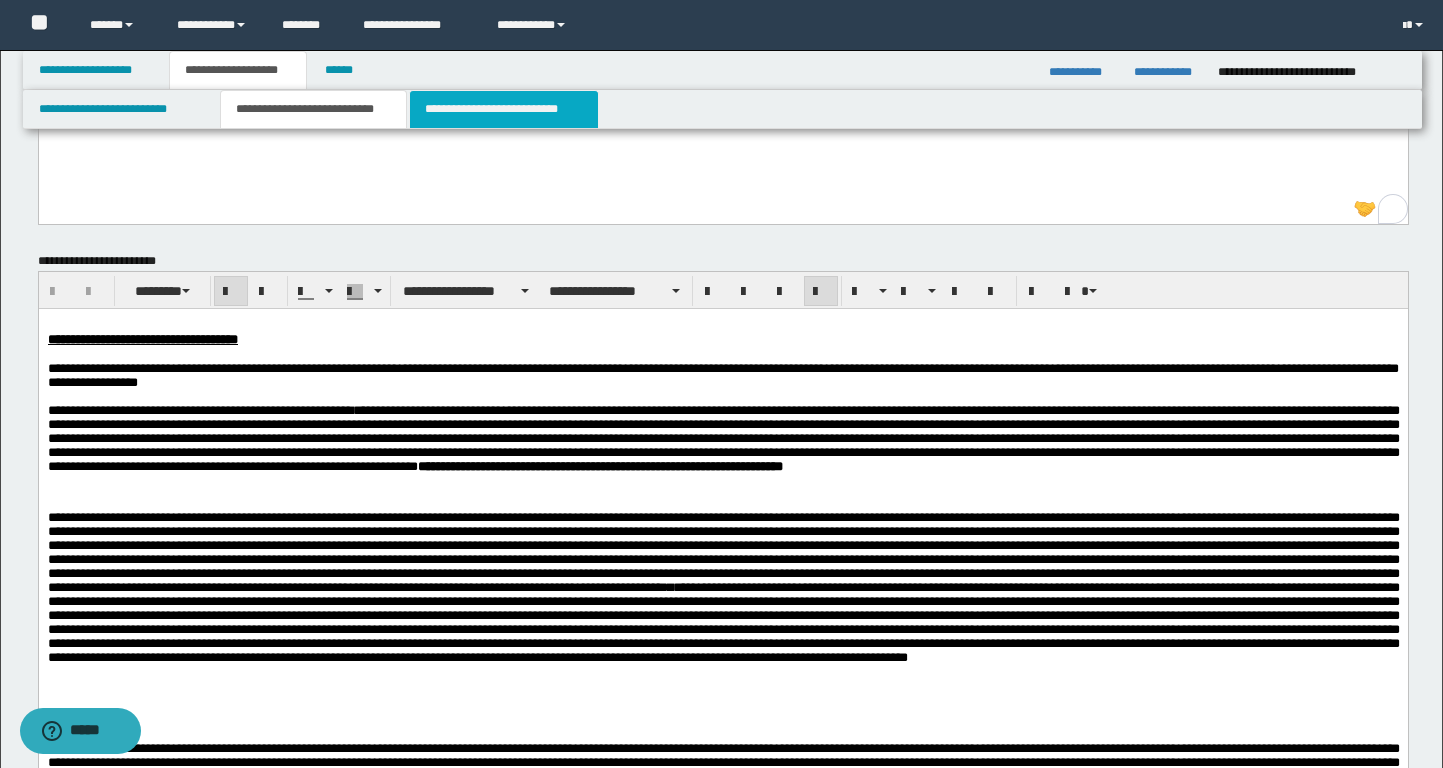 click on "**********" at bounding box center (504, 109) 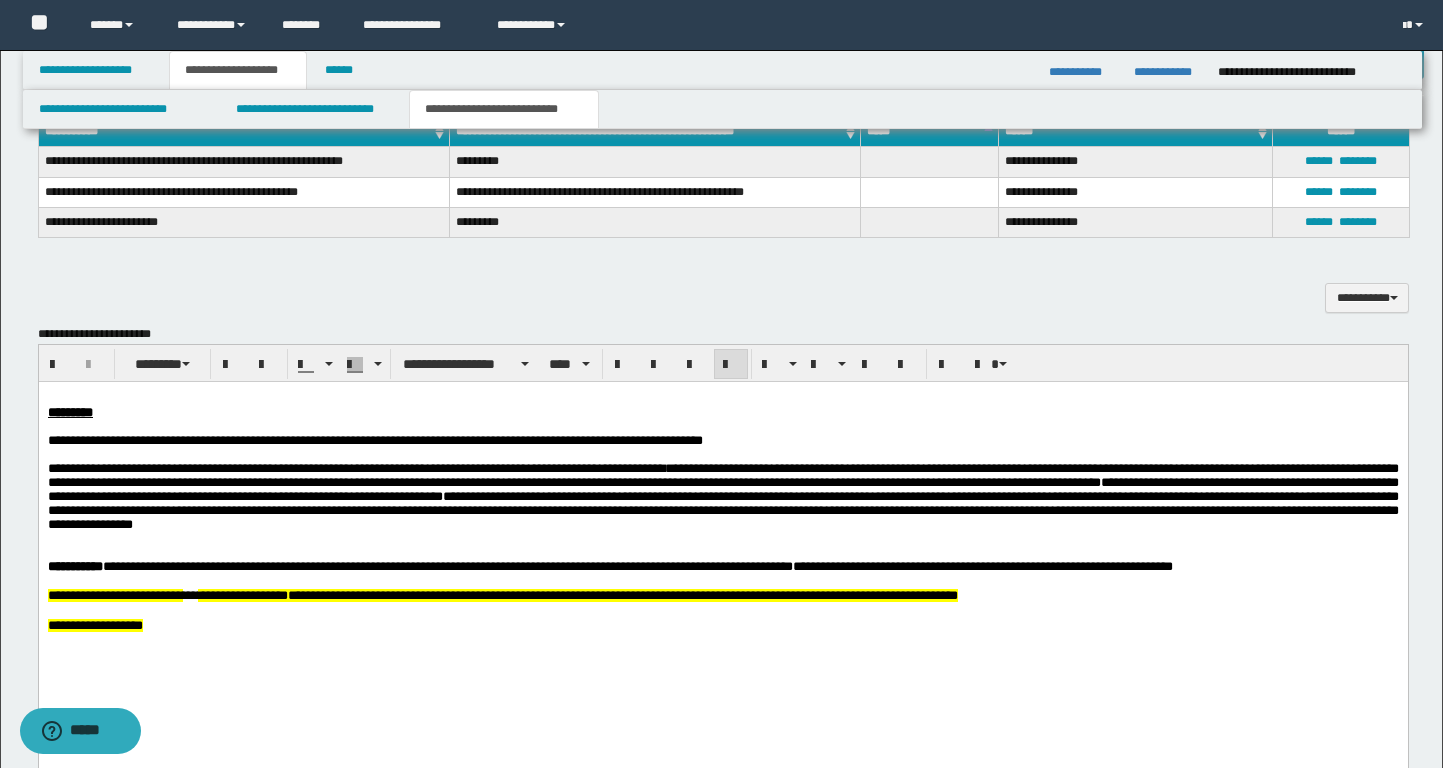 scroll, scrollTop: 584, scrollLeft: 0, axis: vertical 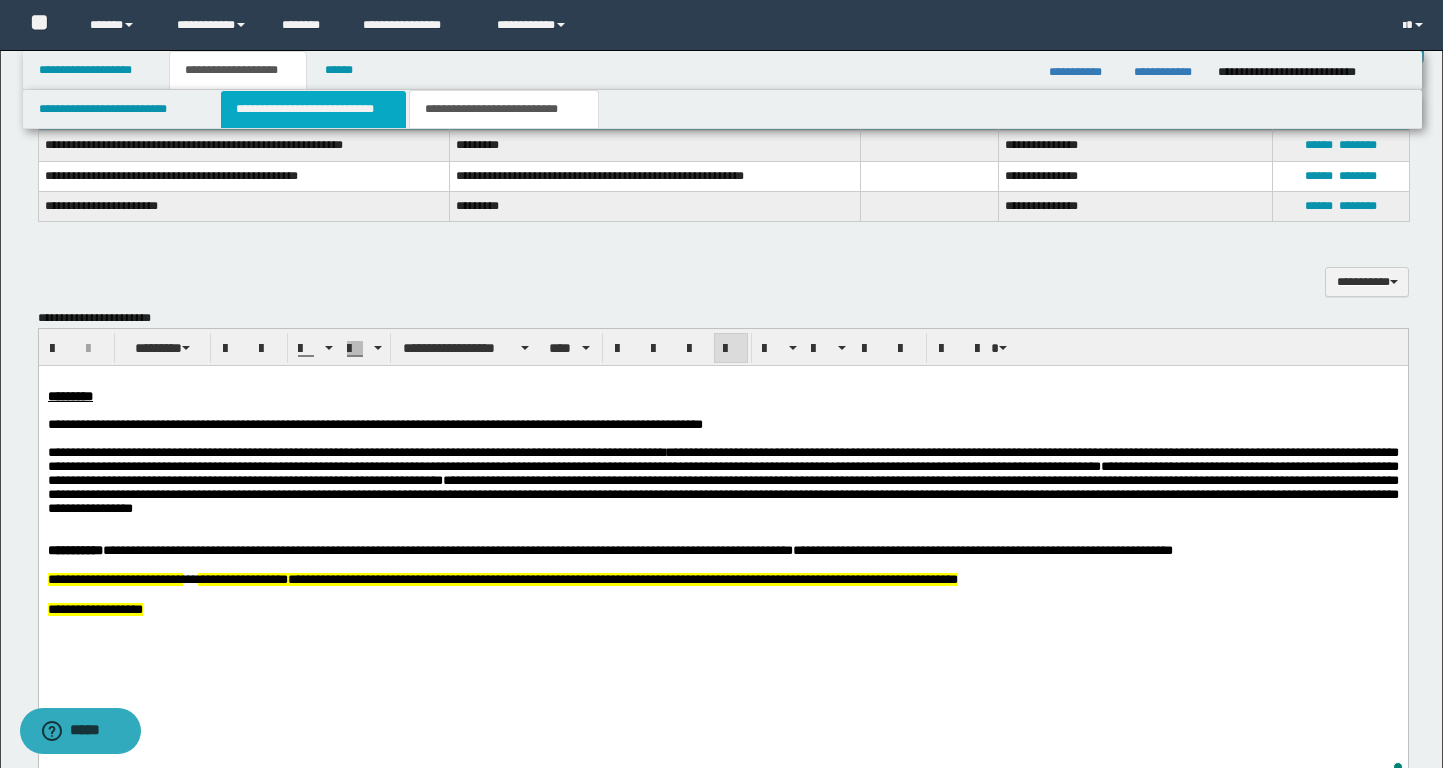 click on "**********" at bounding box center (314, 109) 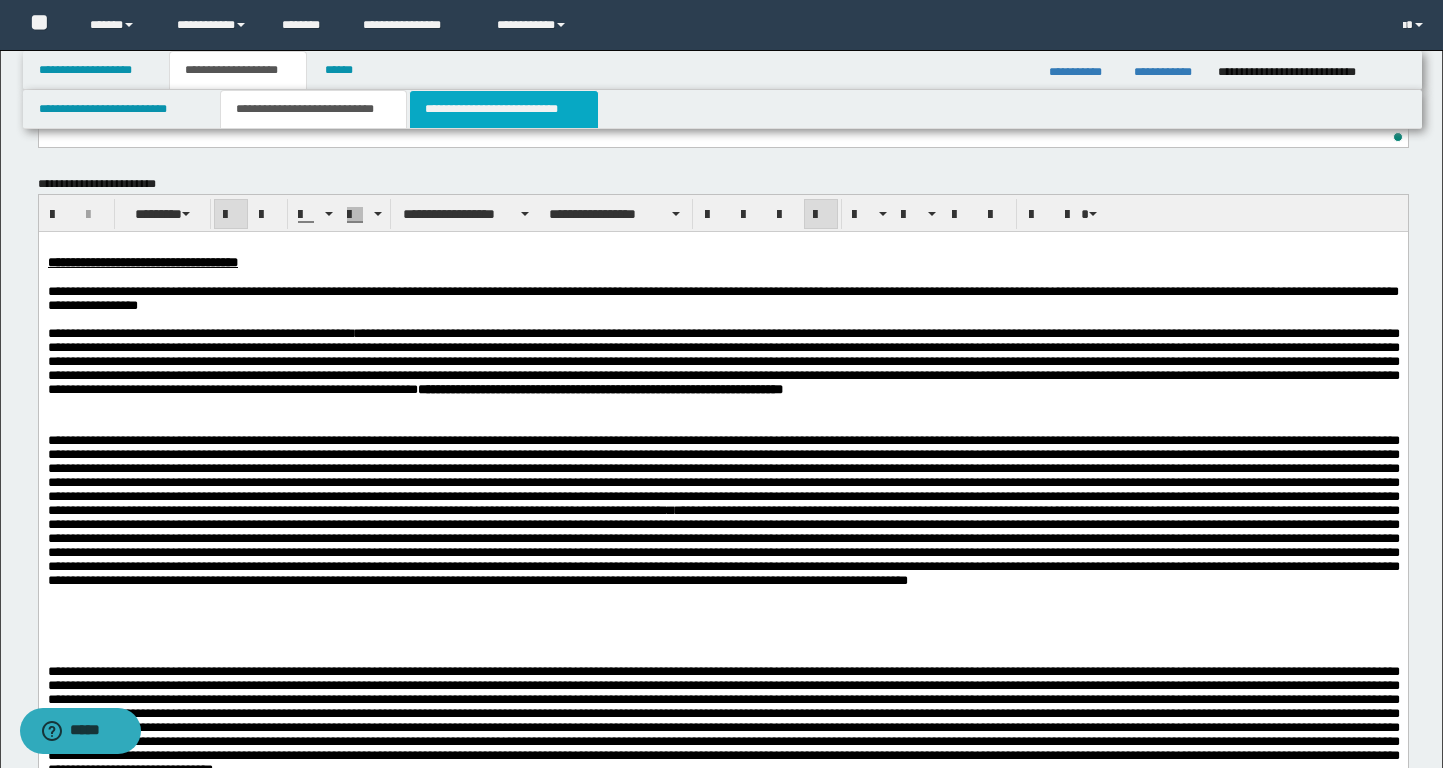 click on "**********" at bounding box center (504, 109) 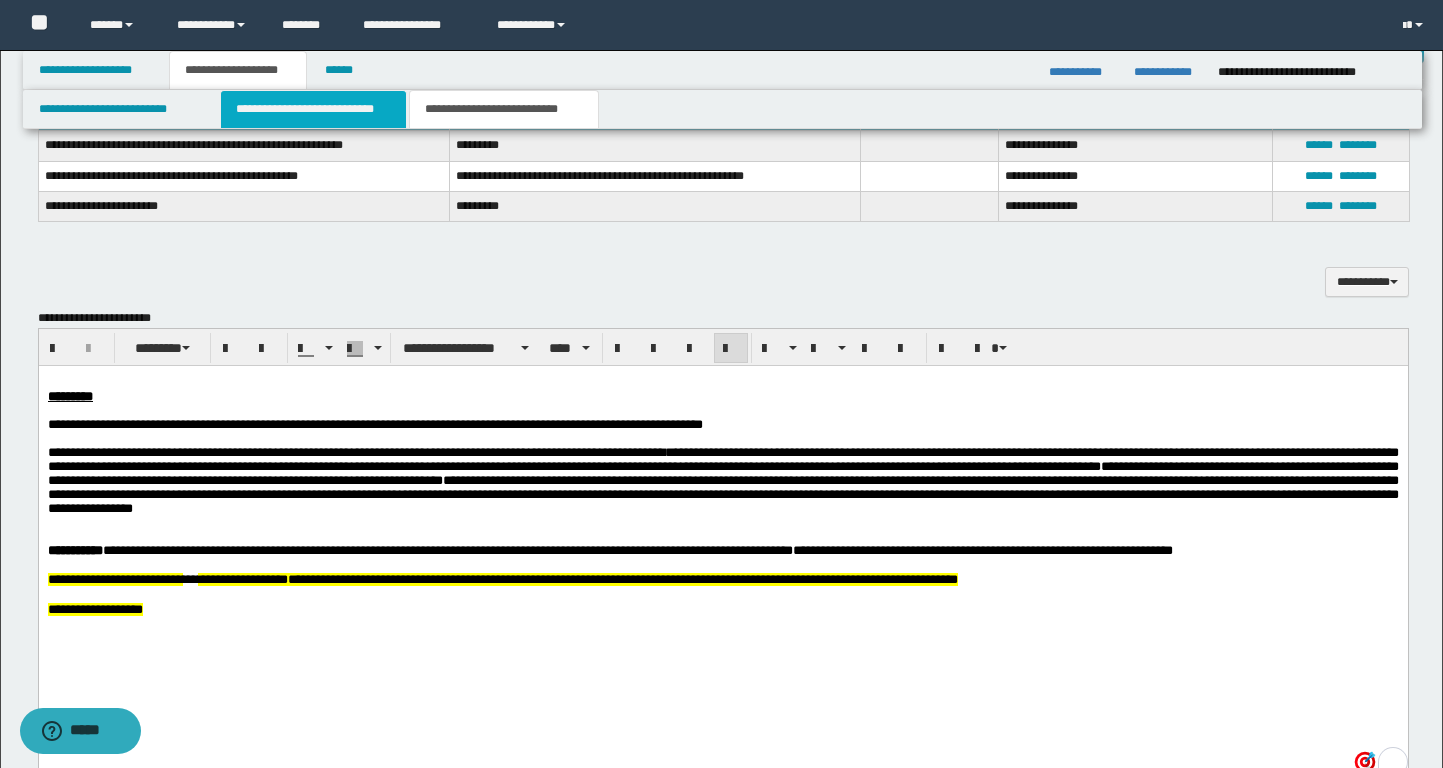click on "**********" at bounding box center (314, 109) 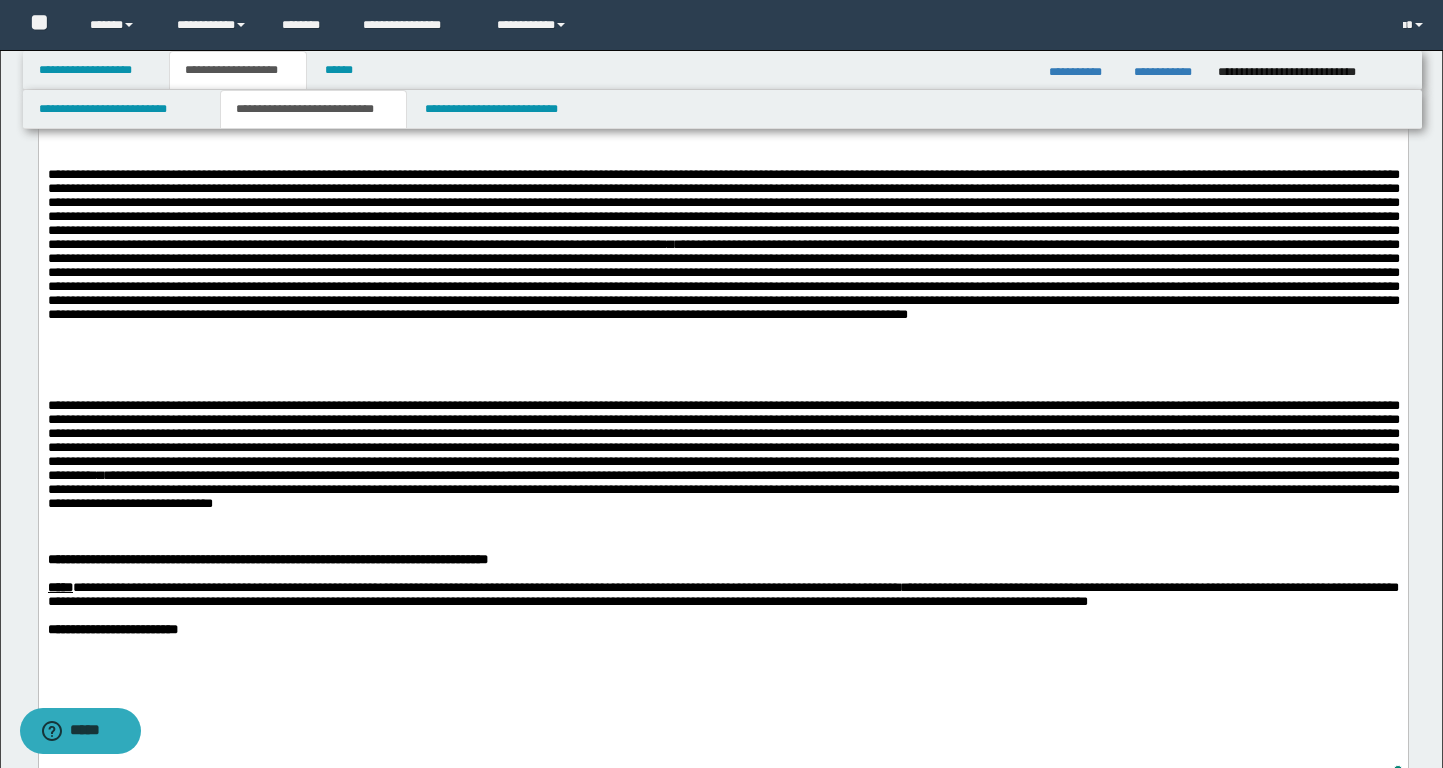 scroll, scrollTop: 908, scrollLeft: 0, axis: vertical 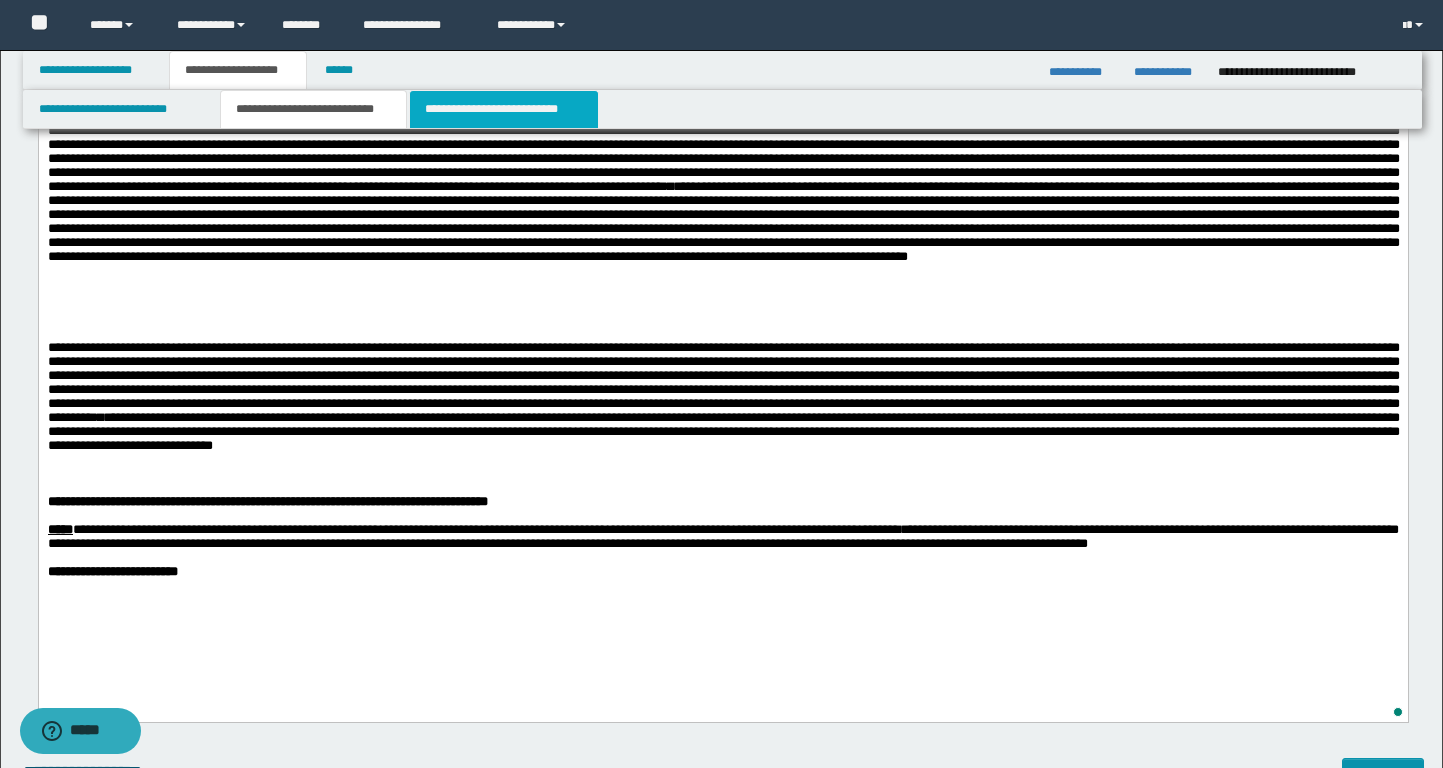 click on "**********" at bounding box center (504, 109) 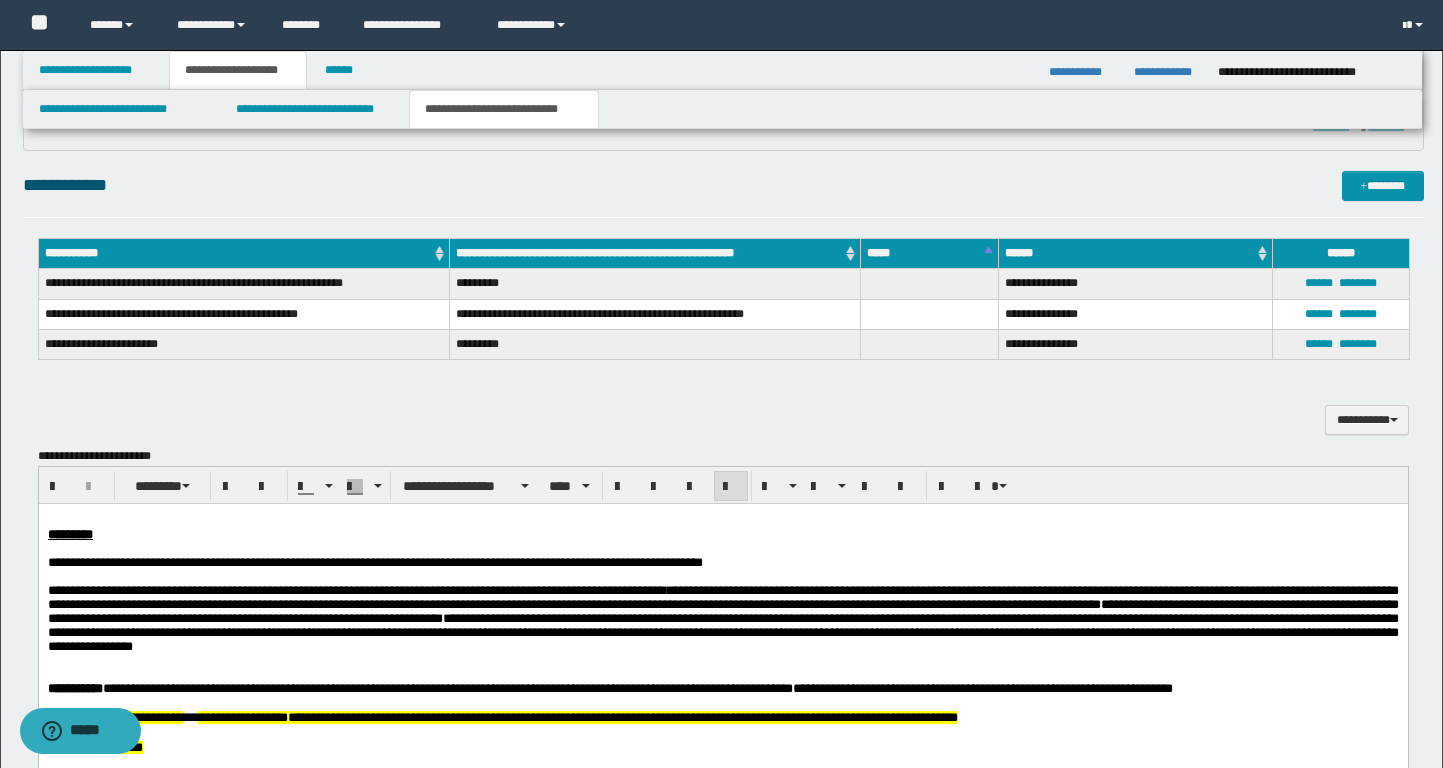 scroll, scrollTop: 469, scrollLeft: 0, axis: vertical 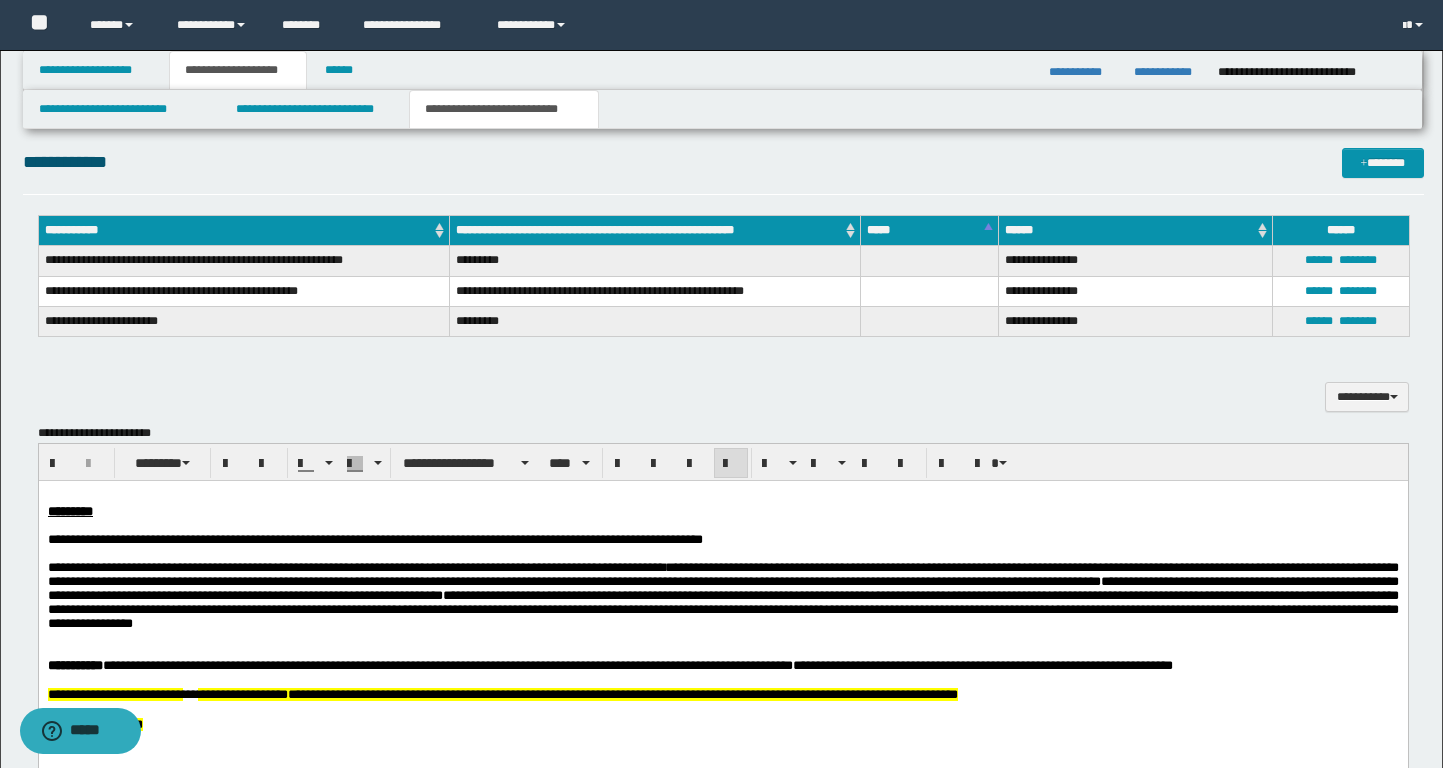 click at bounding box center (722, 526) 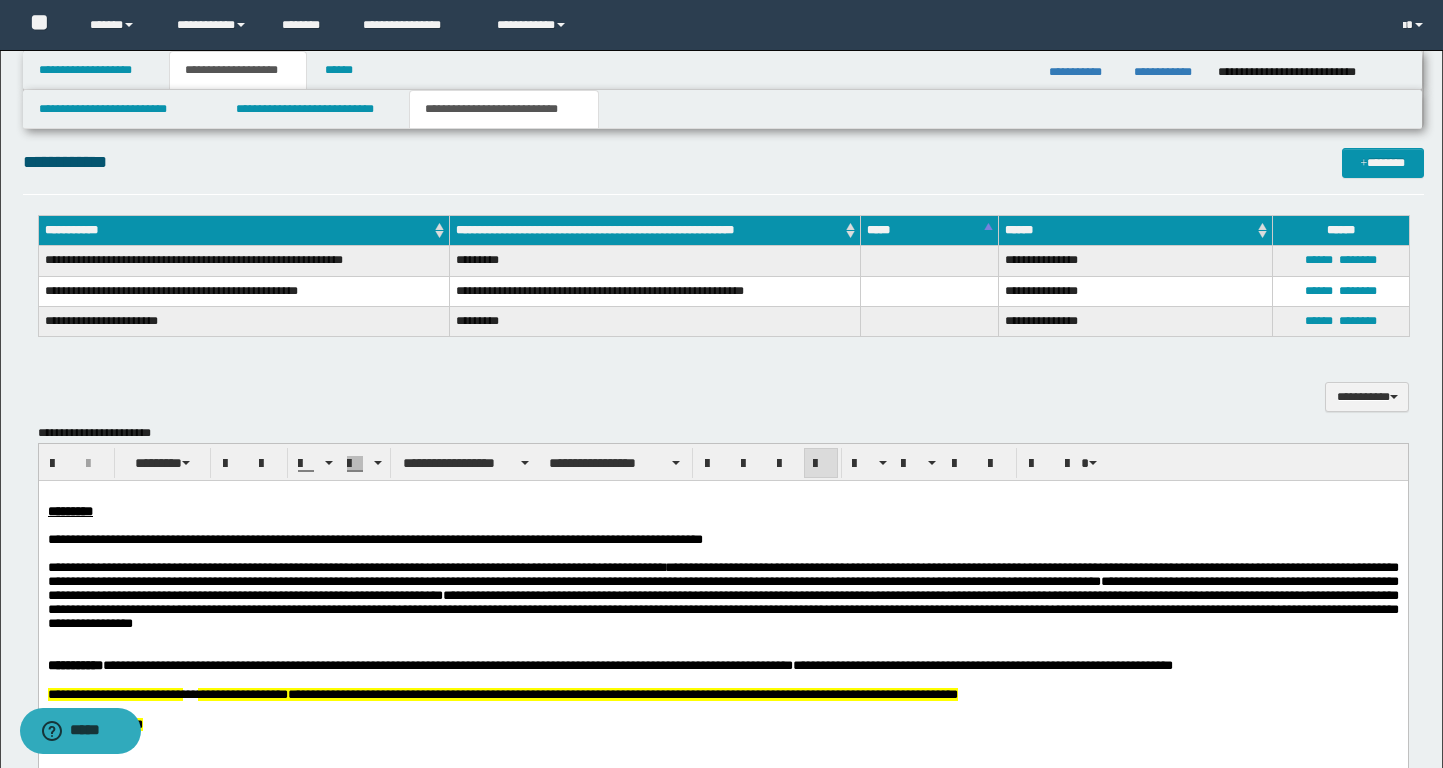 click on "**********" at bounding box center [722, 540] 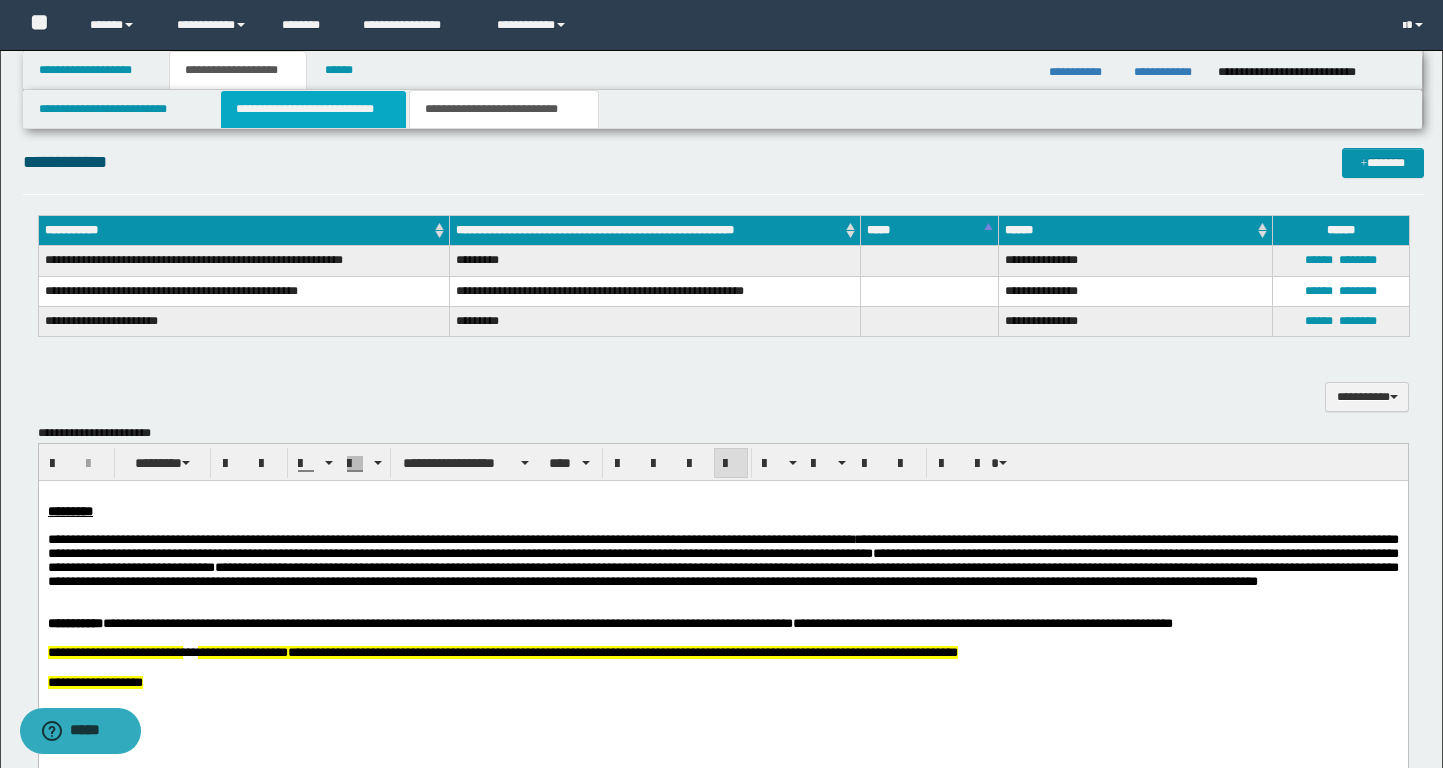 click on "**********" at bounding box center [314, 109] 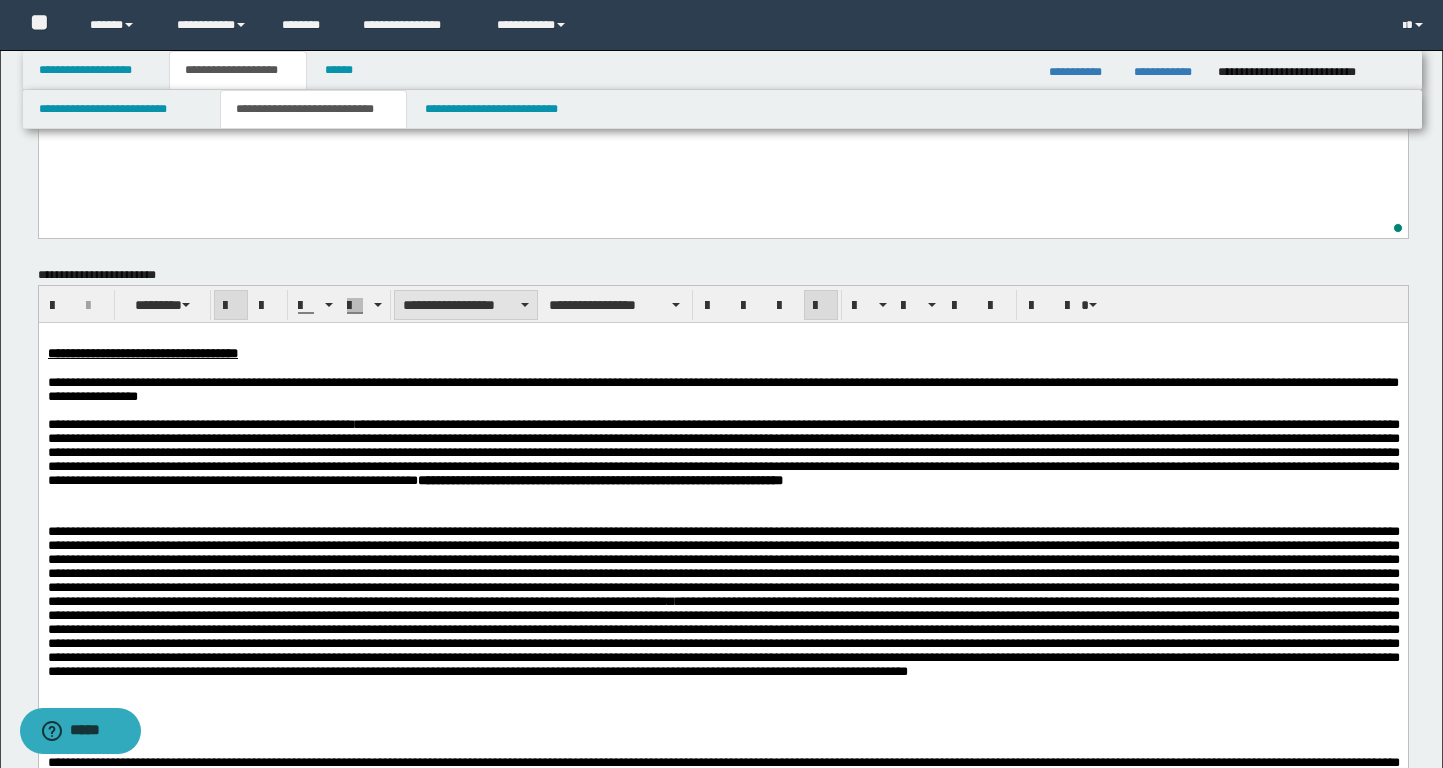 scroll, scrollTop: 146, scrollLeft: 0, axis: vertical 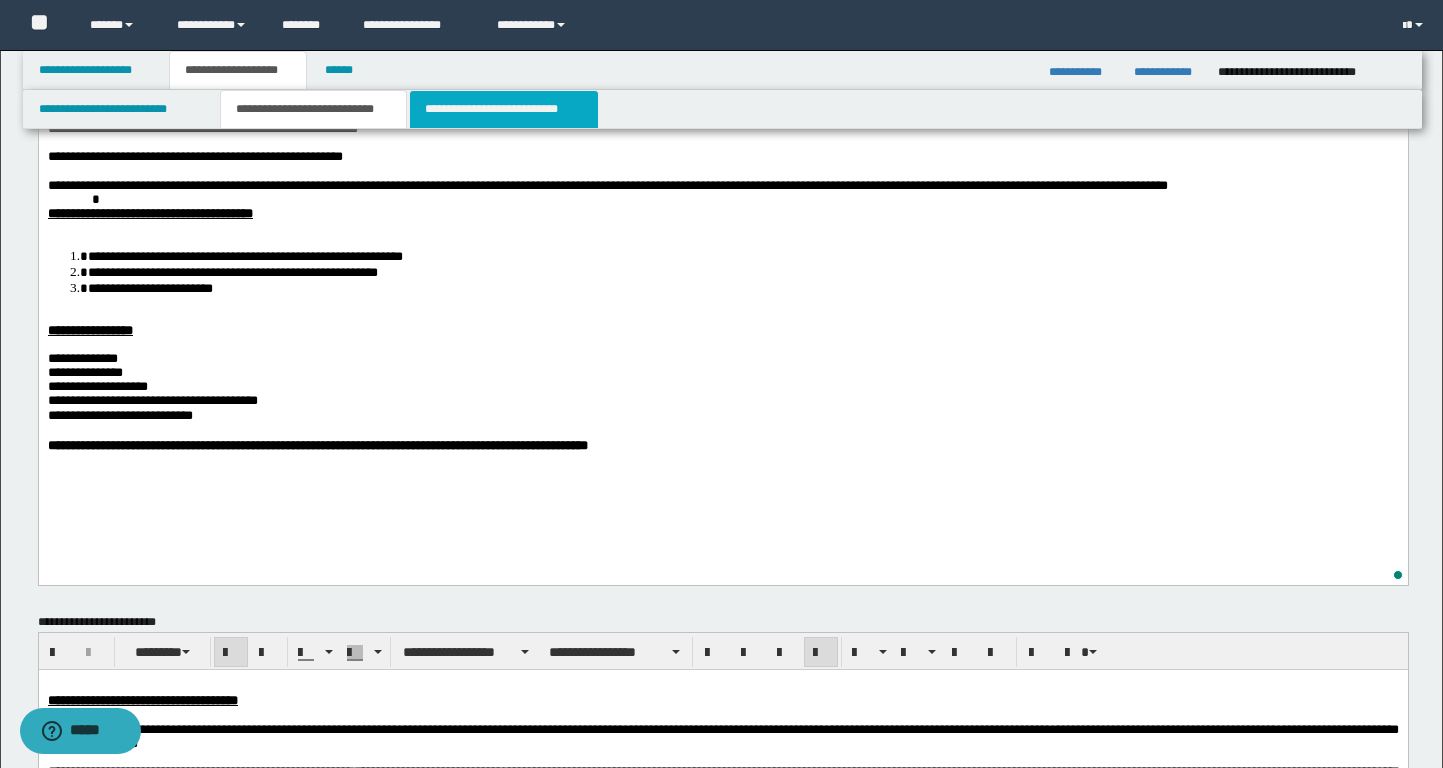 click on "**********" at bounding box center (504, 109) 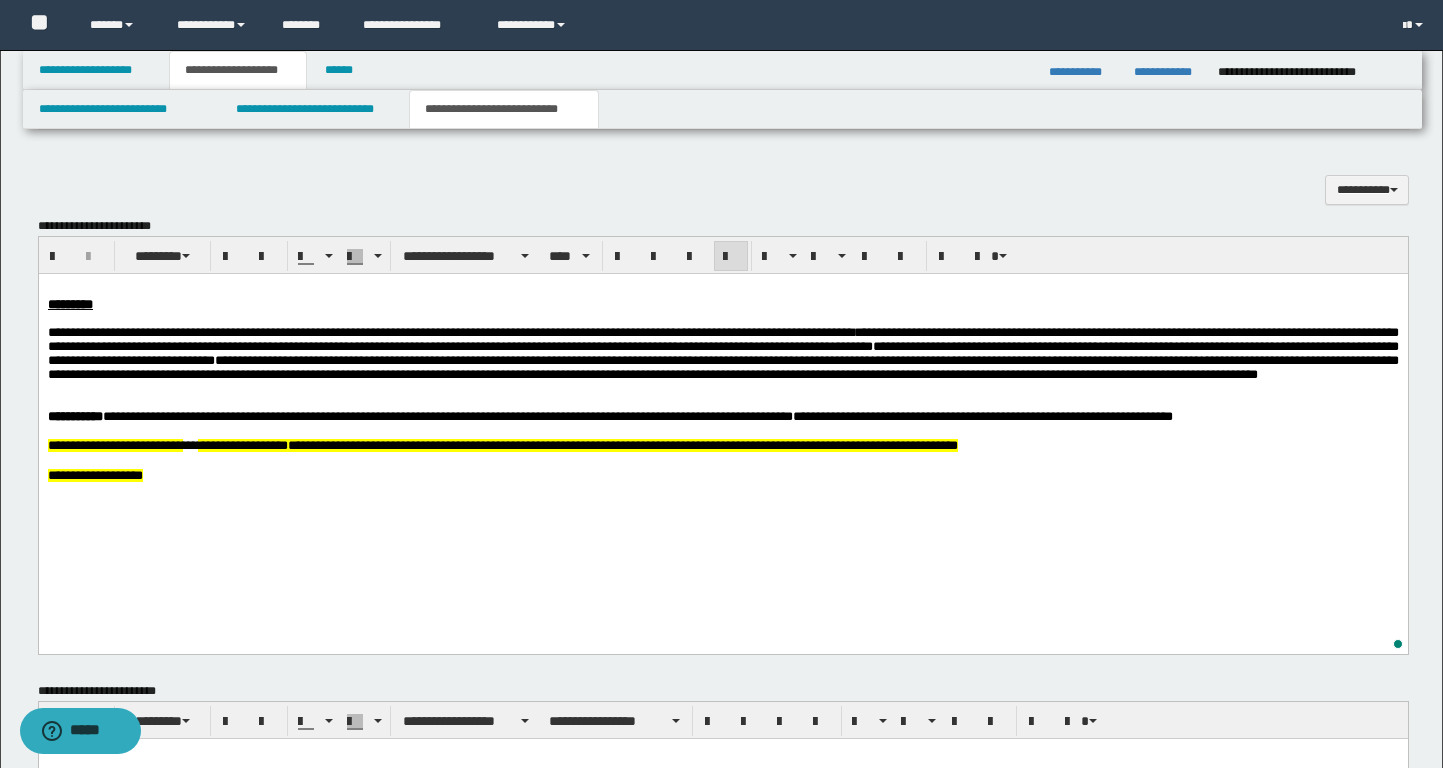 scroll, scrollTop: 677, scrollLeft: 0, axis: vertical 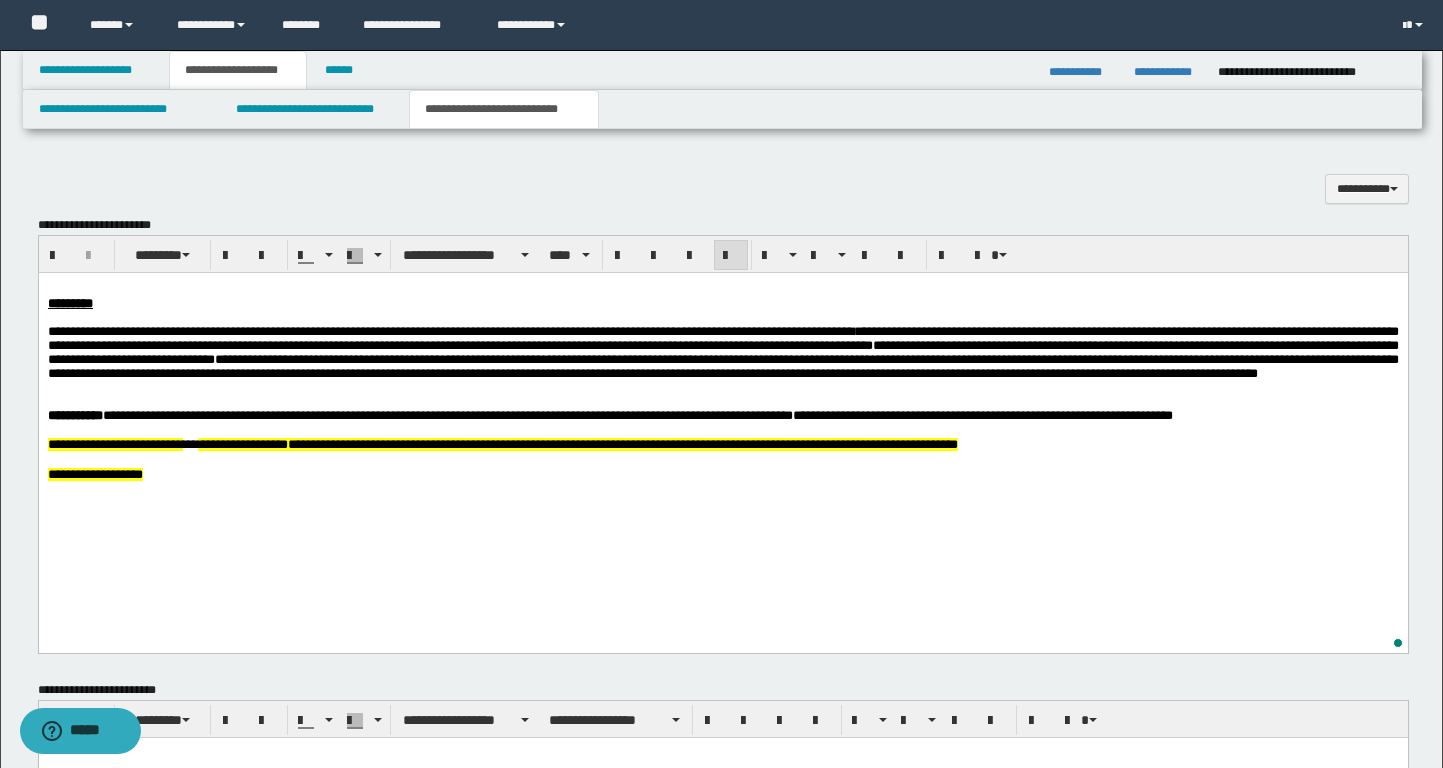 click at bounding box center (722, 388) 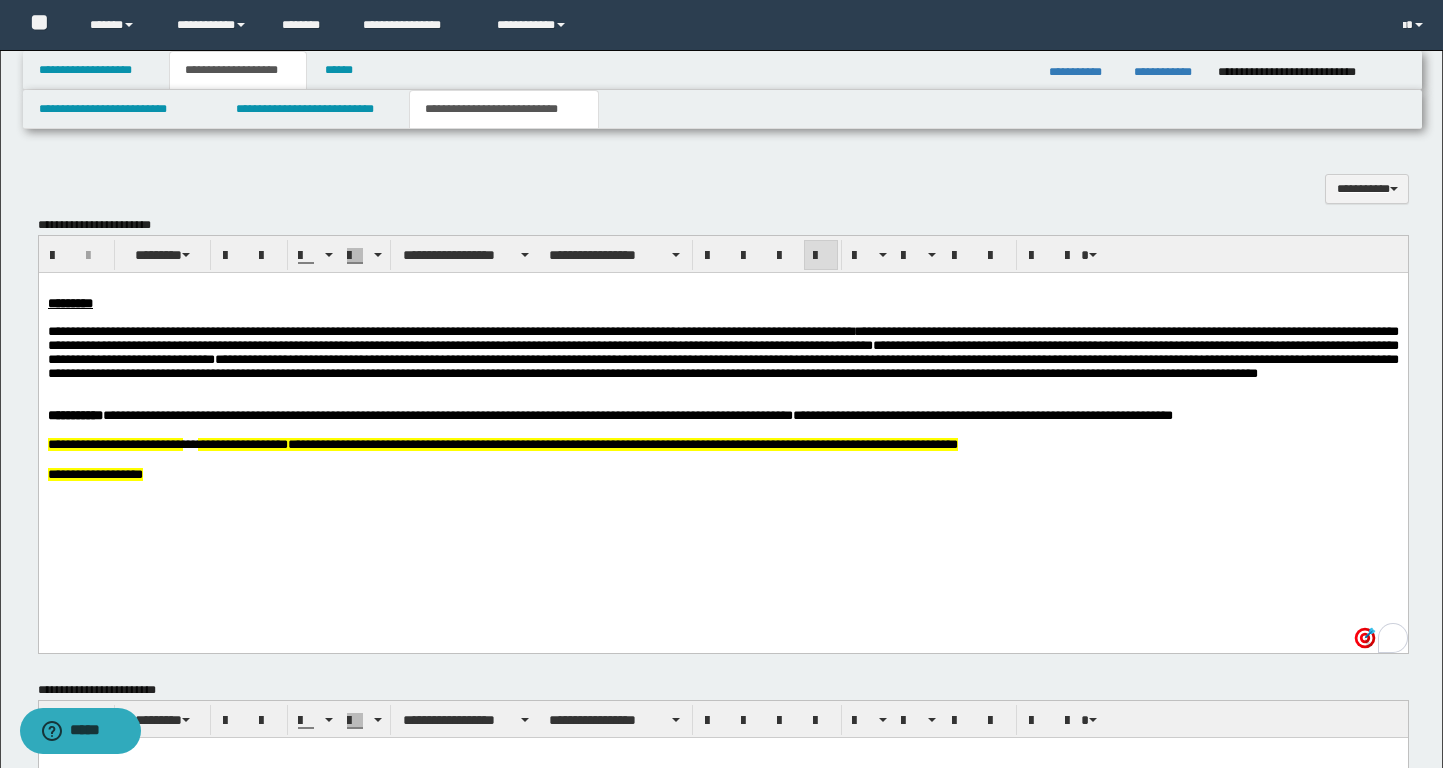 click on "**********" at bounding box center [722, 338] 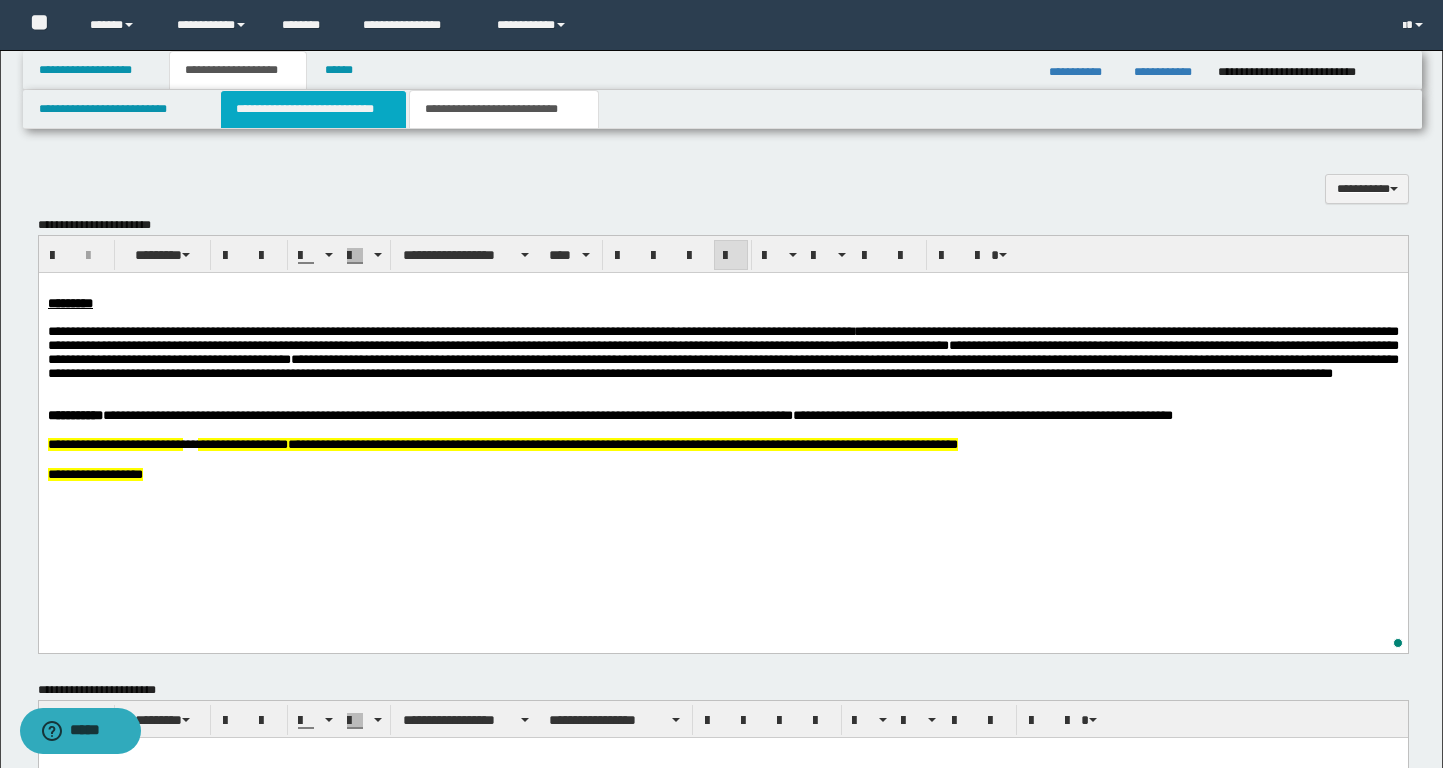 click on "**********" at bounding box center [314, 109] 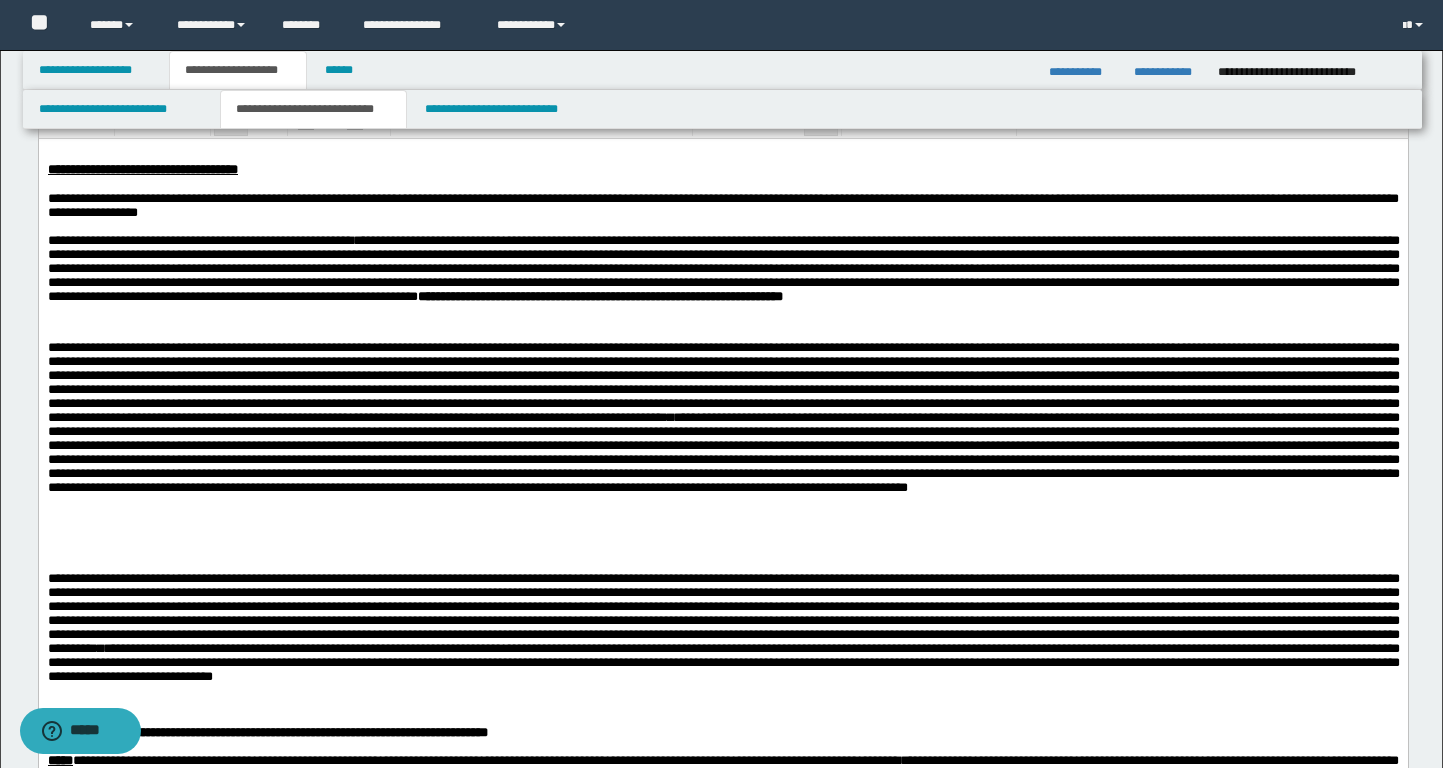 scroll, scrollTop: 147, scrollLeft: 0, axis: vertical 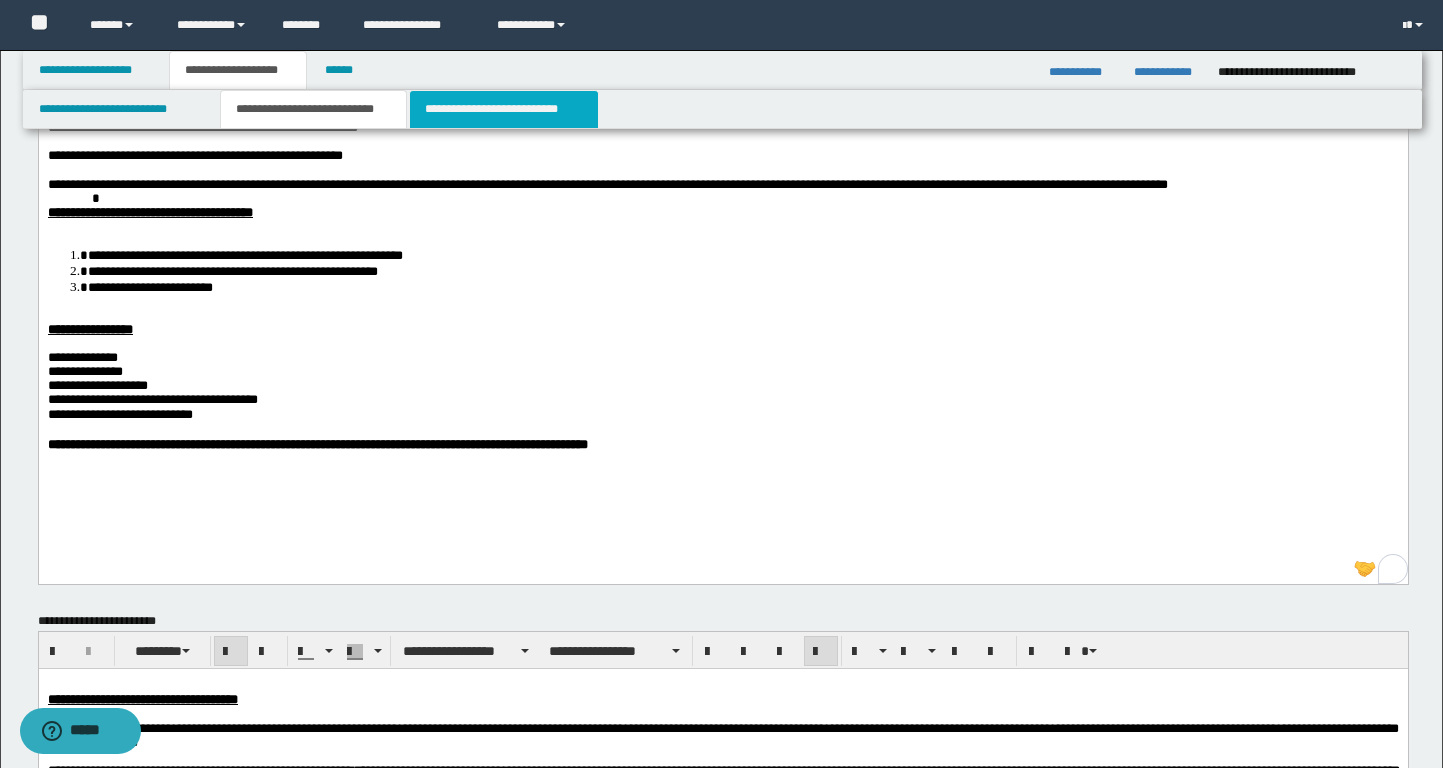 click on "**********" at bounding box center (504, 109) 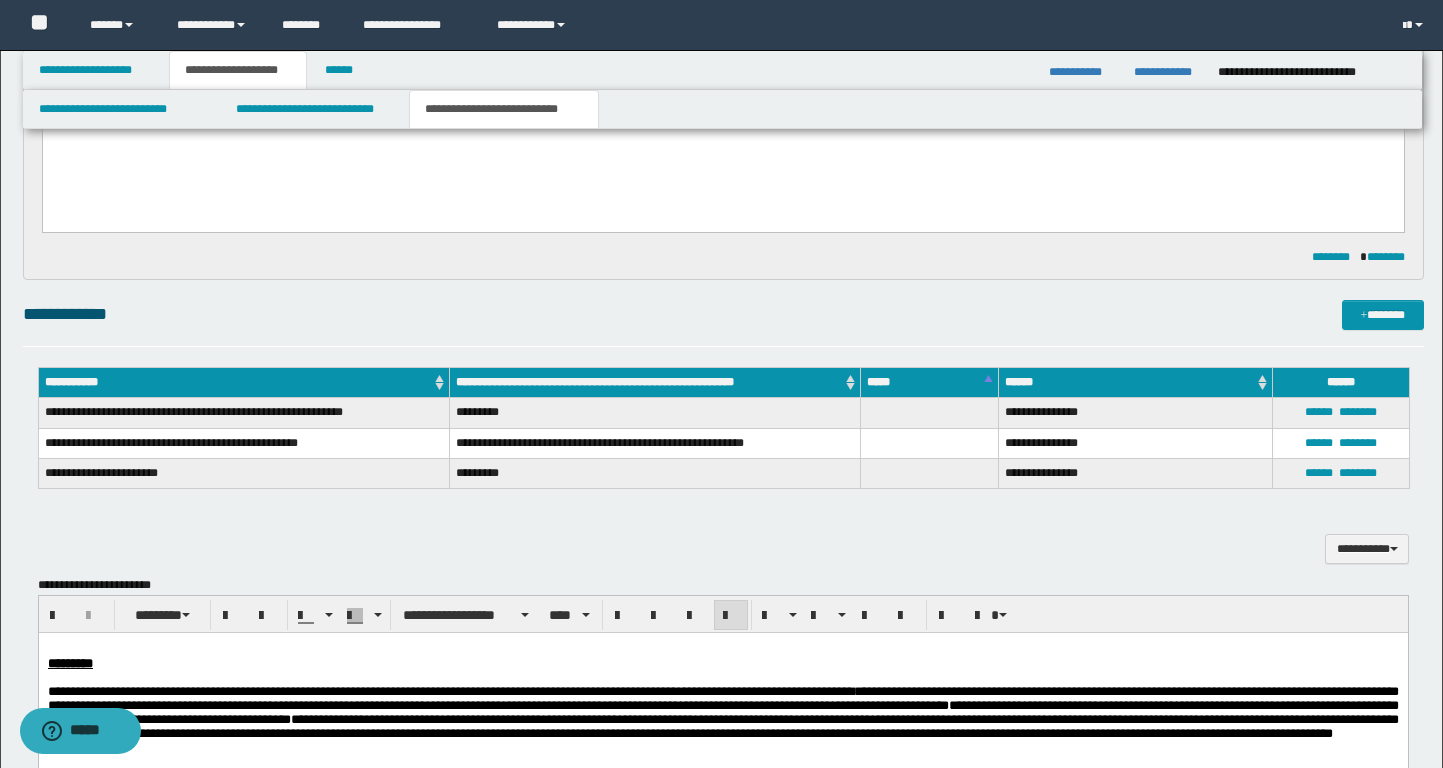 scroll, scrollTop: 93, scrollLeft: 0, axis: vertical 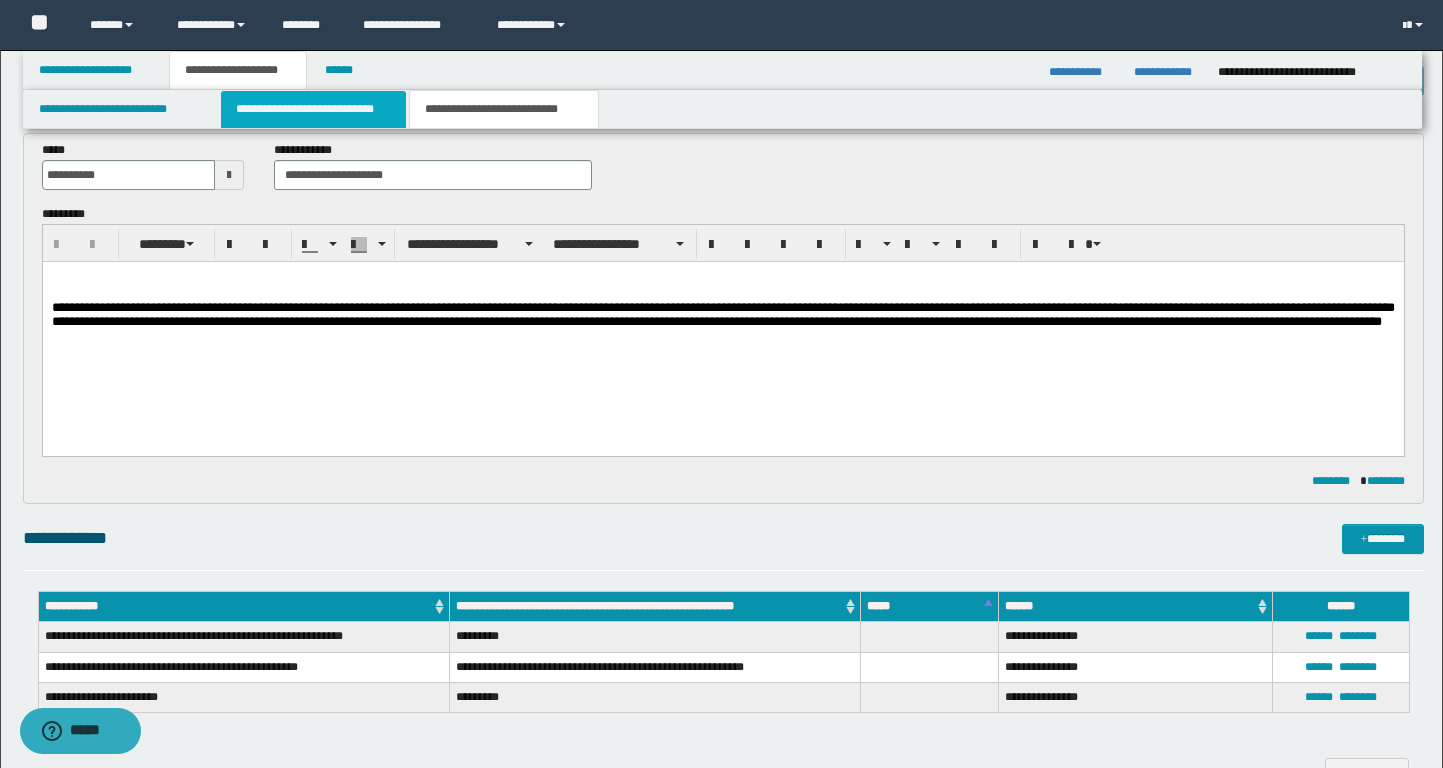 click on "**********" at bounding box center (314, 109) 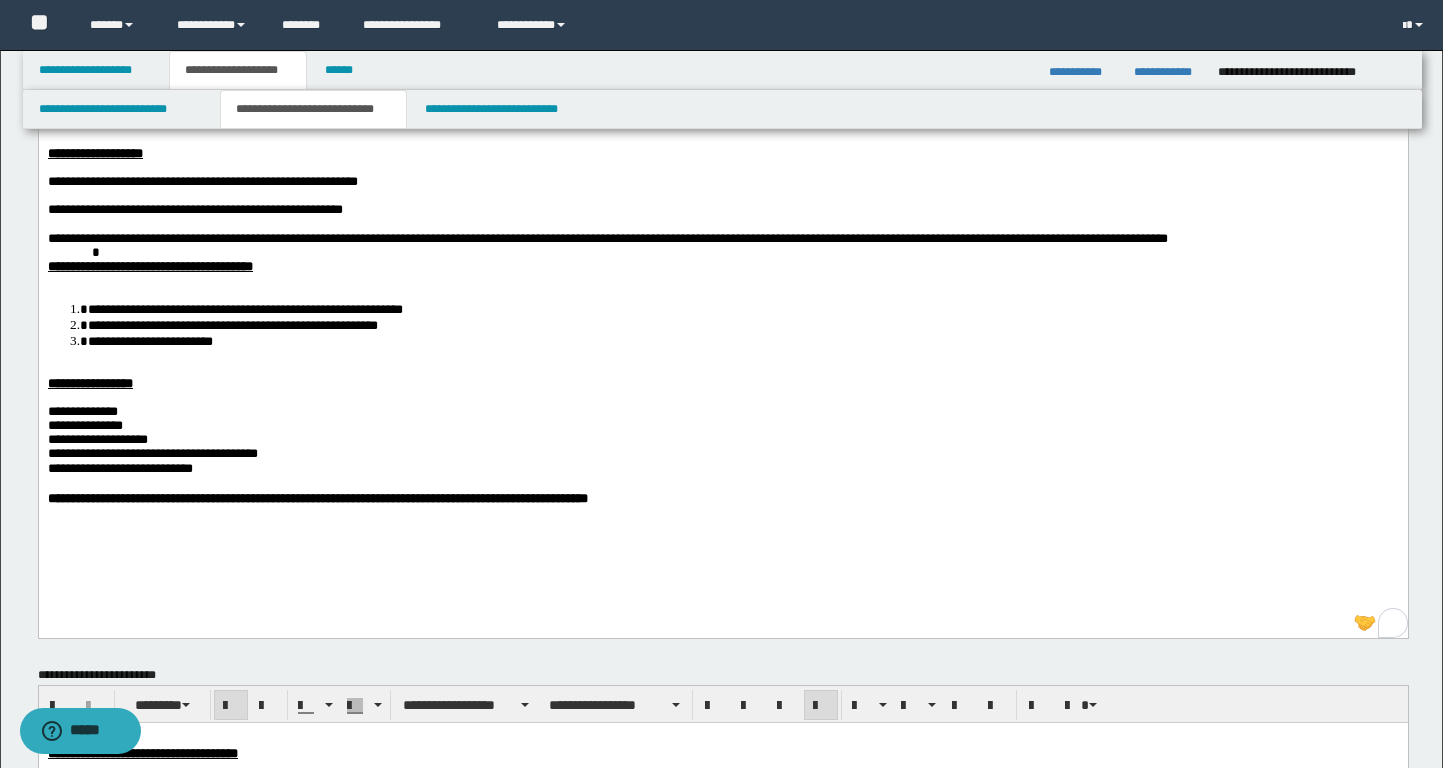 click on "**********" at bounding box center [742, 324] 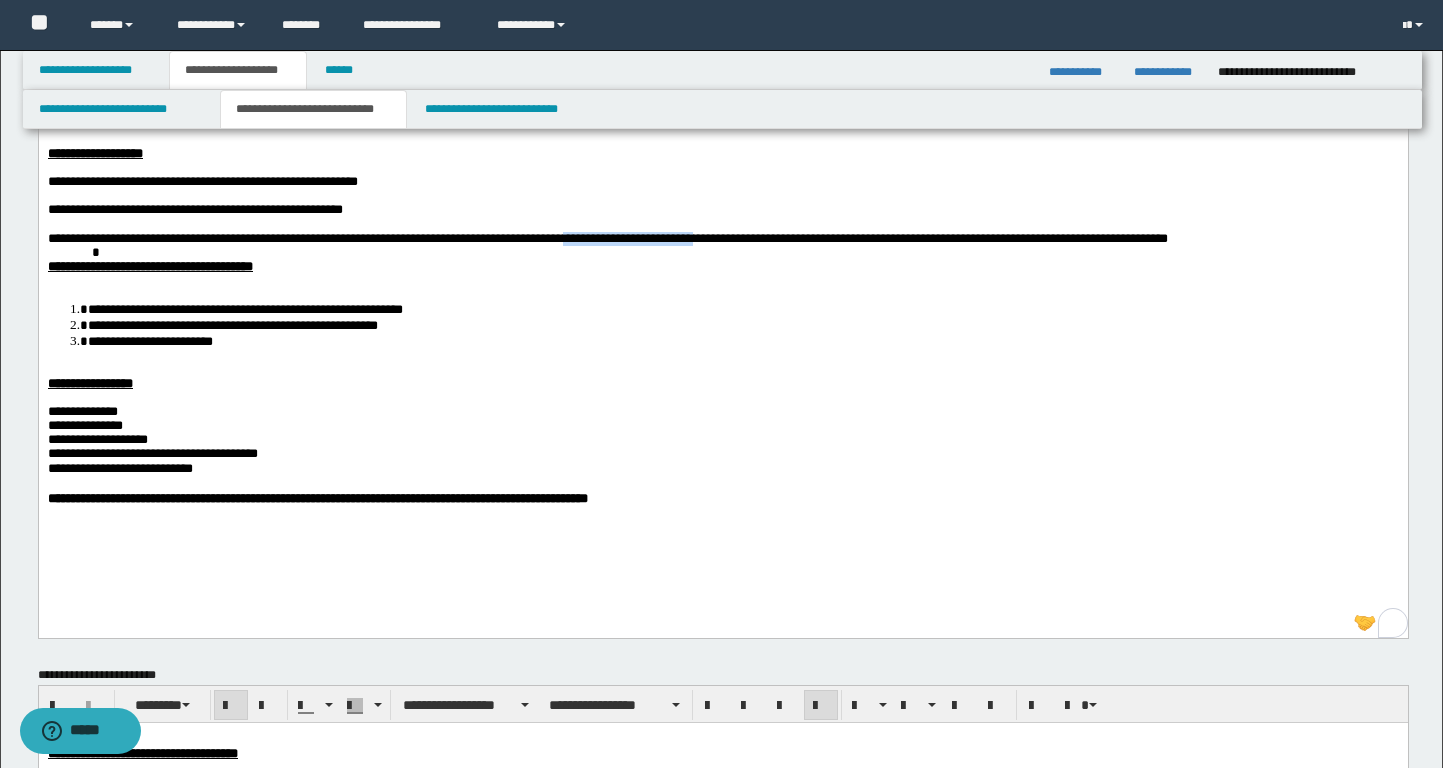 drag, startPoint x: 669, startPoint y: 245, endPoint x: 826, endPoint y: 246, distance: 157.00319 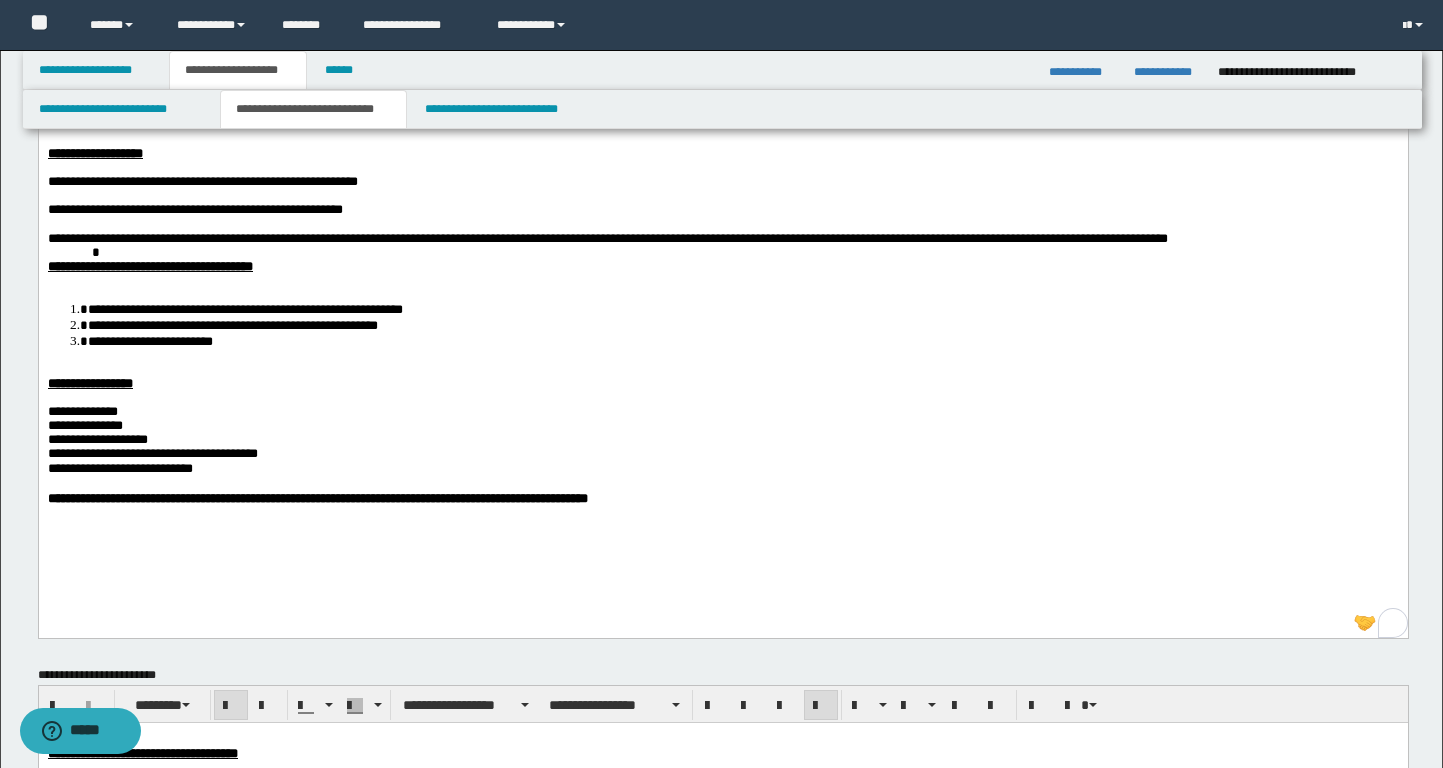 click at bounding box center [722, 252] 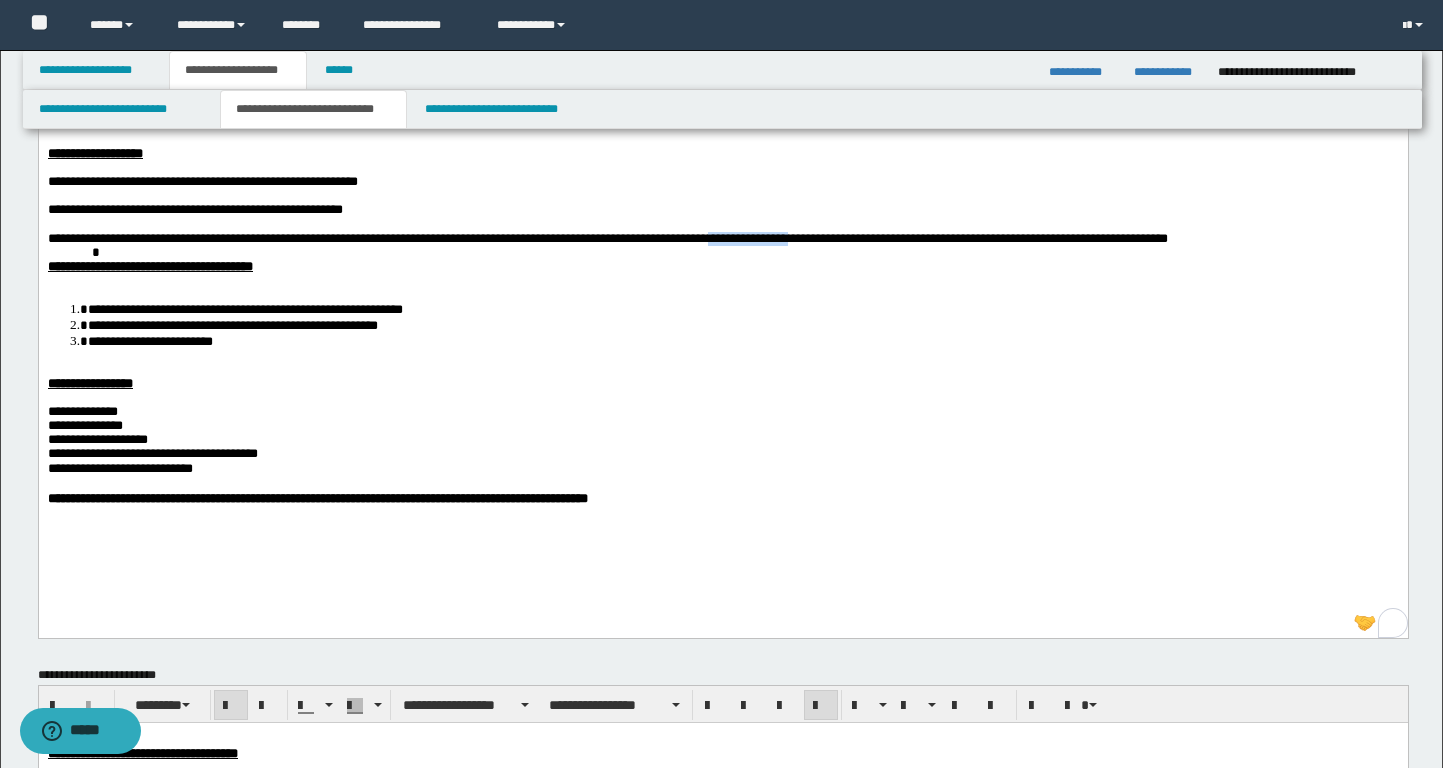 drag, startPoint x: 841, startPoint y: 241, endPoint x: 927, endPoint y: 245, distance: 86.09297 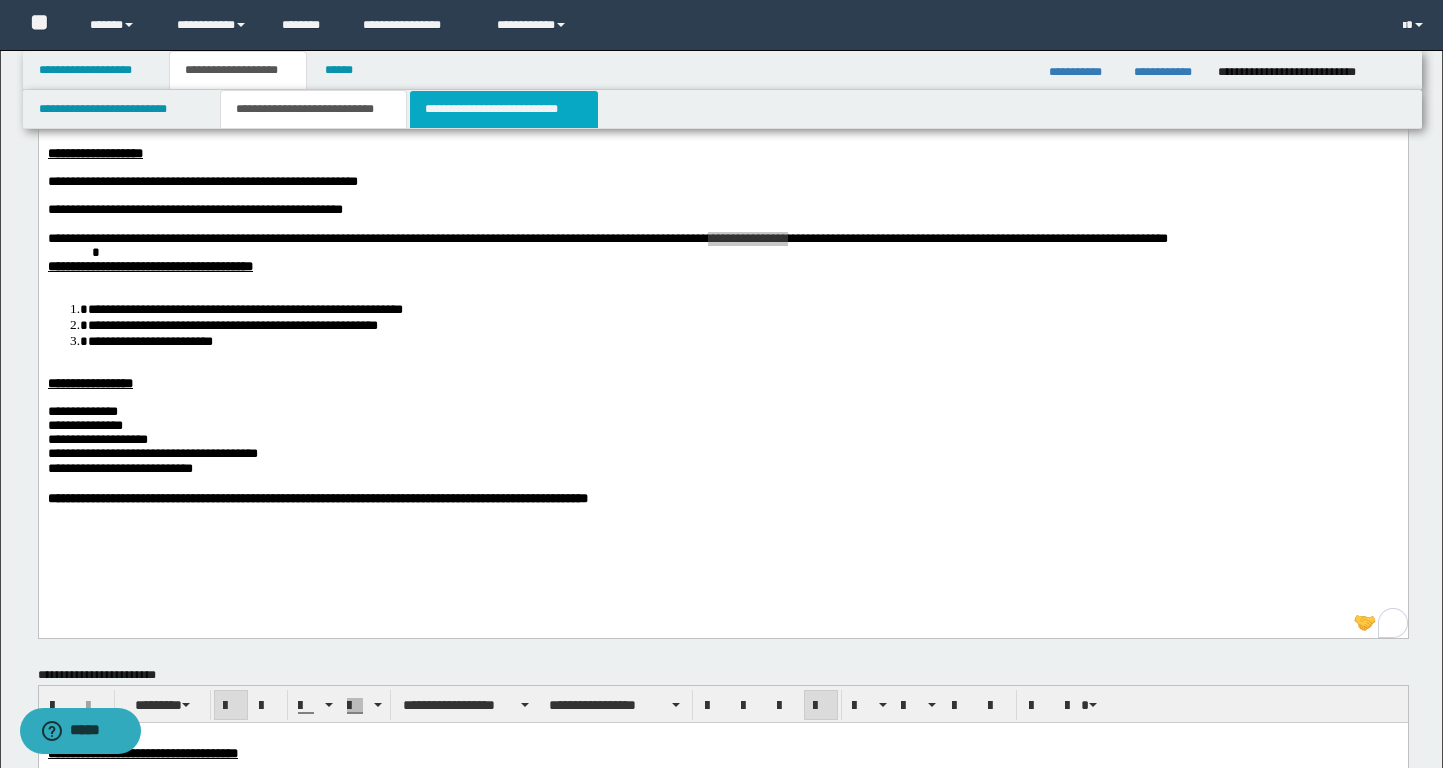 click on "**********" at bounding box center [504, 109] 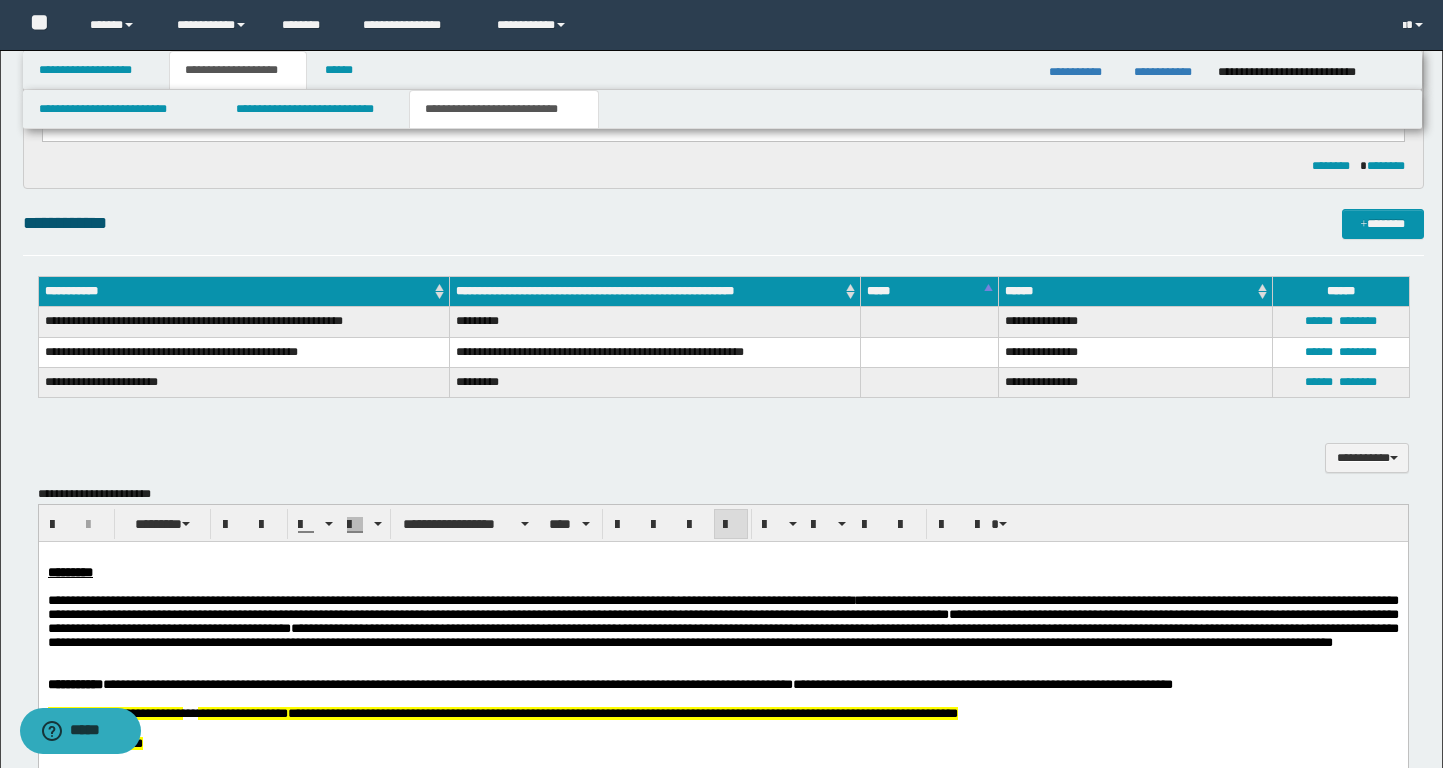 scroll, scrollTop: 500, scrollLeft: 0, axis: vertical 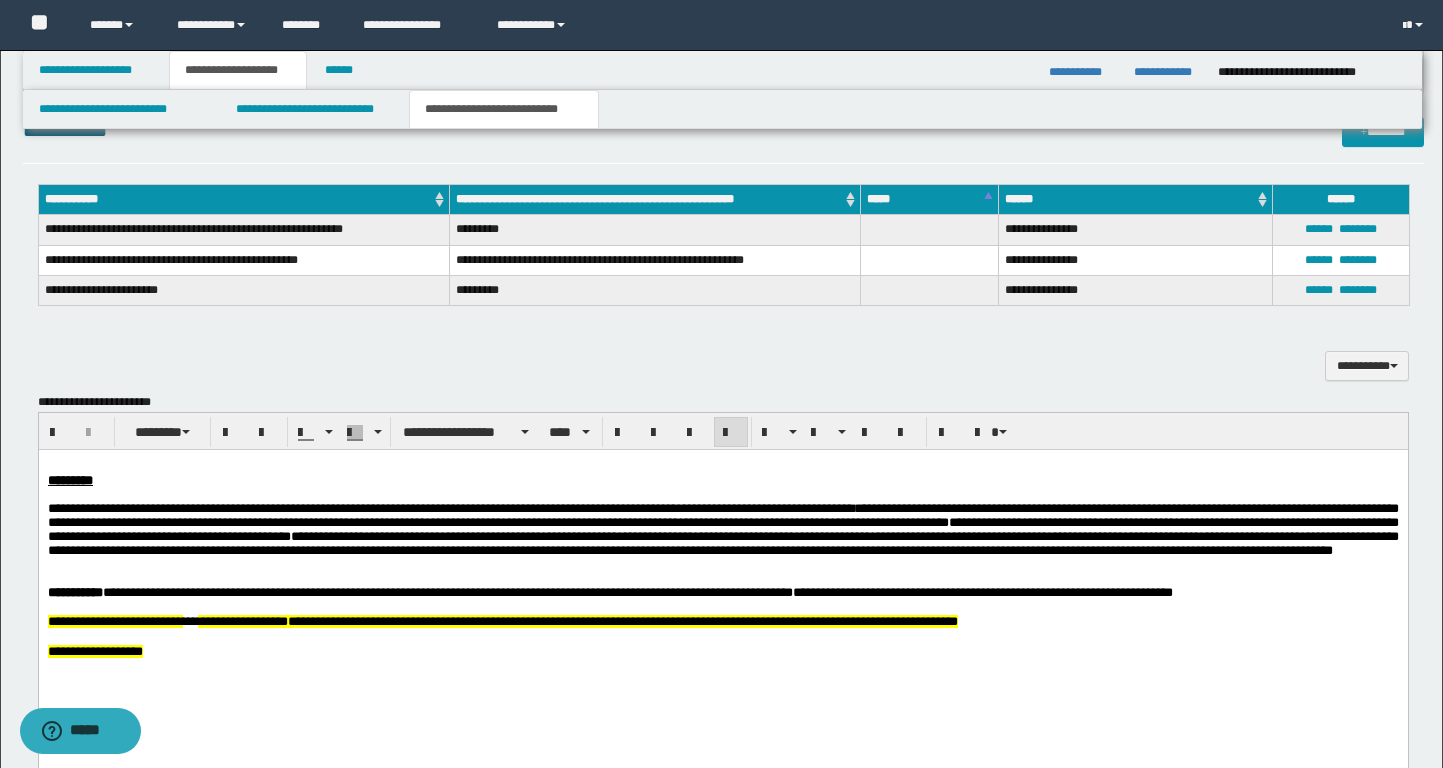 click on "**********" at bounding box center (722, 515) 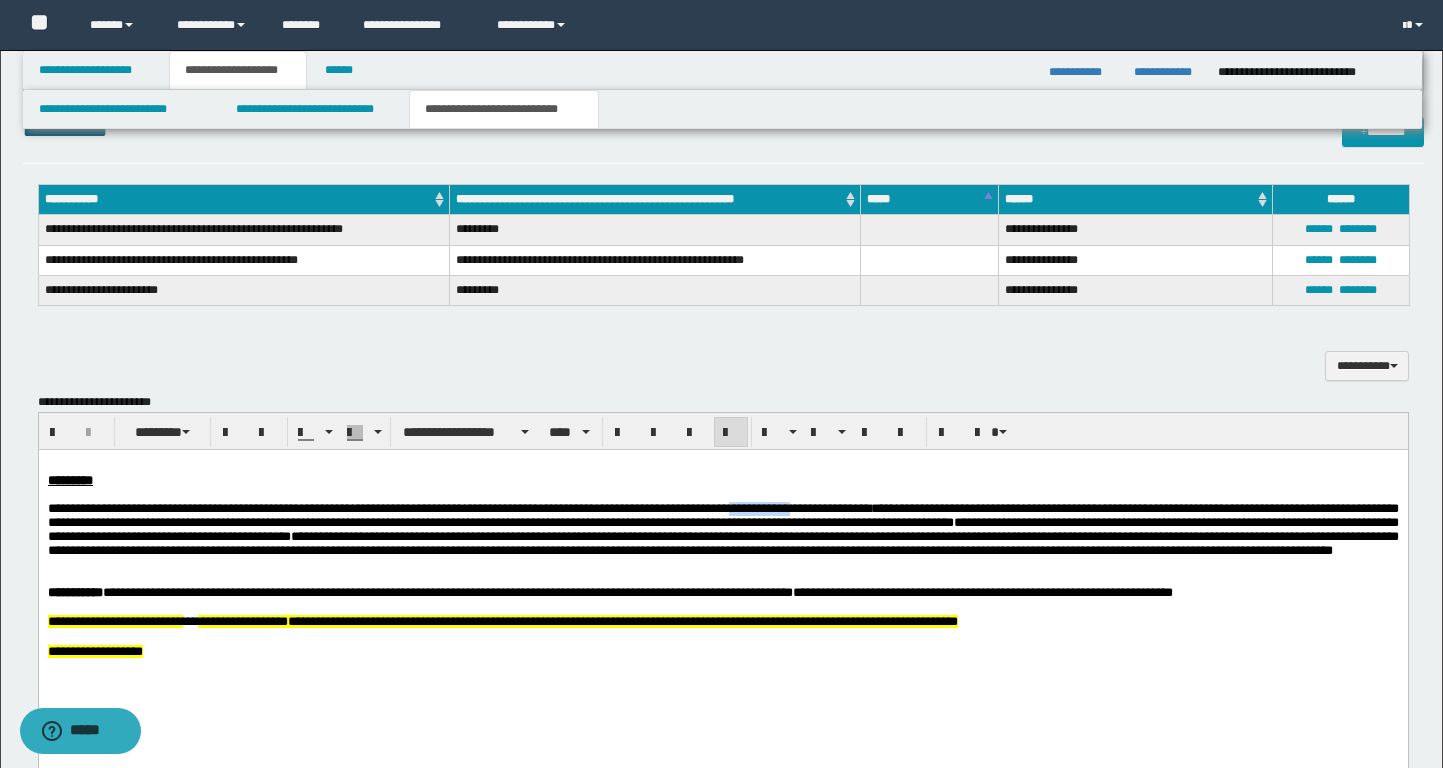 drag, startPoint x: 852, startPoint y: 512, endPoint x: 931, endPoint y: 512, distance: 79 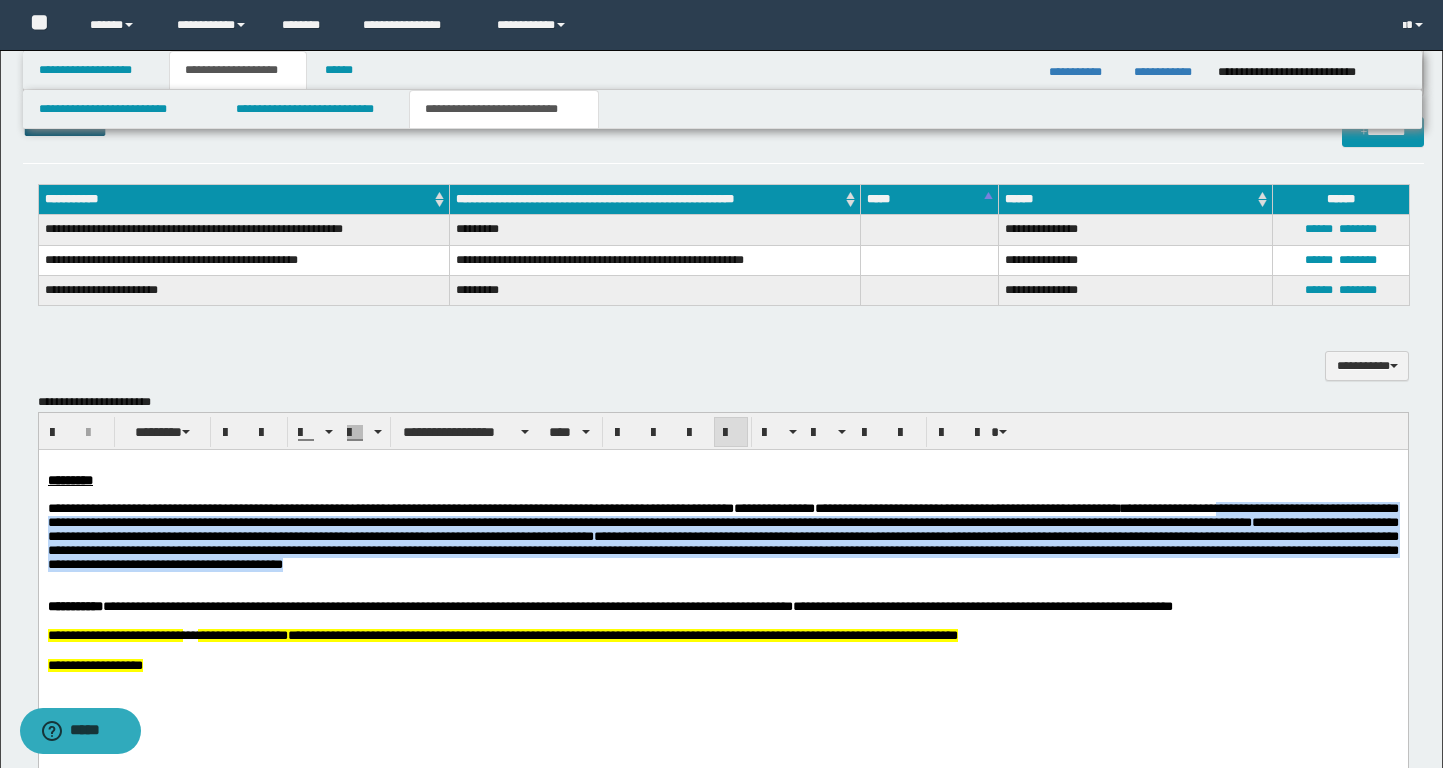 drag, startPoint x: 106, startPoint y: 528, endPoint x: 220, endPoint y: 585, distance: 127.45587 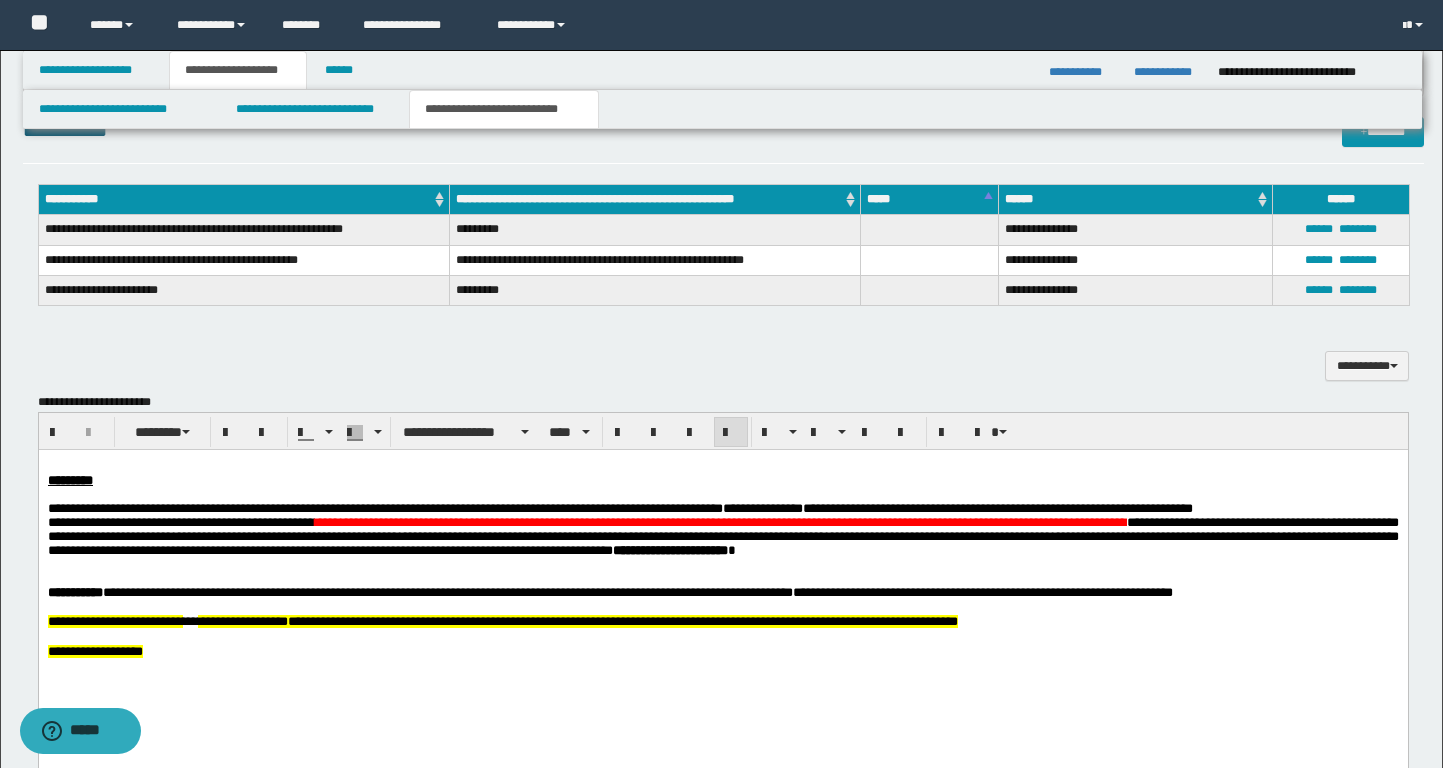 click on "**********" at bounding box center [722, 598] 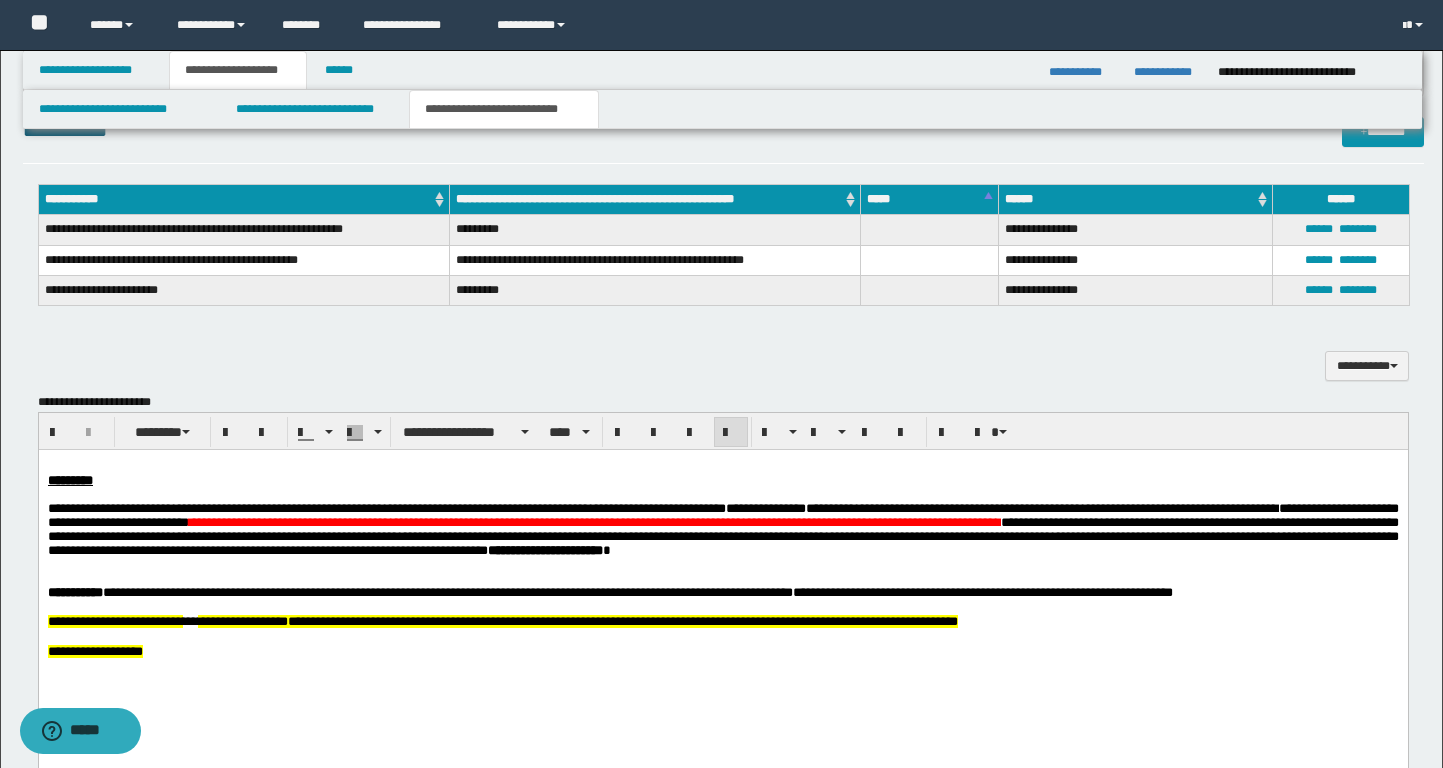 click on "**********" at bounding box center [594, 522] 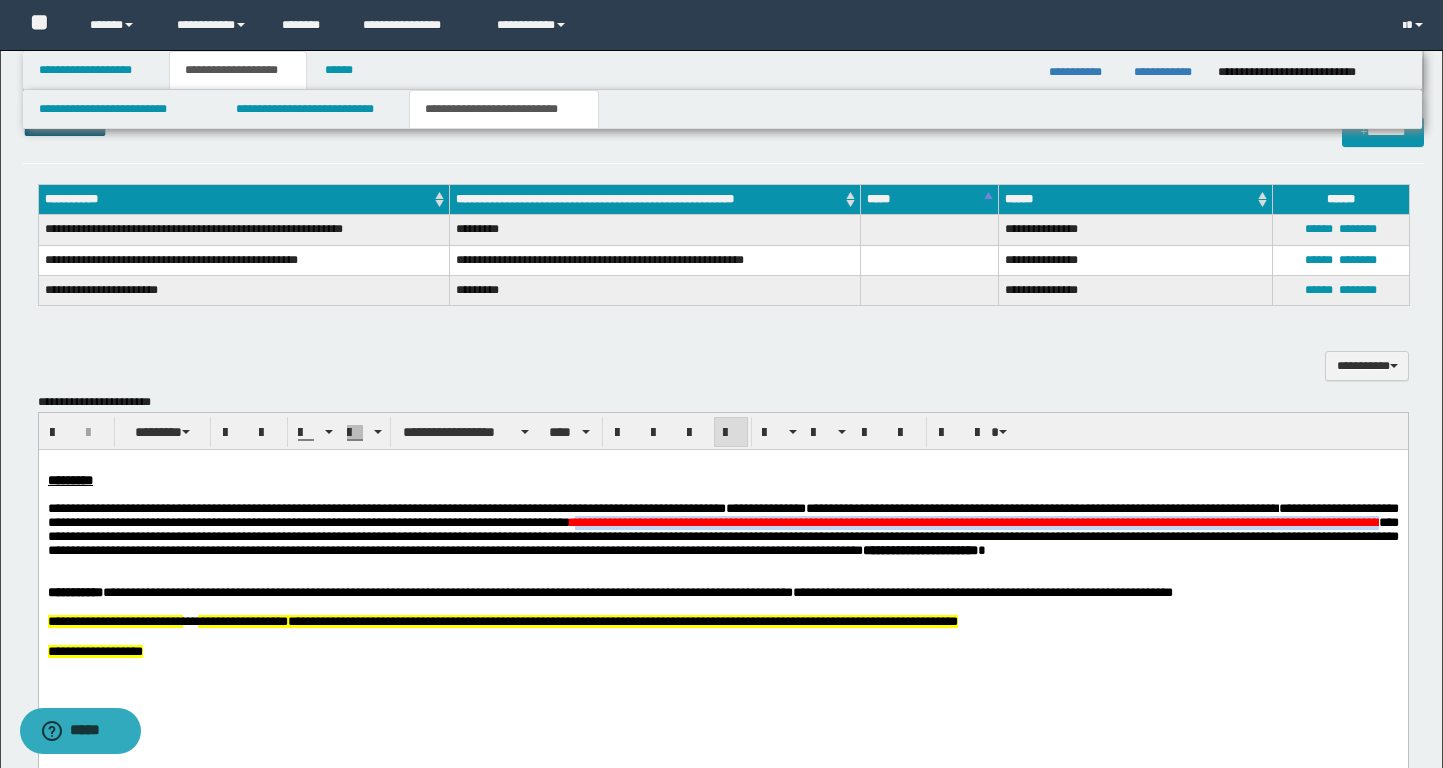 drag, startPoint x: 943, startPoint y: 531, endPoint x: 573, endPoint y: 540, distance: 370.10944 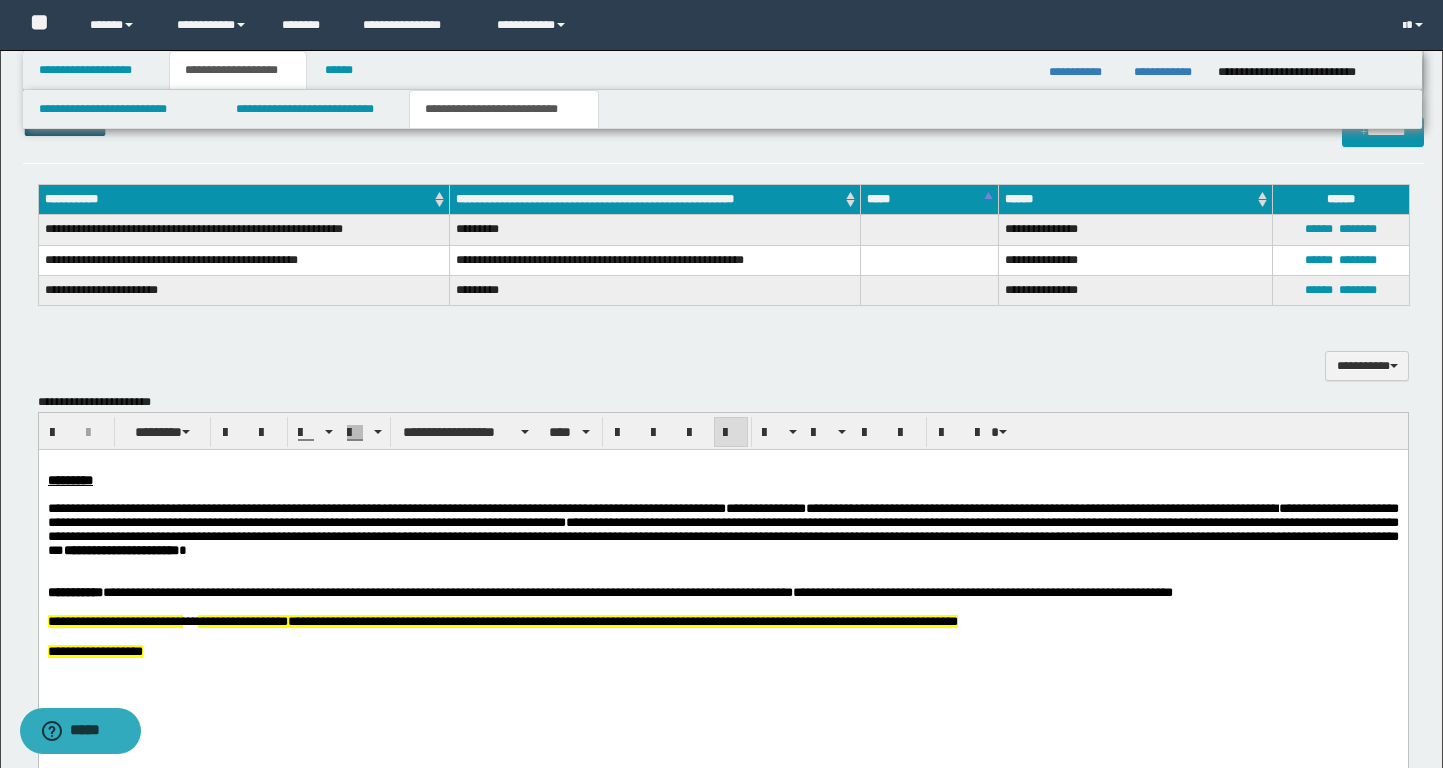 click on "**********" at bounding box center (722, 515) 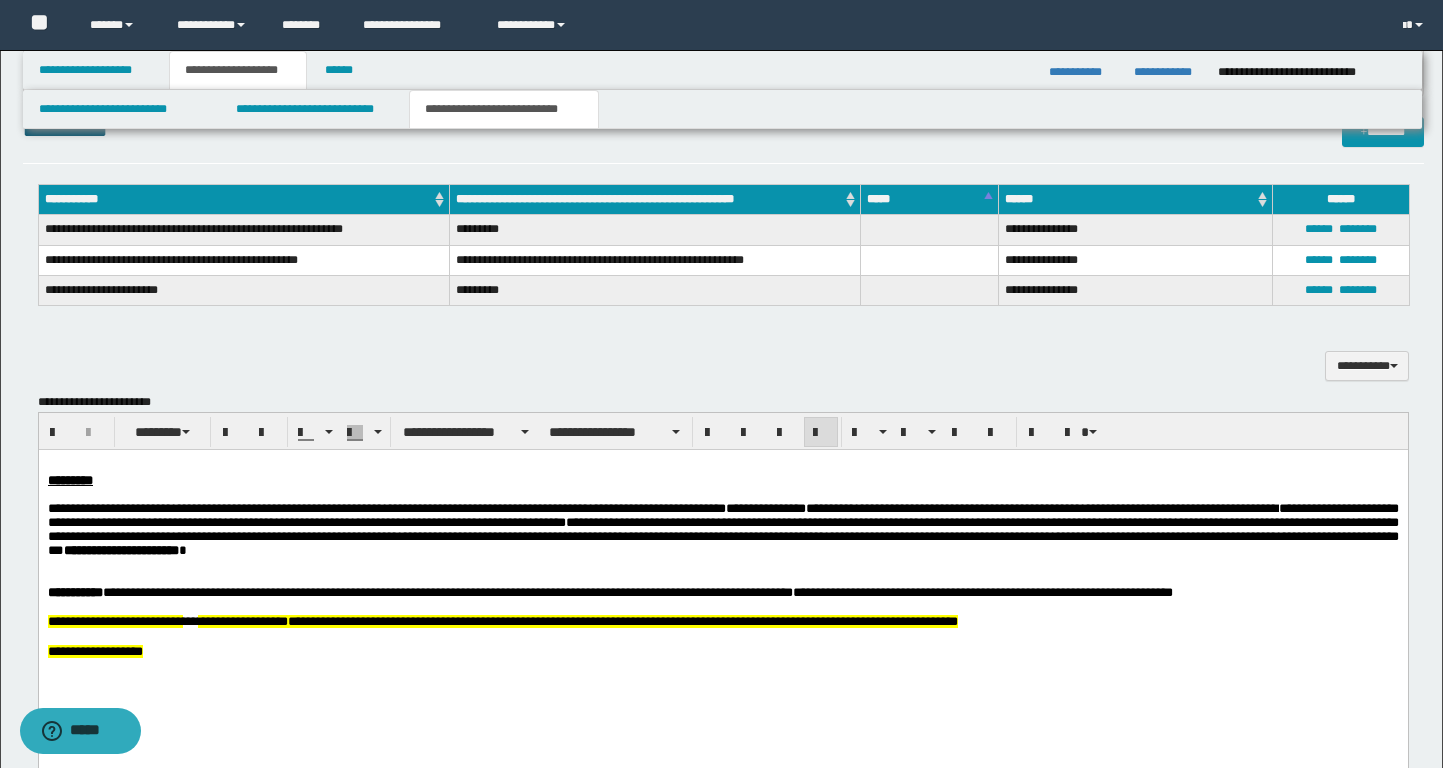 click at bounding box center [722, 579] 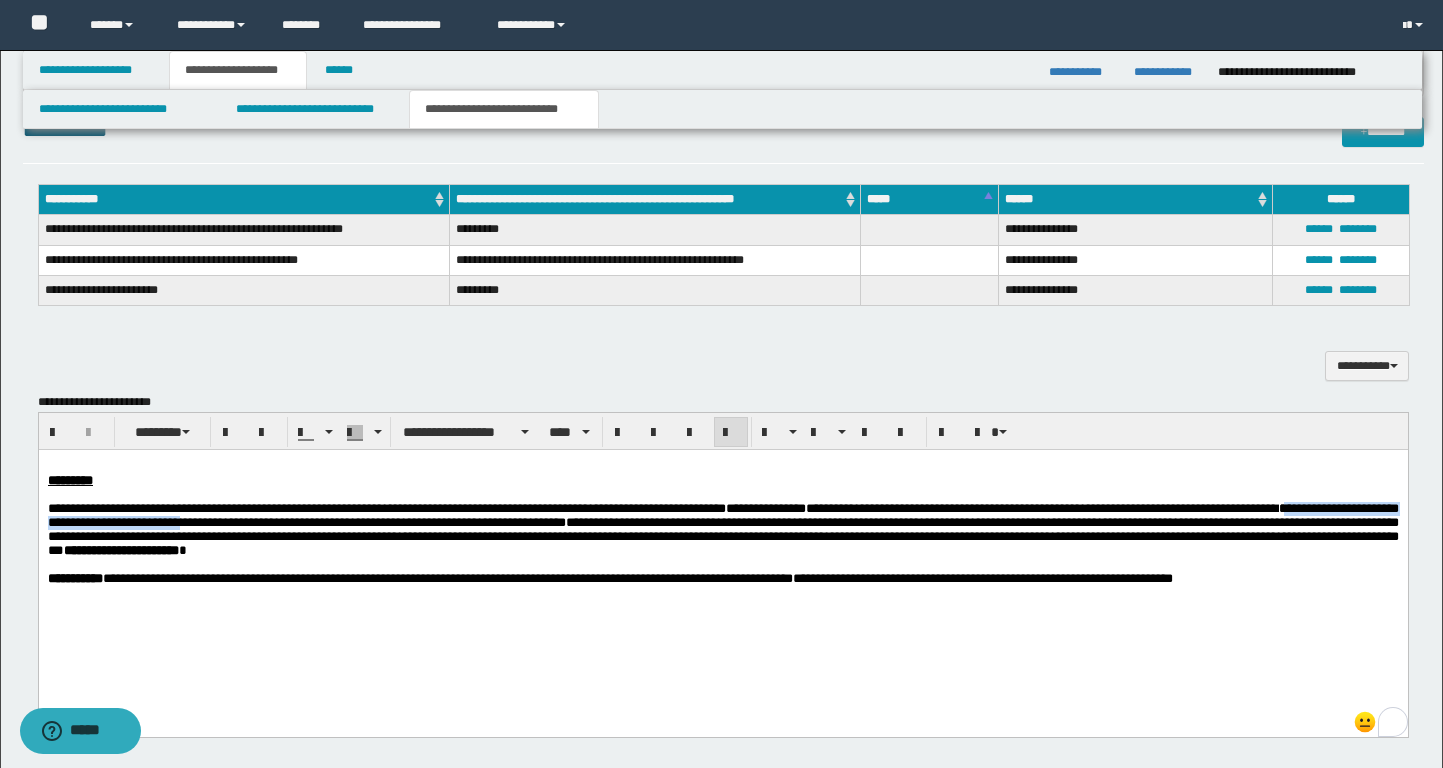 drag, startPoint x: 193, startPoint y: 527, endPoint x: 488, endPoint y: 526, distance: 295.0017 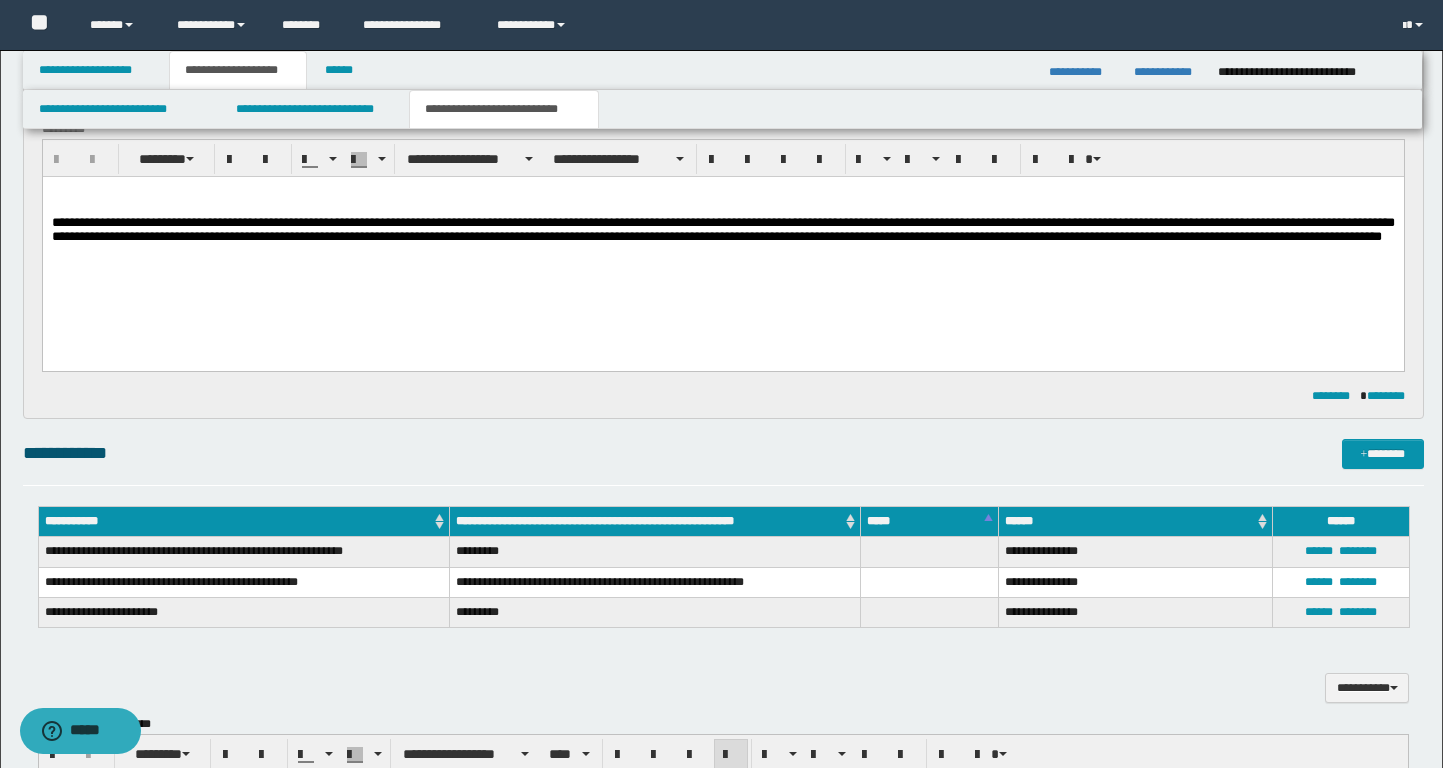 scroll, scrollTop: 0, scrollLeft: 0, axis: both 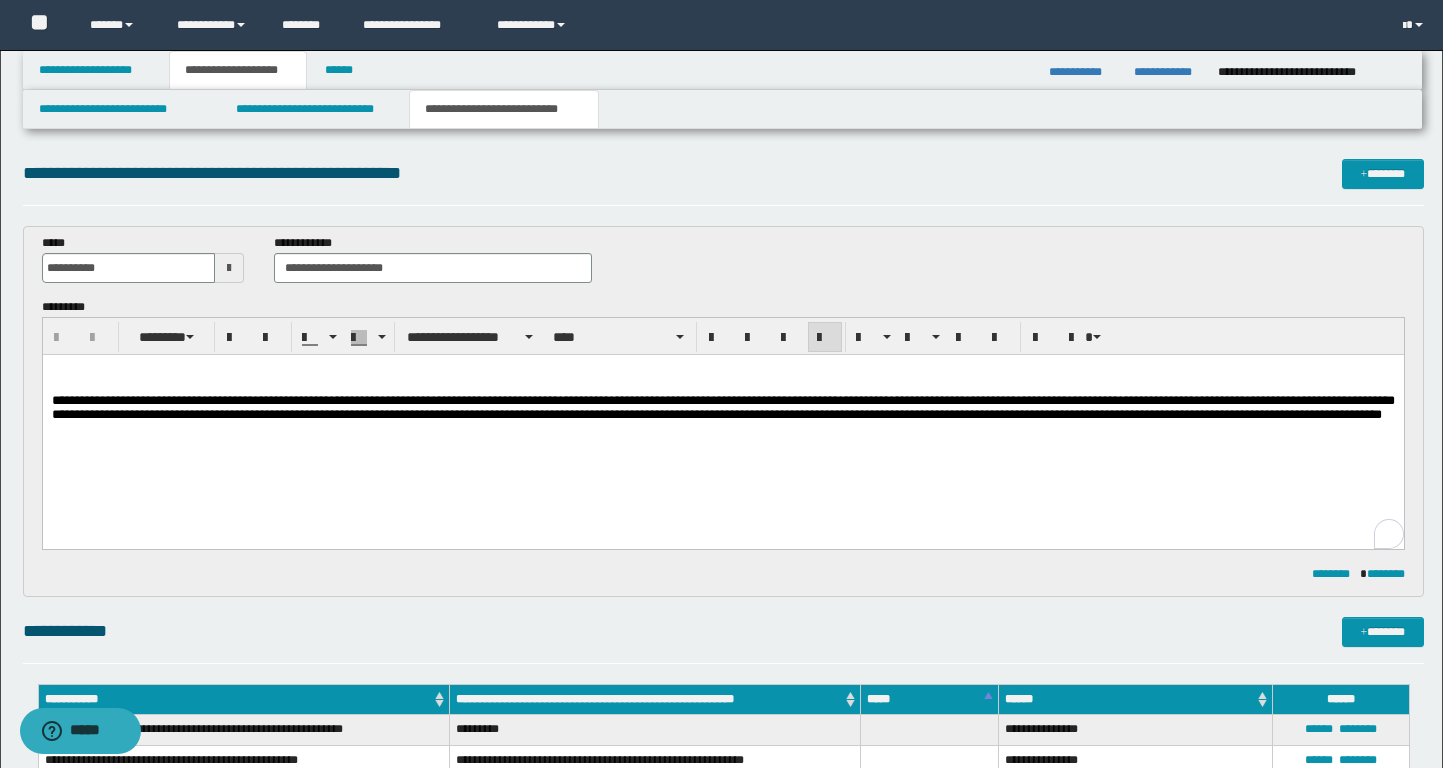 click on "**********" at bounding box center [722, 417] 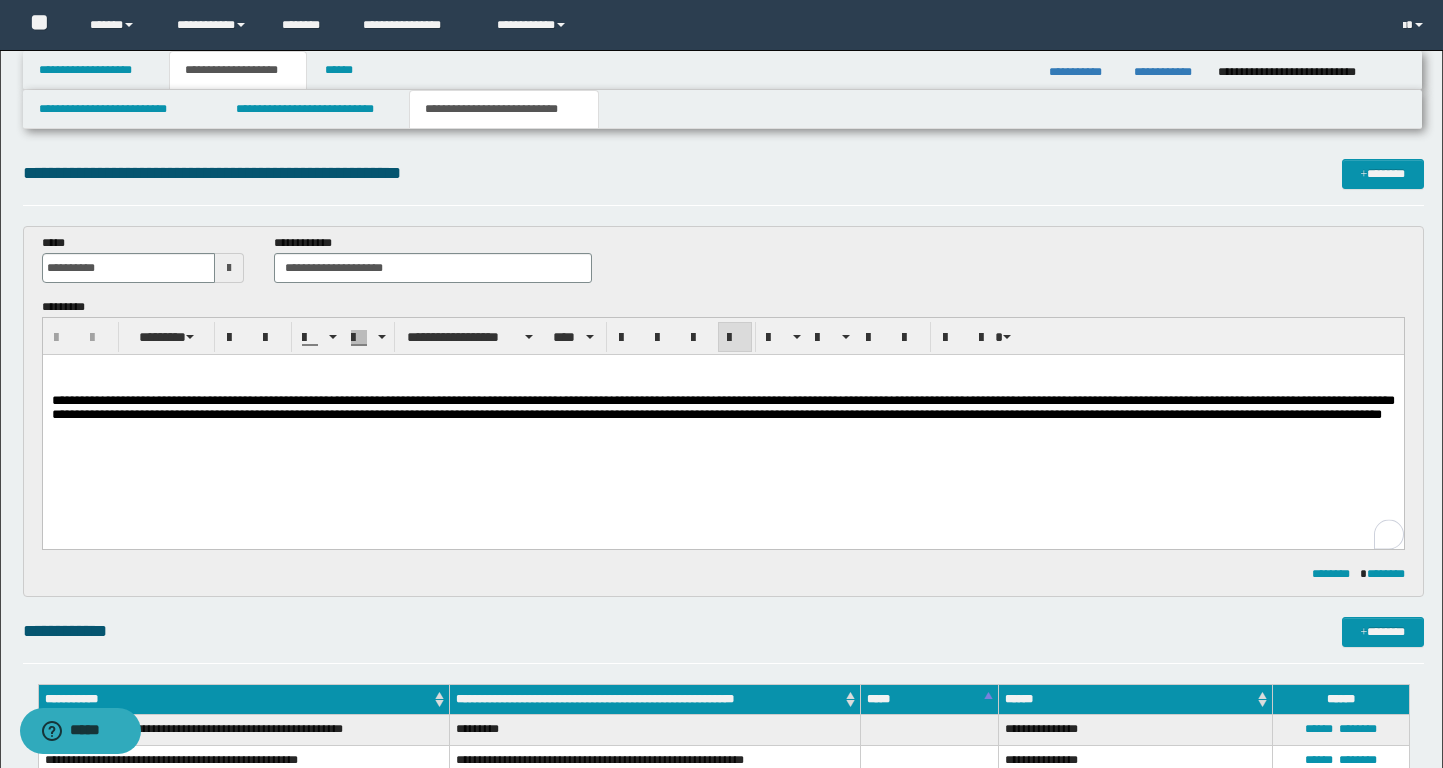 type 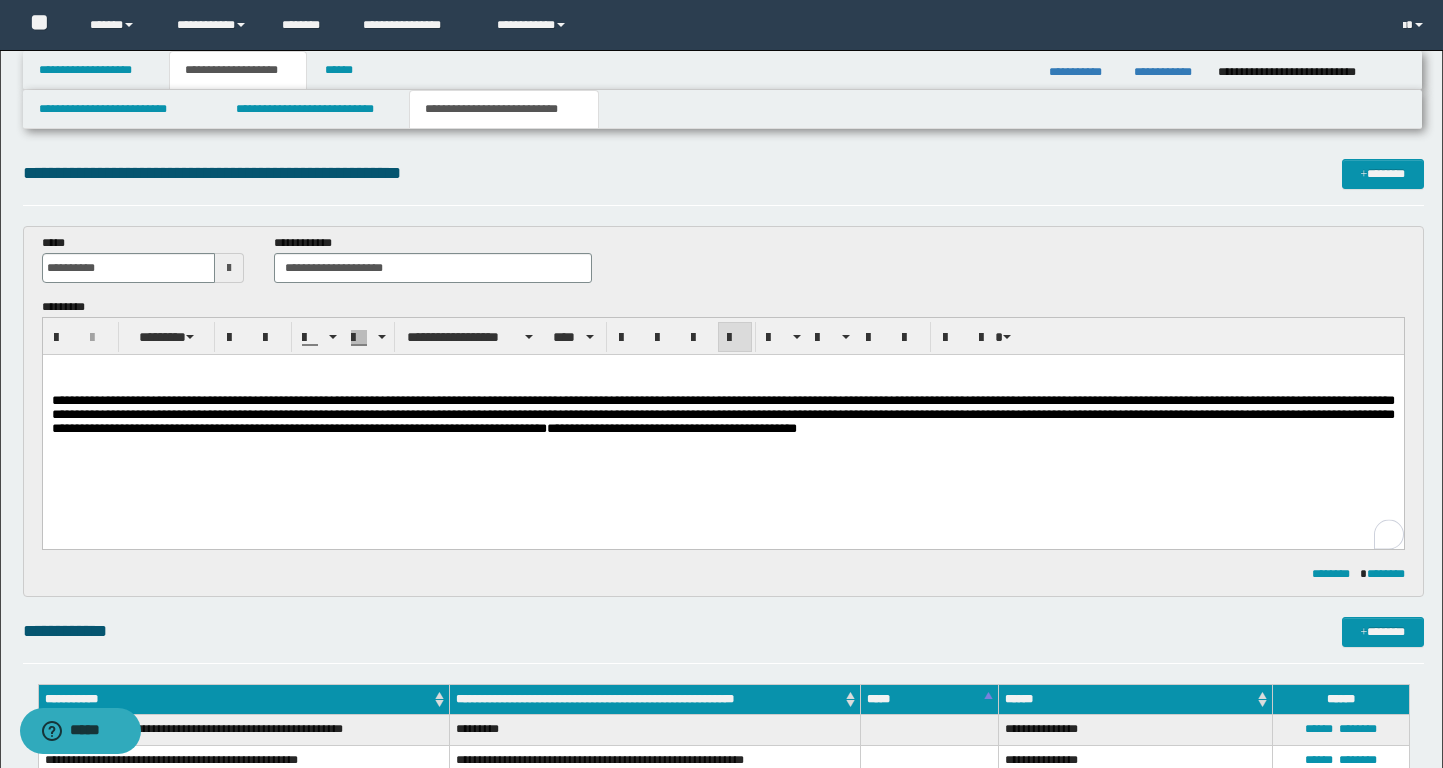 click on "**********" at bounding box center [722, 424] 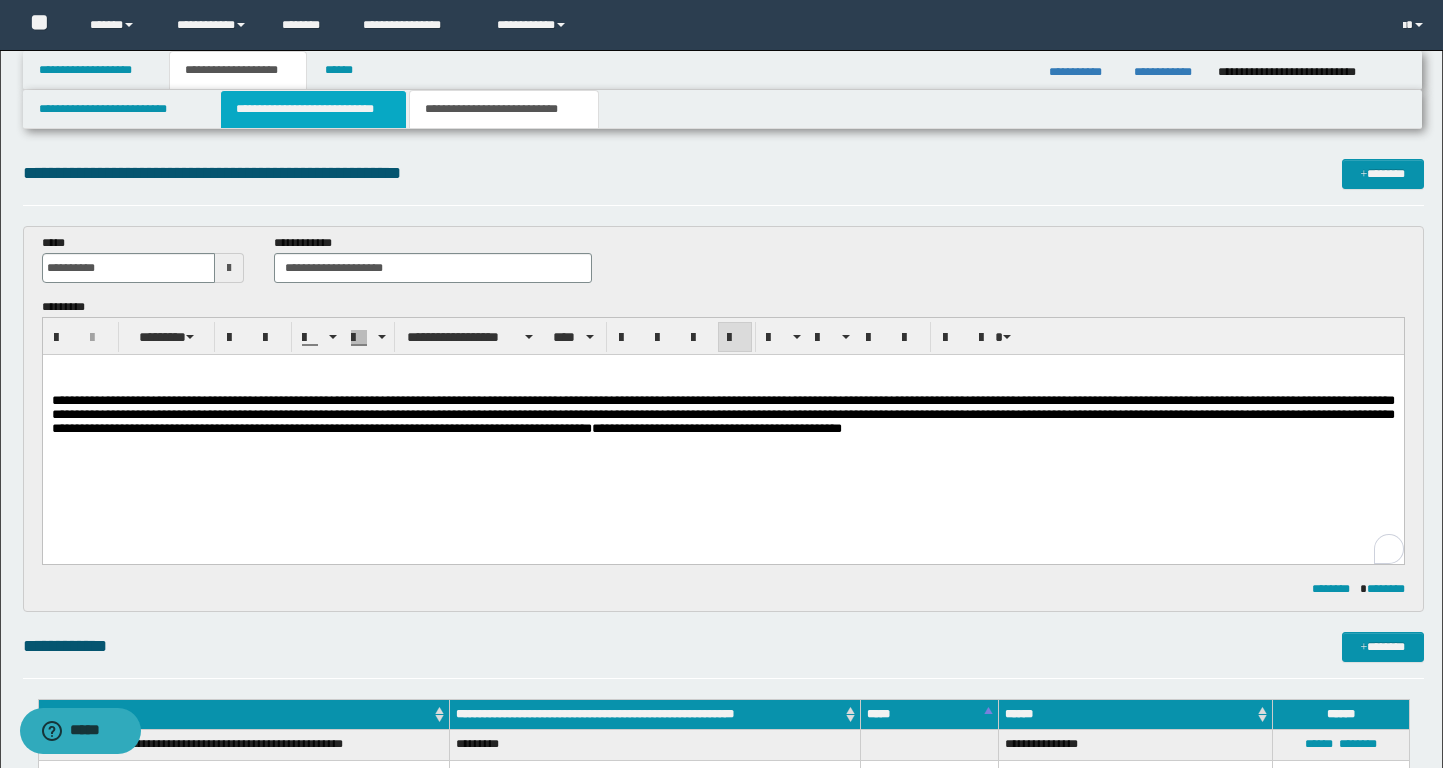 click on "**********" at bounding box center [314, 109] 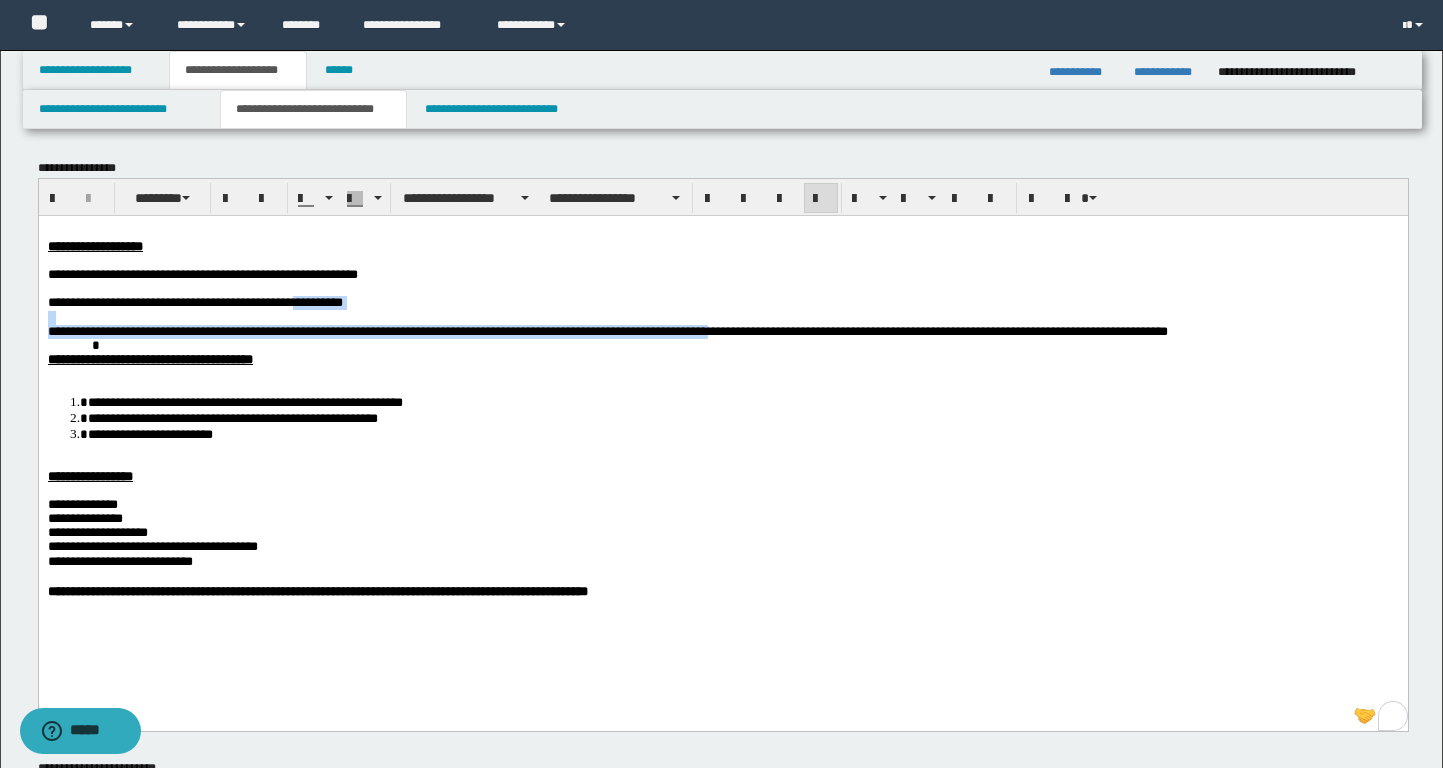 drag, startPoint x: 415, startPoint y: 308, endPoint x: 349, endPoint y: 307, distance: 66.007576 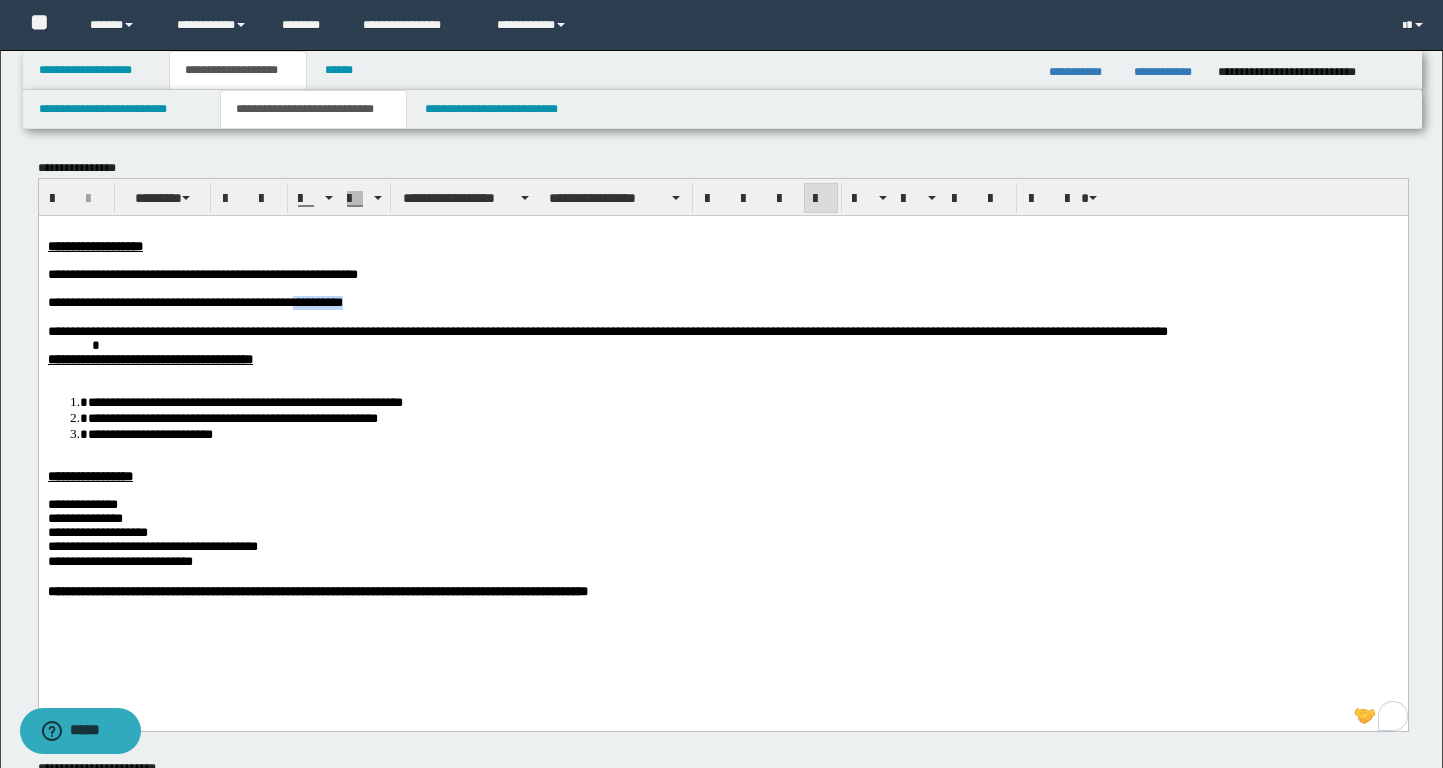 copy on "**********" 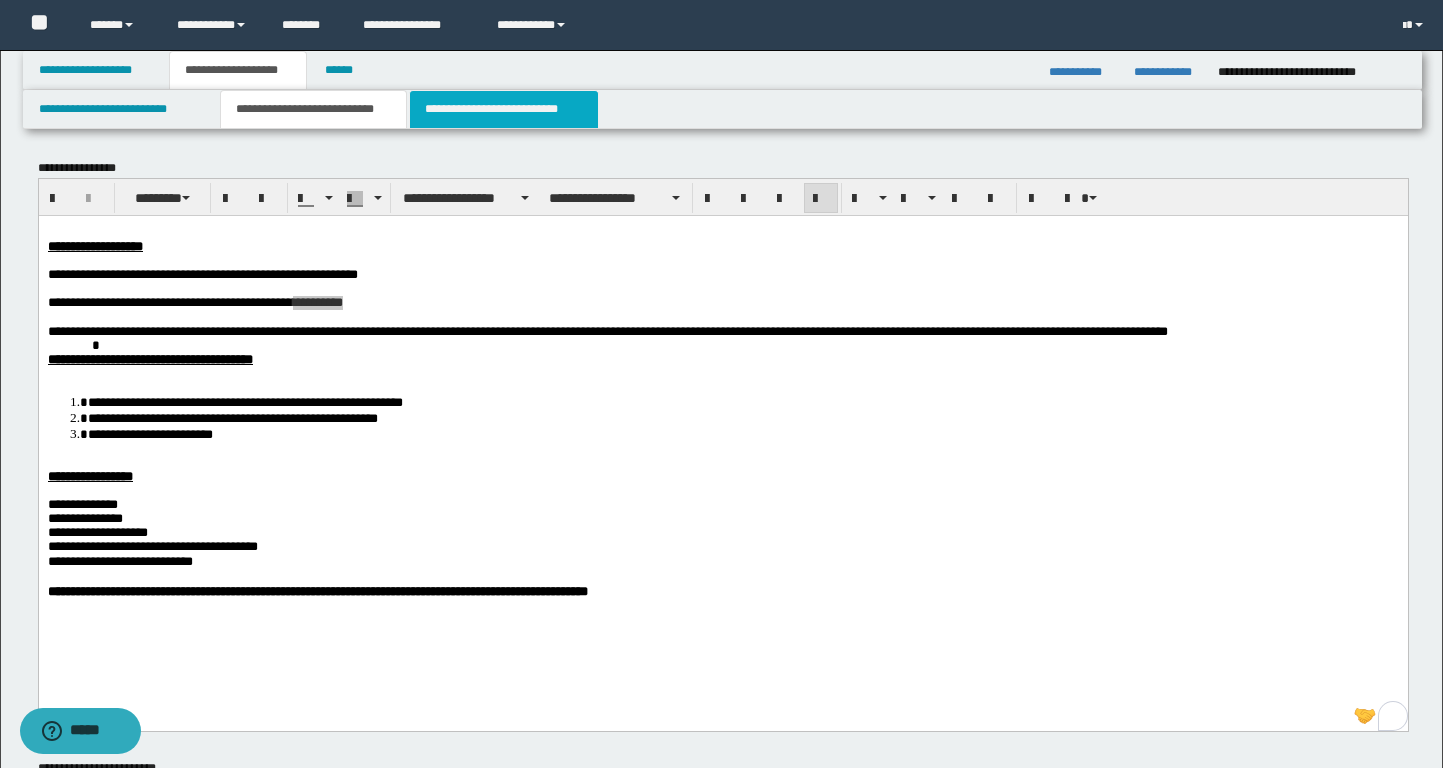 click on "**********" at bounding box center (504, 109) 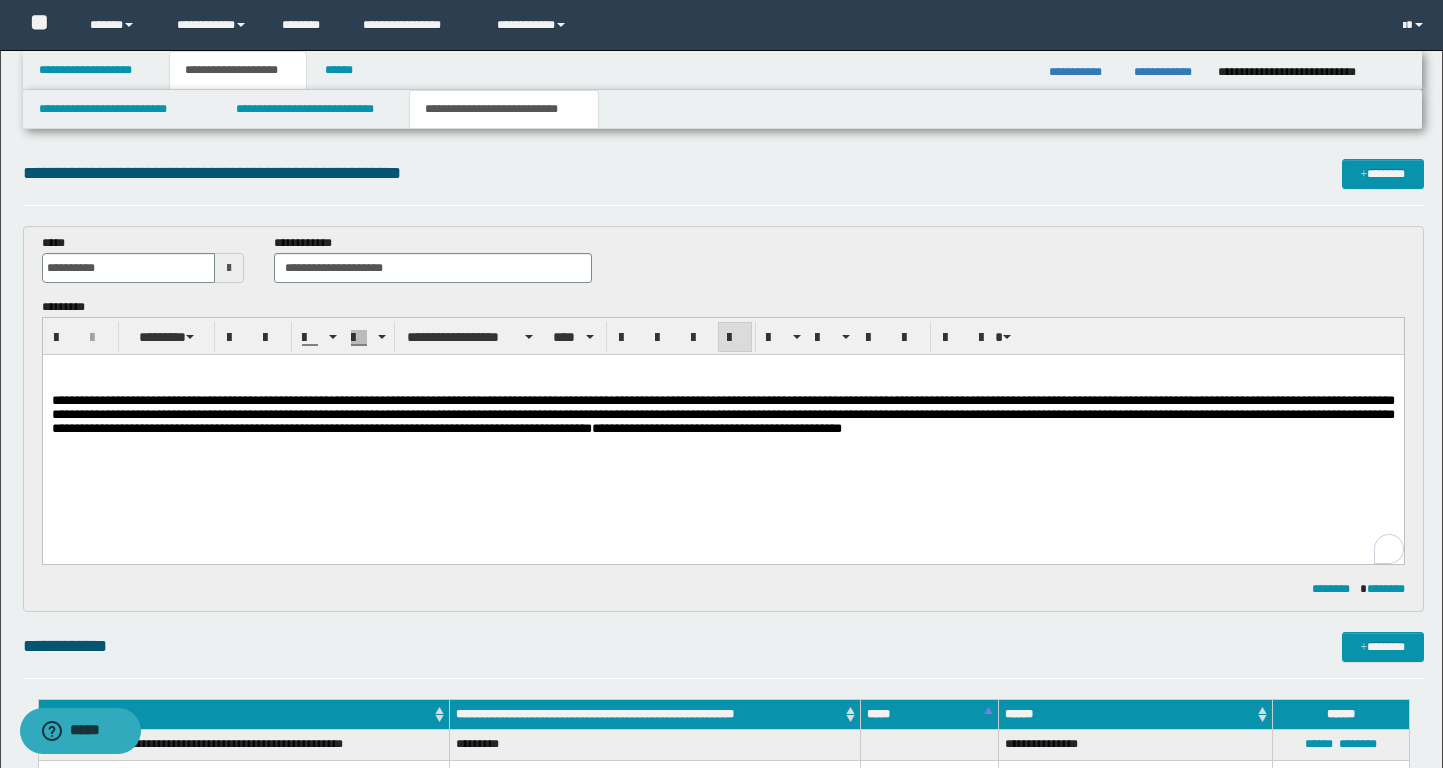 click on "**********" at bounding box center [722, 414] 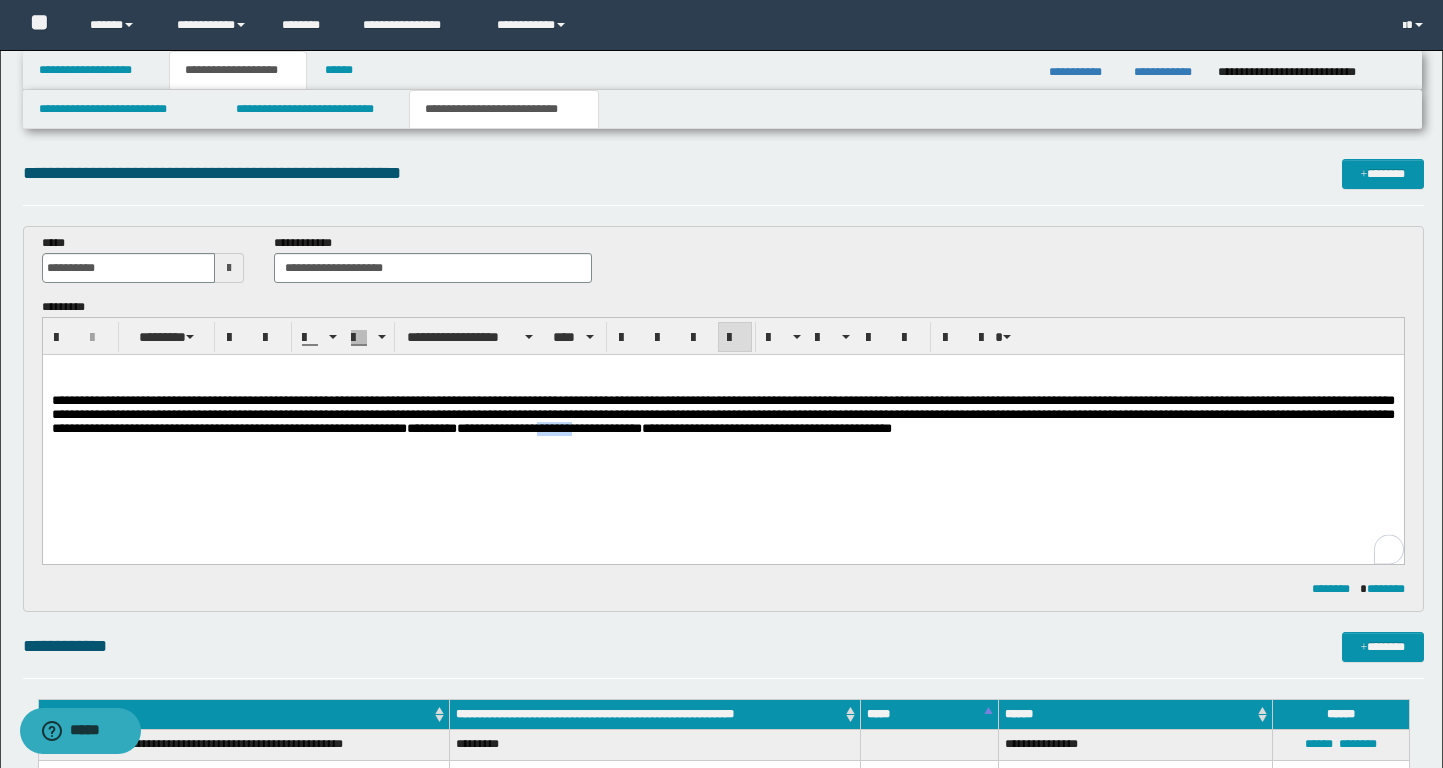 drag, startPoint x: 1076, startPoint y: 434, endPoint x: 1110, endPoint y: 434, distance: 34 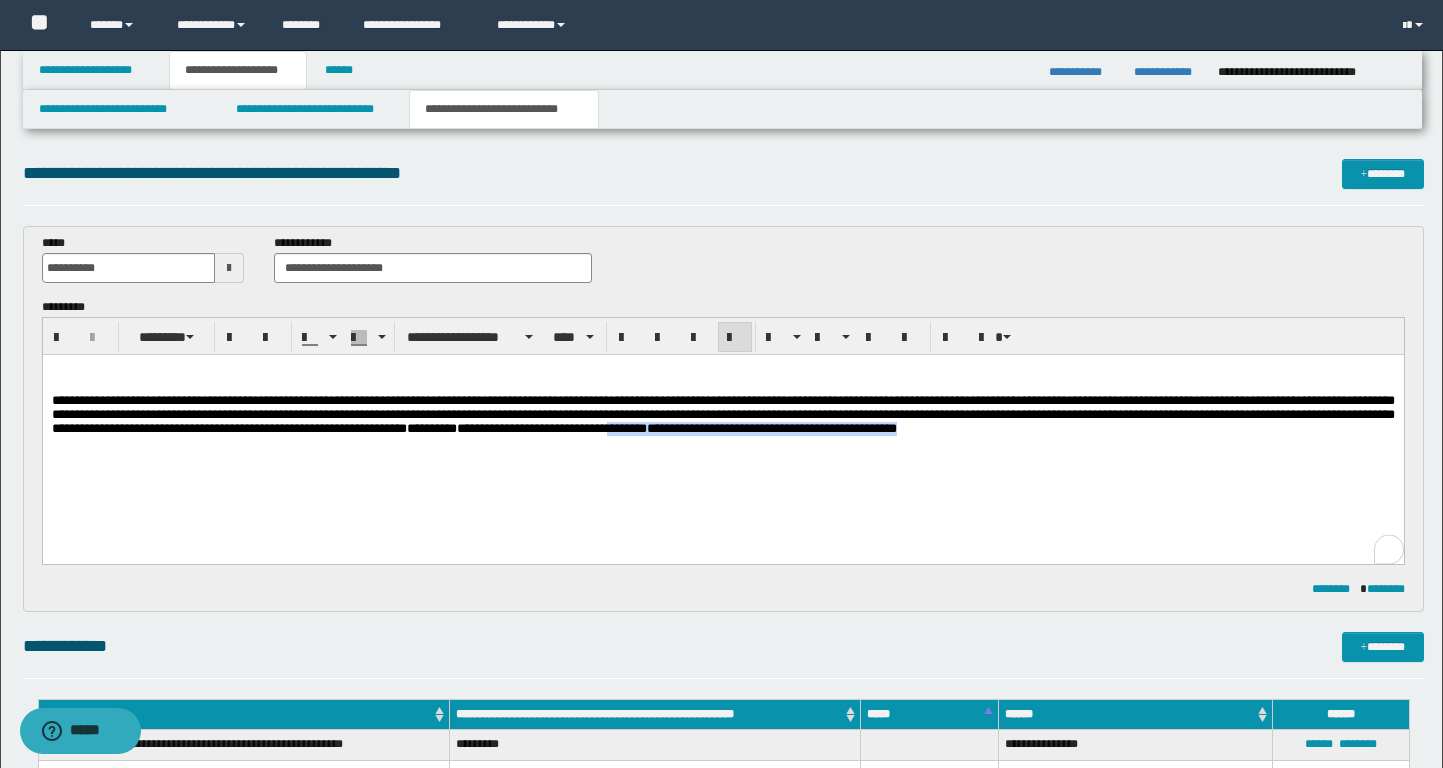 drag, startPoint x: 1147, startPoint y: 430, endPoint x: 247, endPoint y: 450, distance: 900.22217 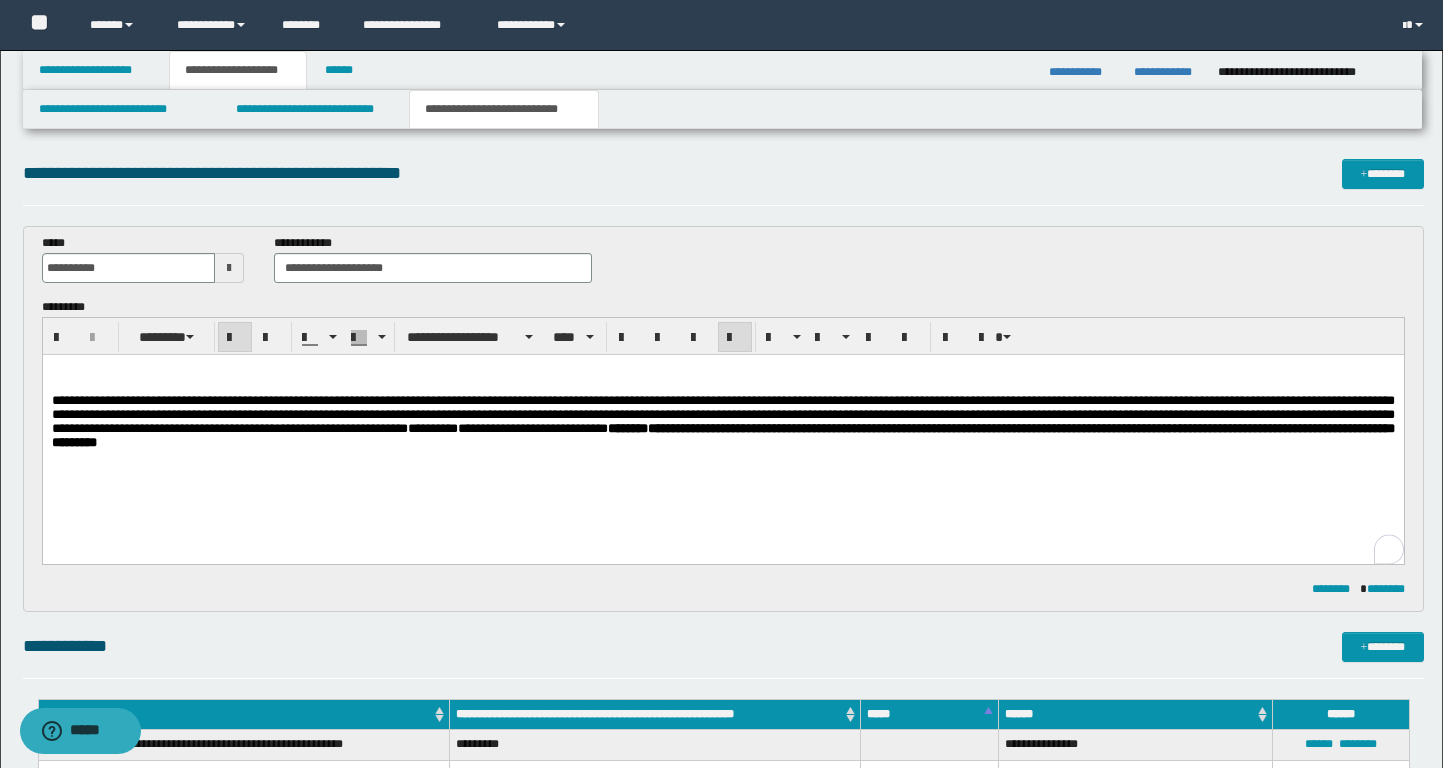 click on "**********" at bounding box center [722, 435] 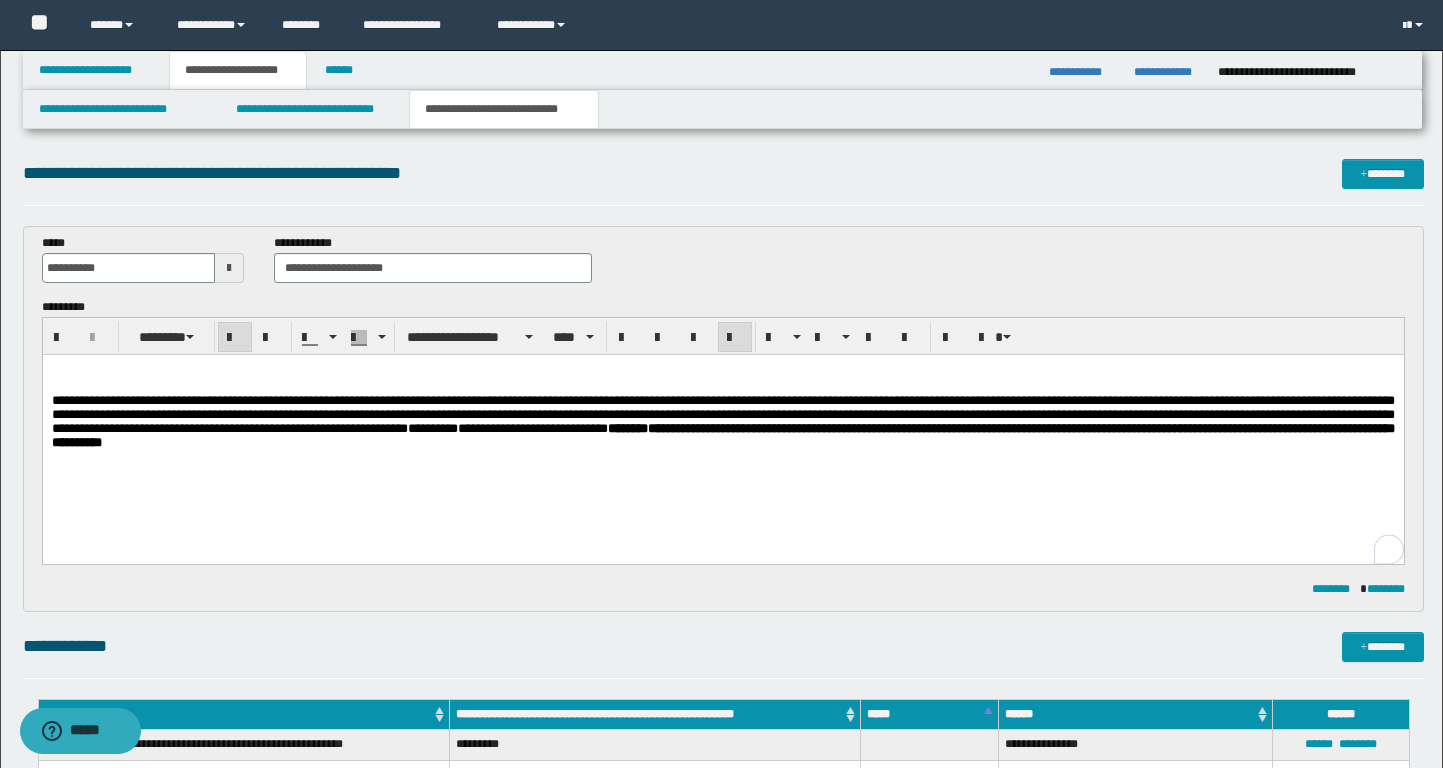 click on "**********" at bounding box center [722, 422] 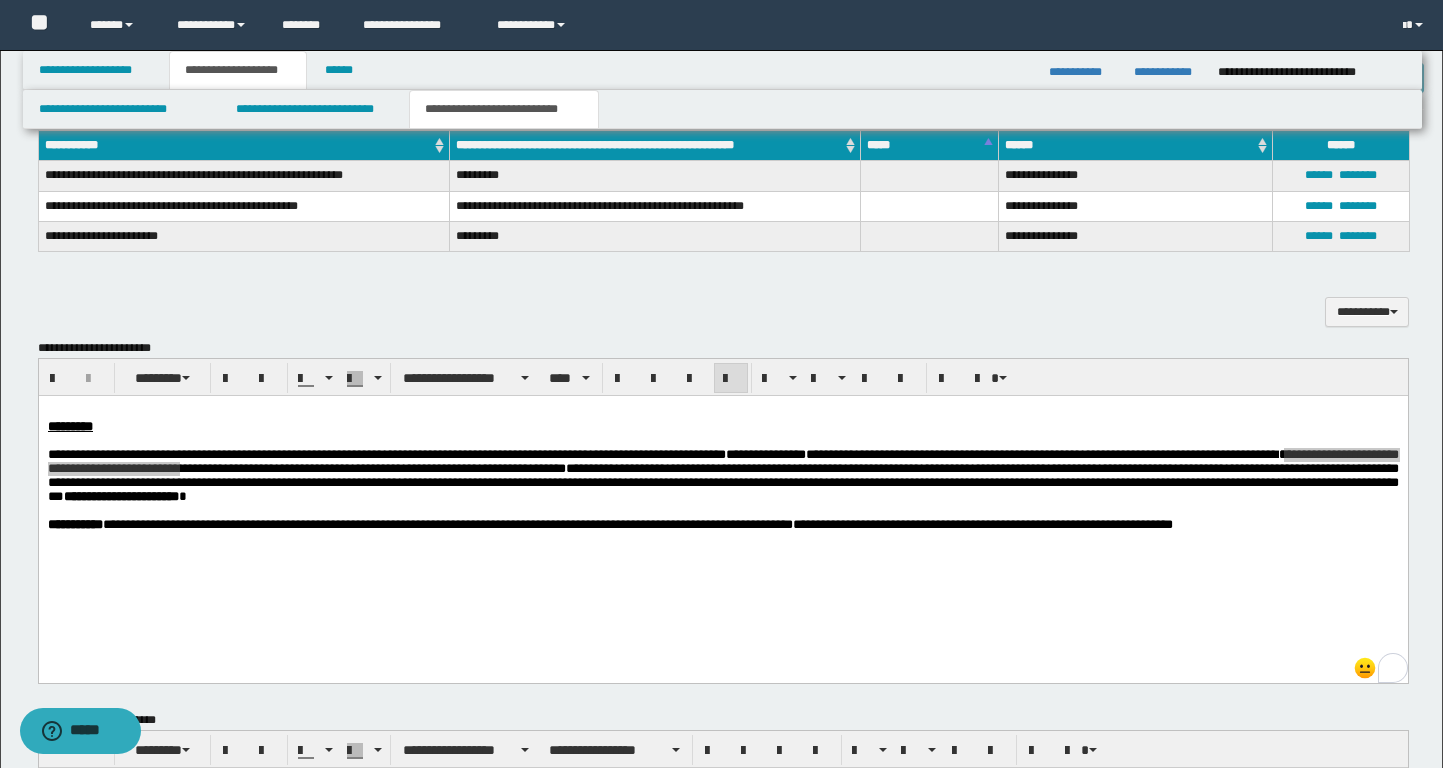scroll, scrollTop: 696, scrollLeft: 0, axis: vertical 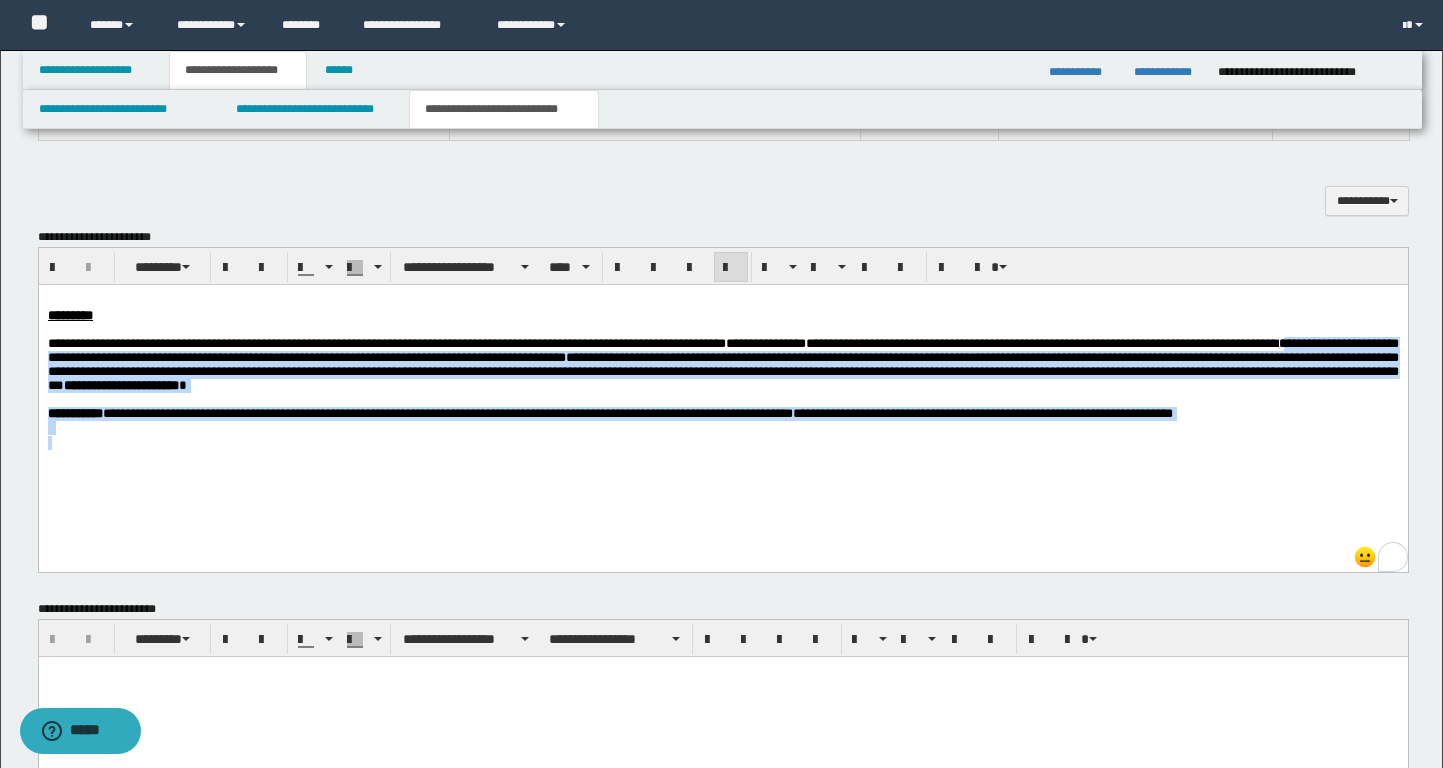 click on "**********" at bounding box center [722, 396] 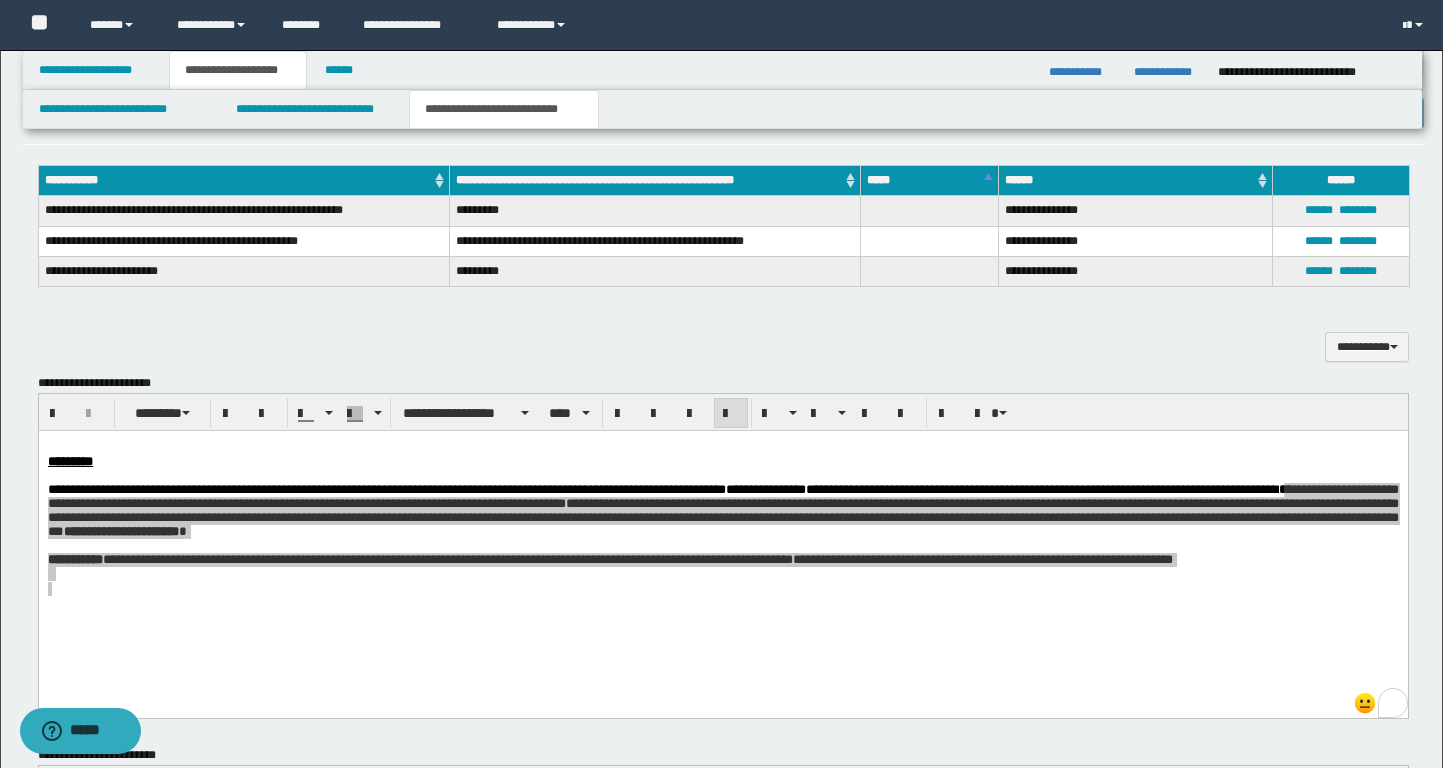 click on "**********" at bounding box center (723, 337) 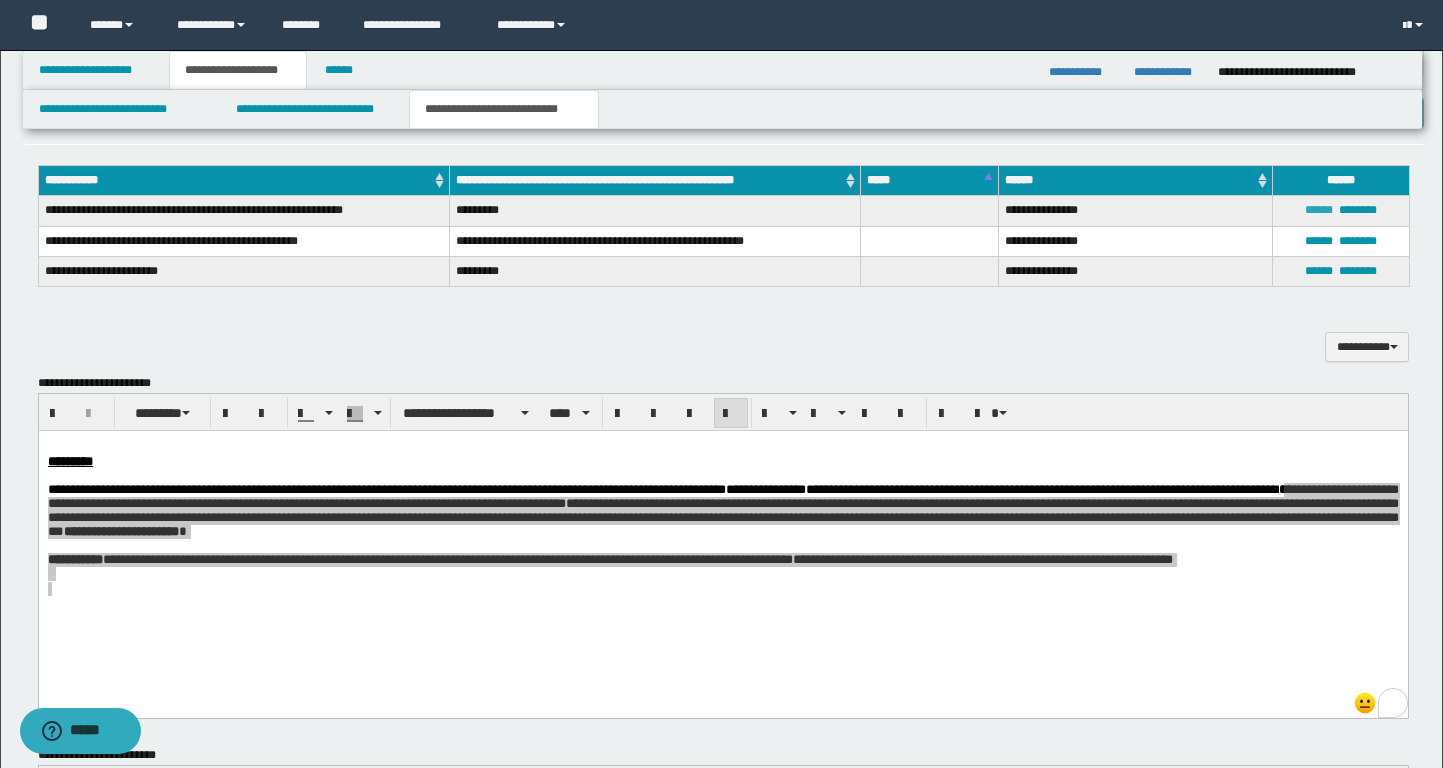 click on "******" at bounding box center (1319, 210) 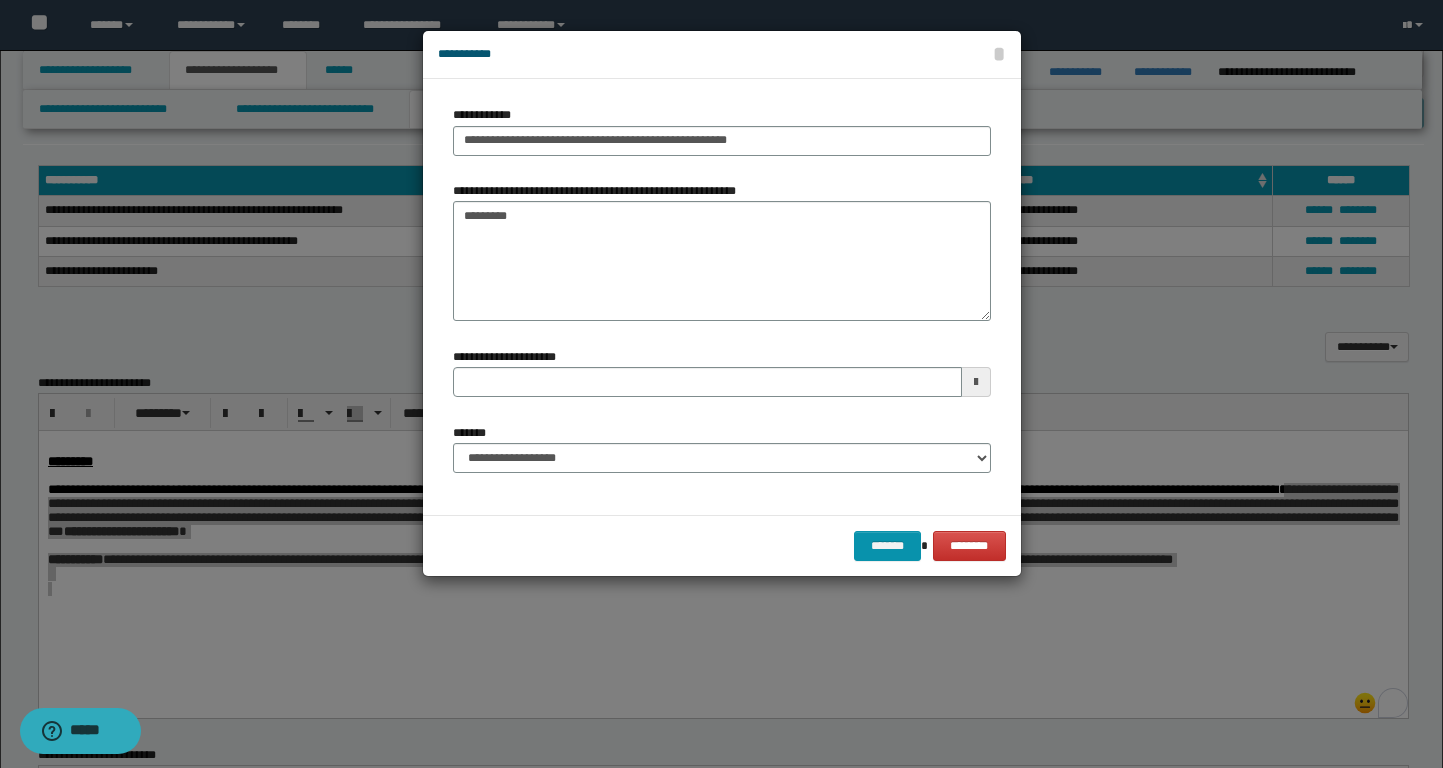 type 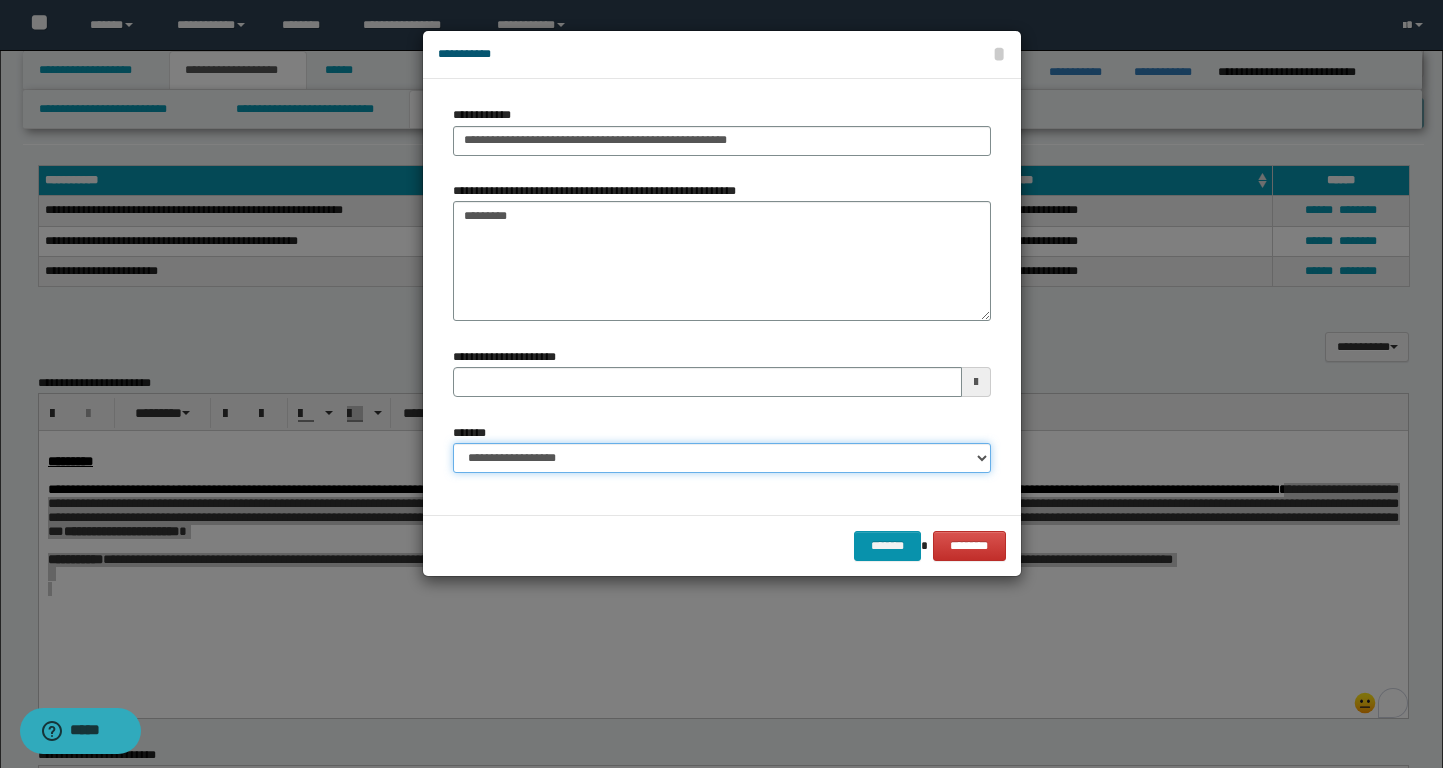 click on "**********" at bounding box center [722, 458] 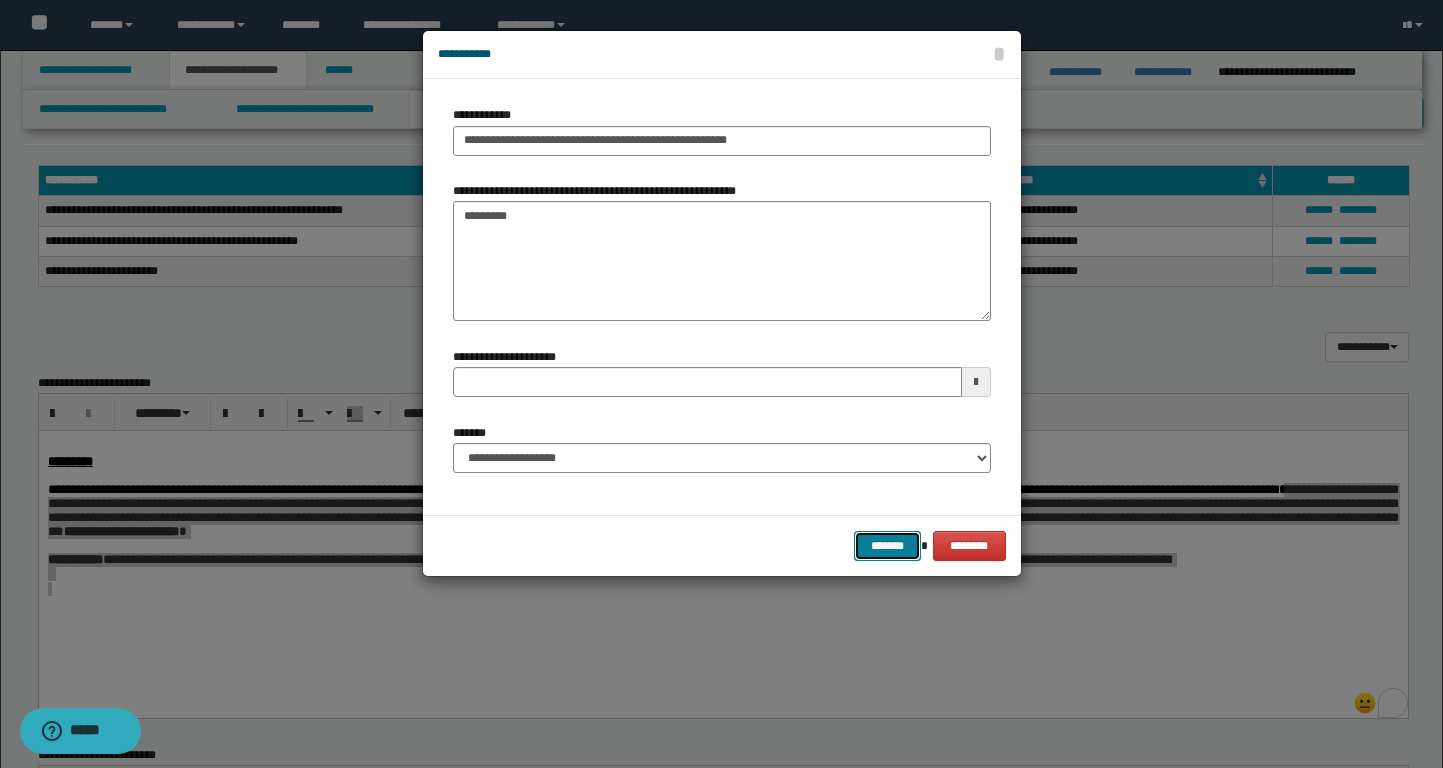 click on "*******" at bounding box center [888, 546] 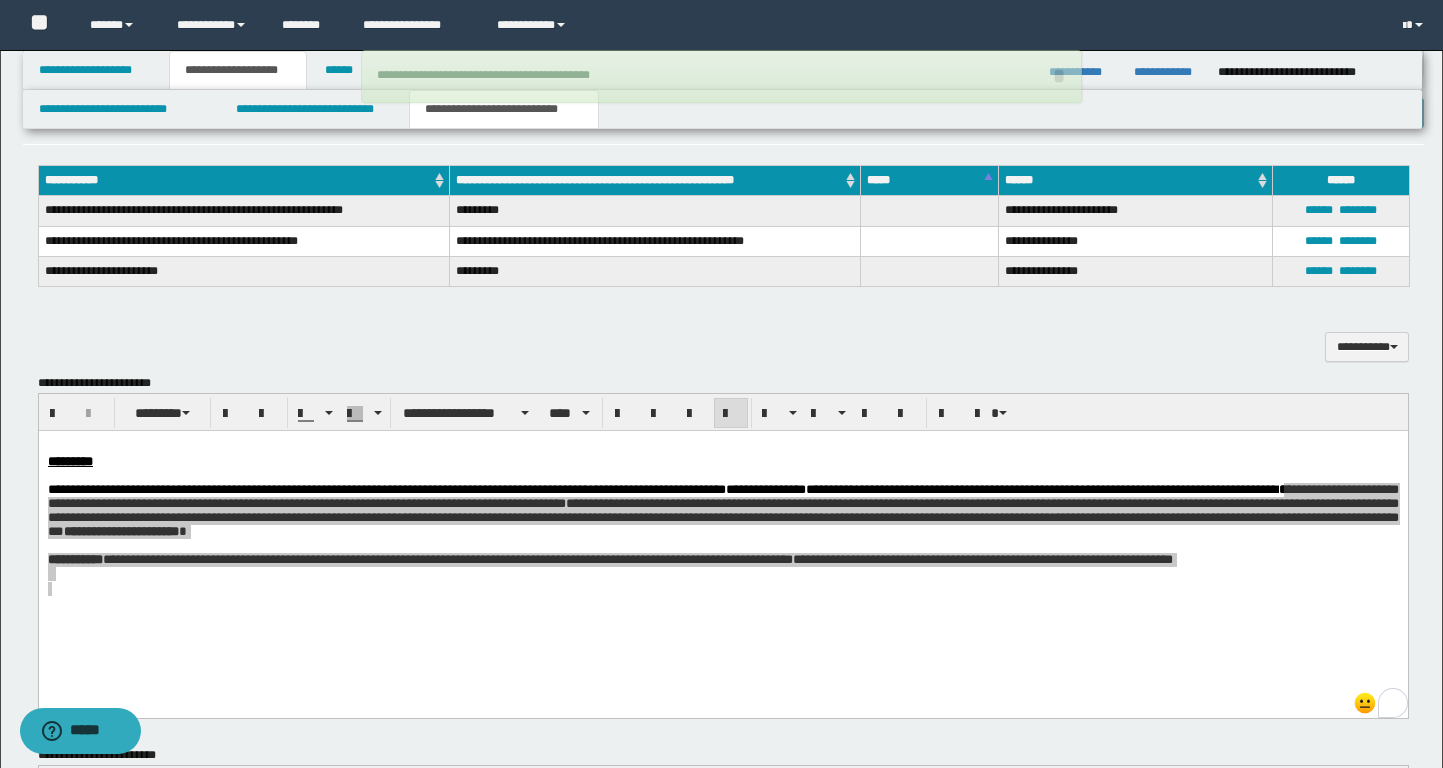 type 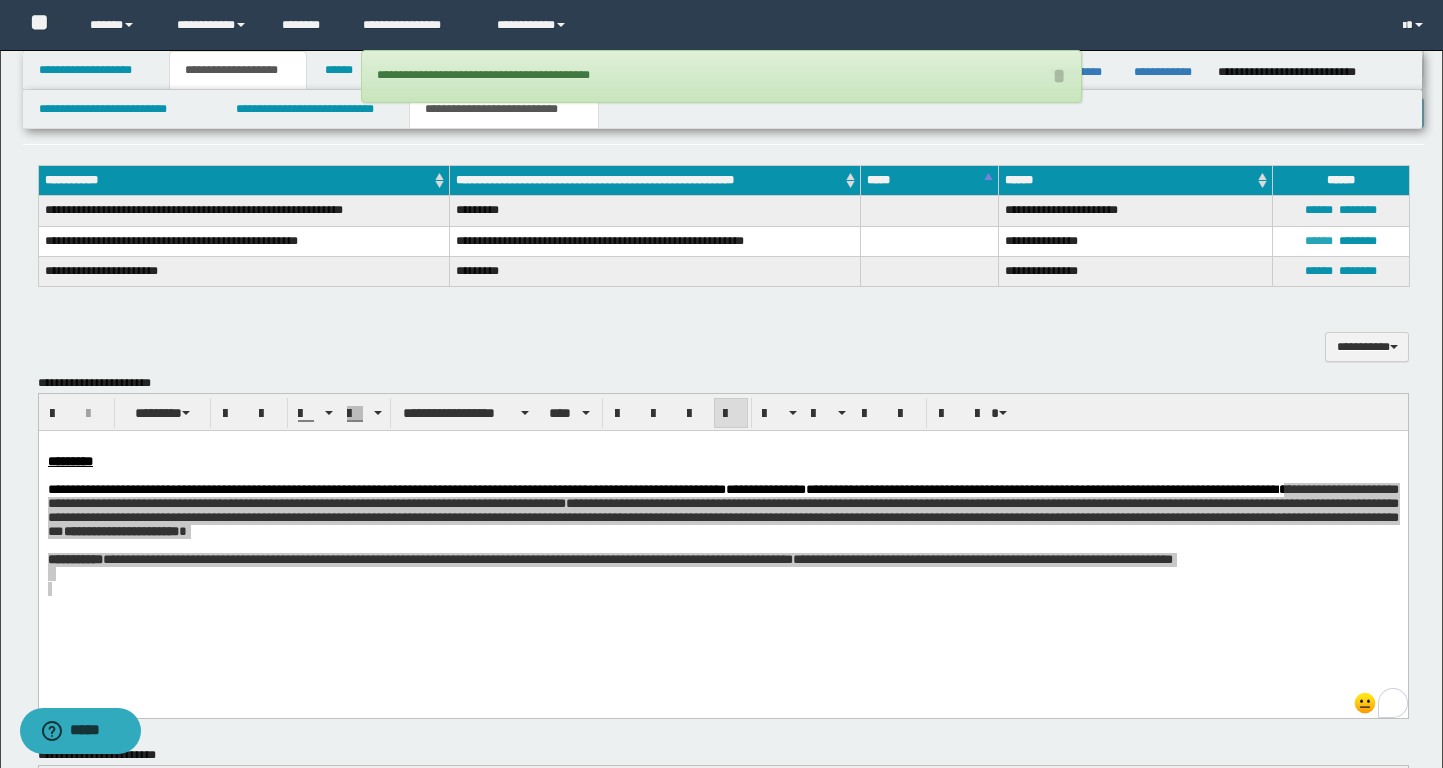 click on "******" at bounding box center (1319, 241) 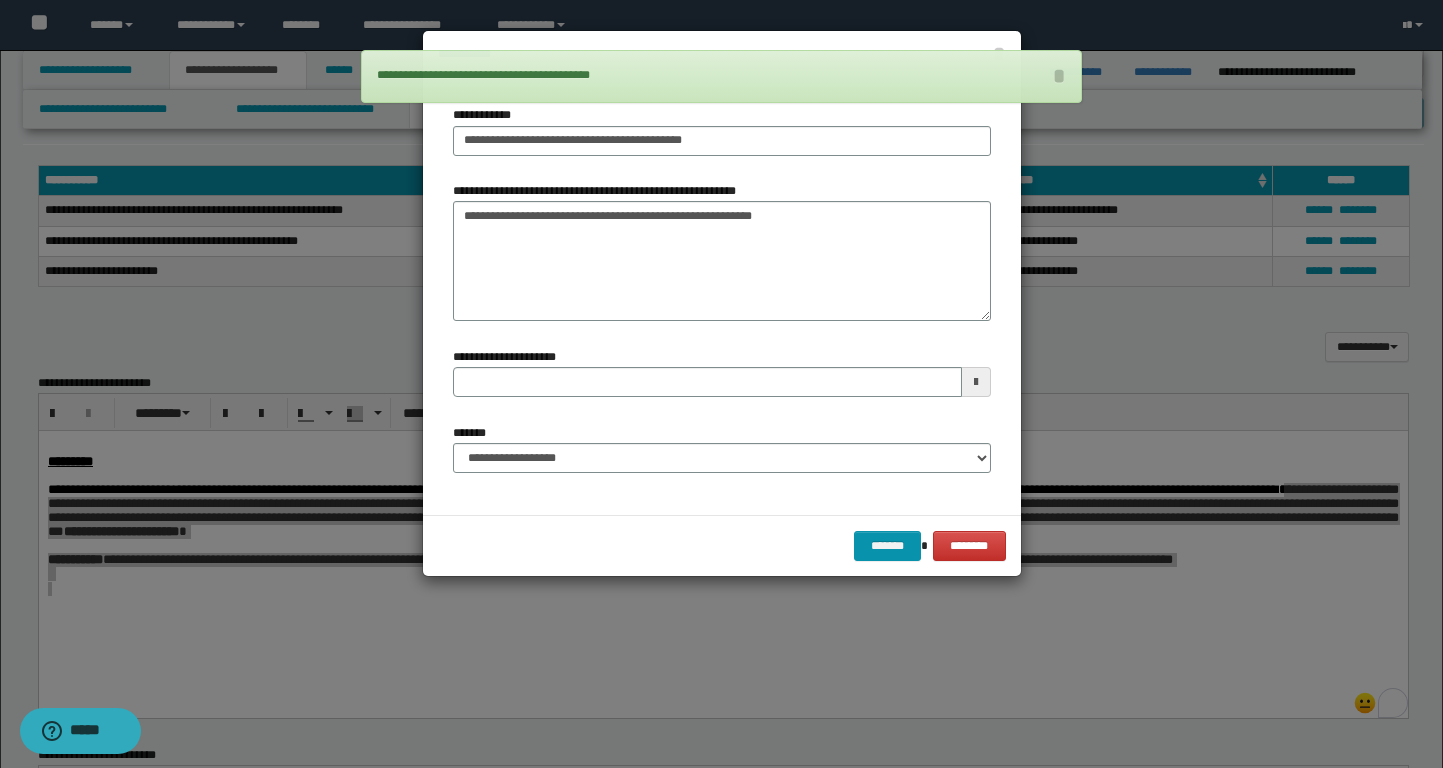 type 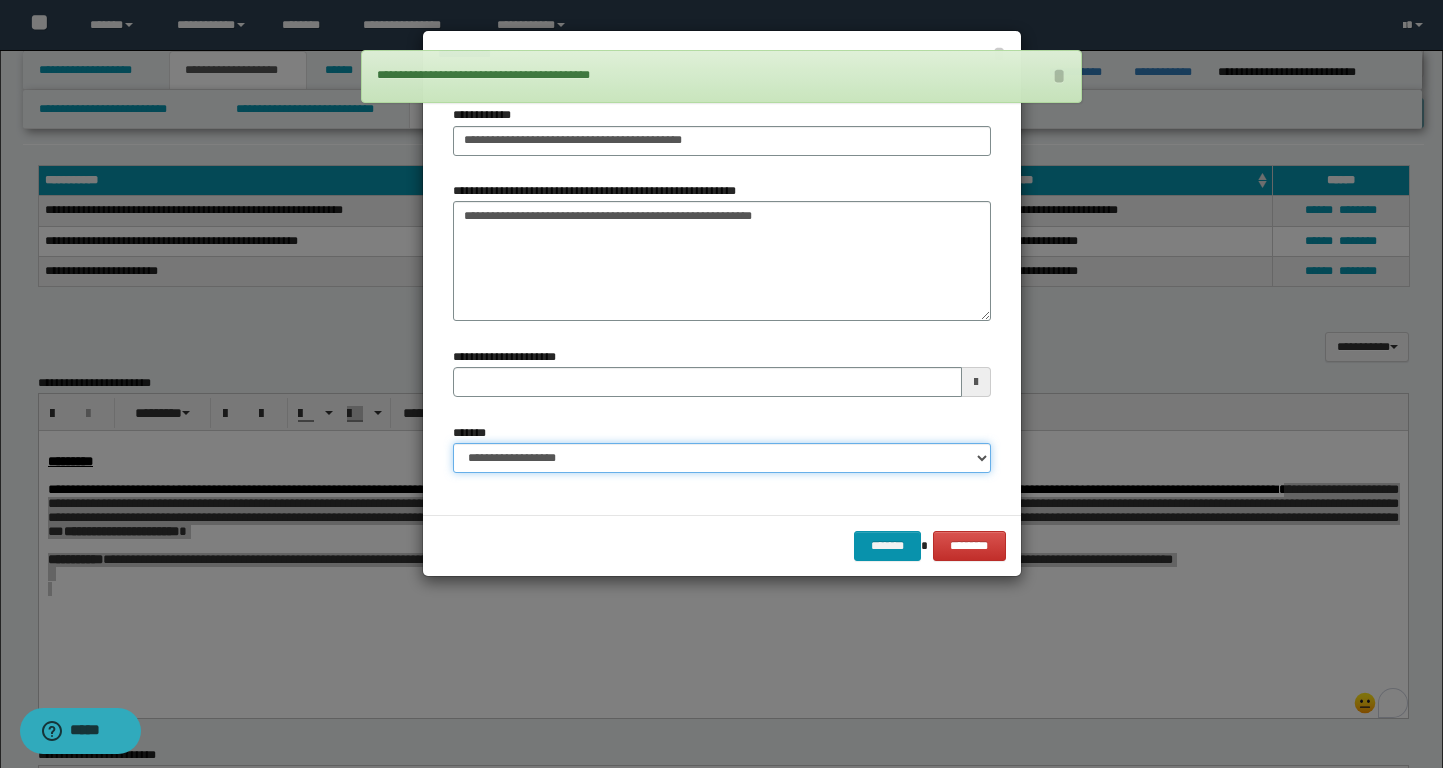 click on "**********" at bounding box center [722, 458] 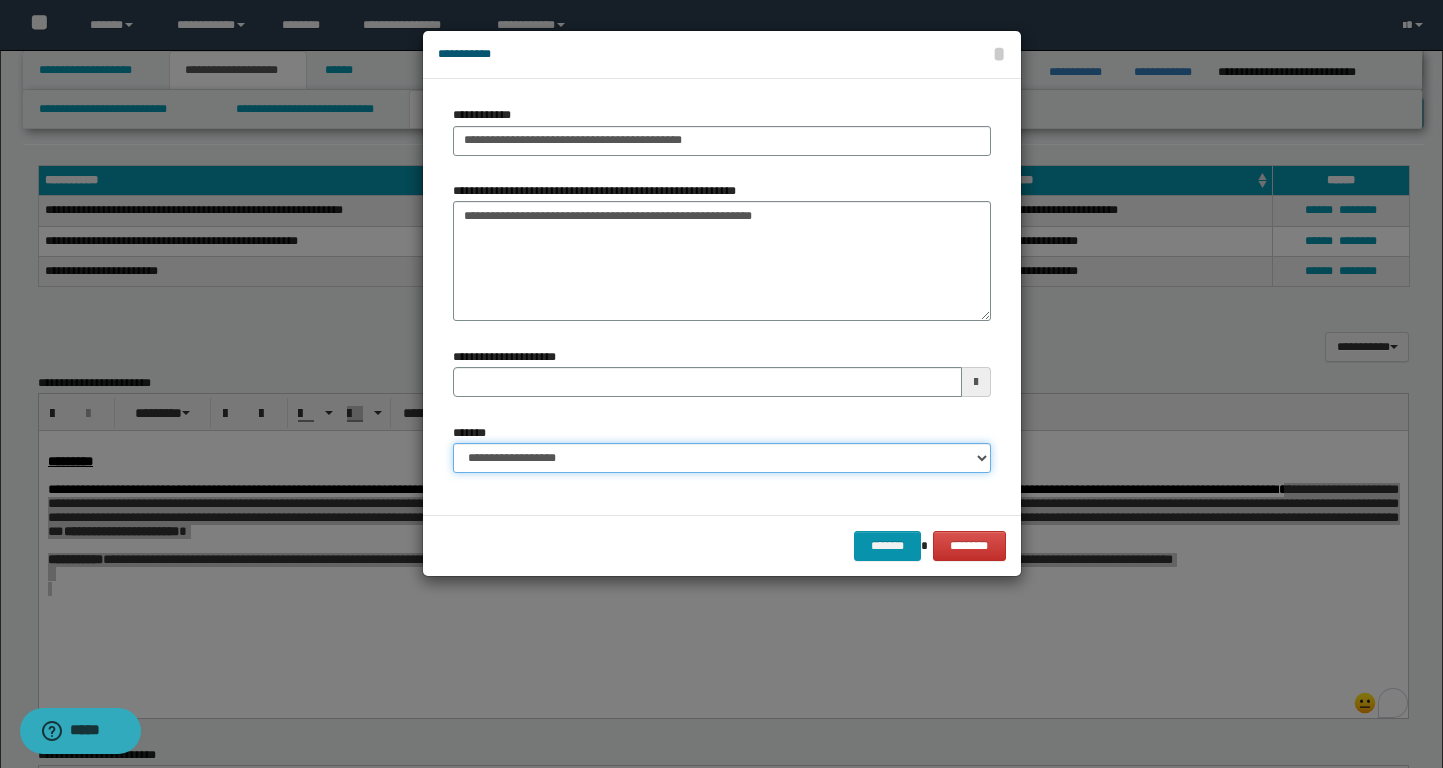 select on "*" 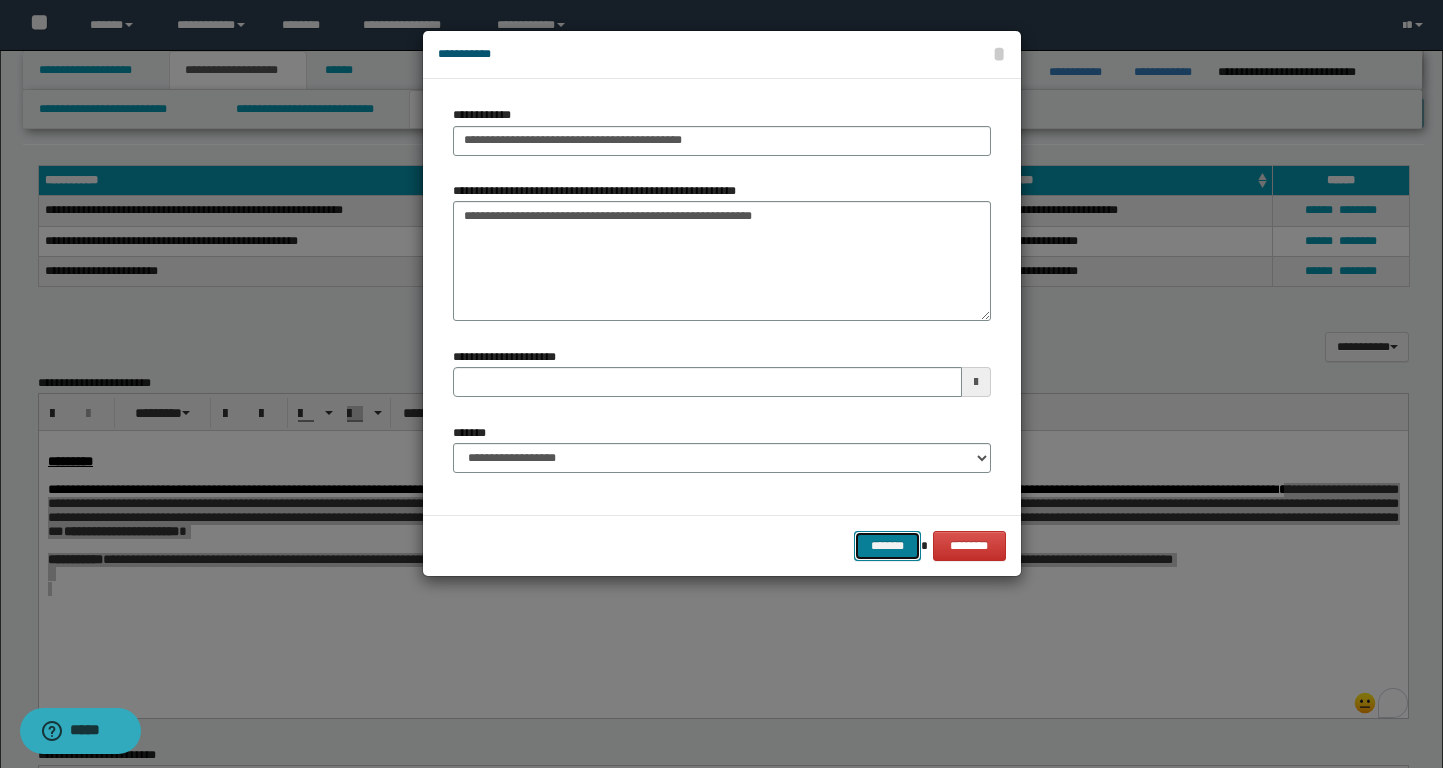 click on "*******" at bounding box center (888, 546) 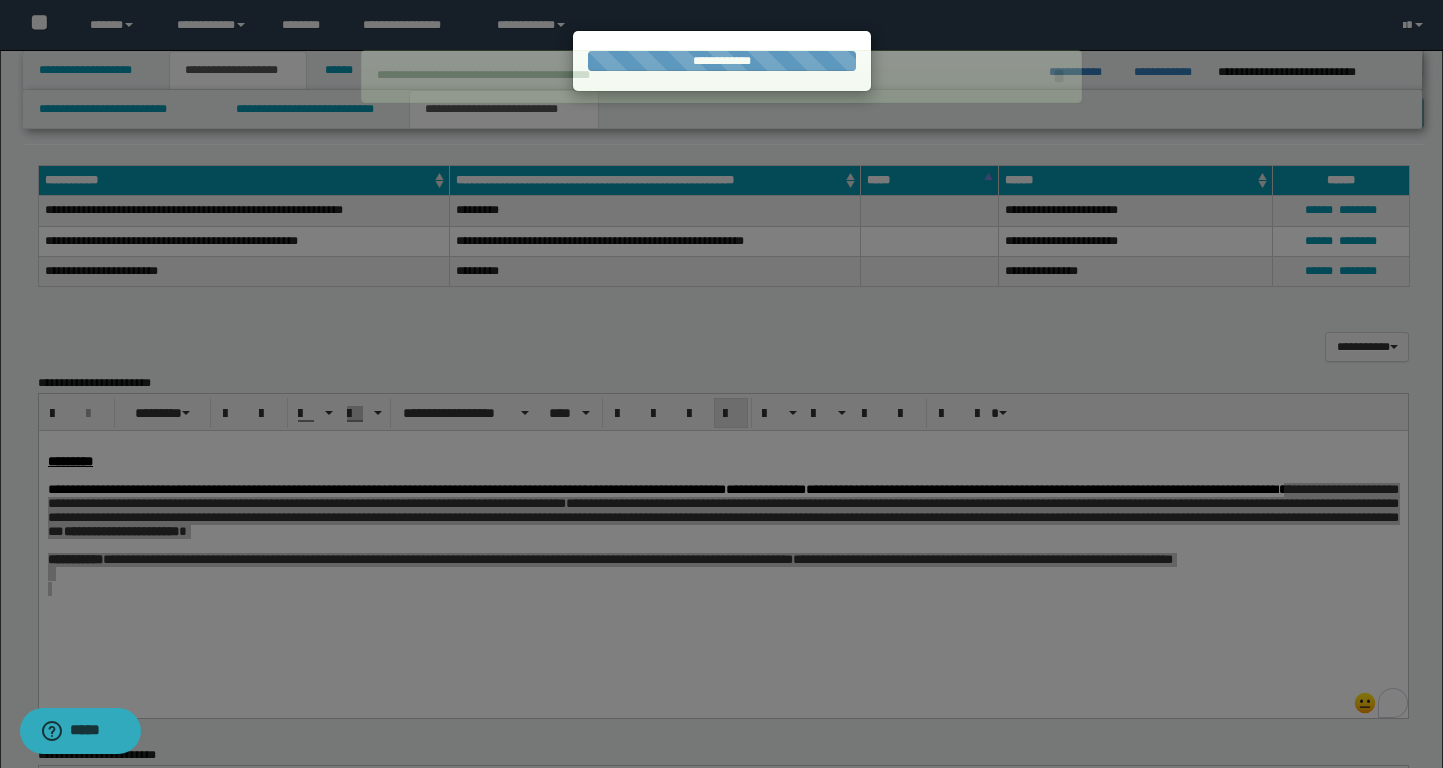 type 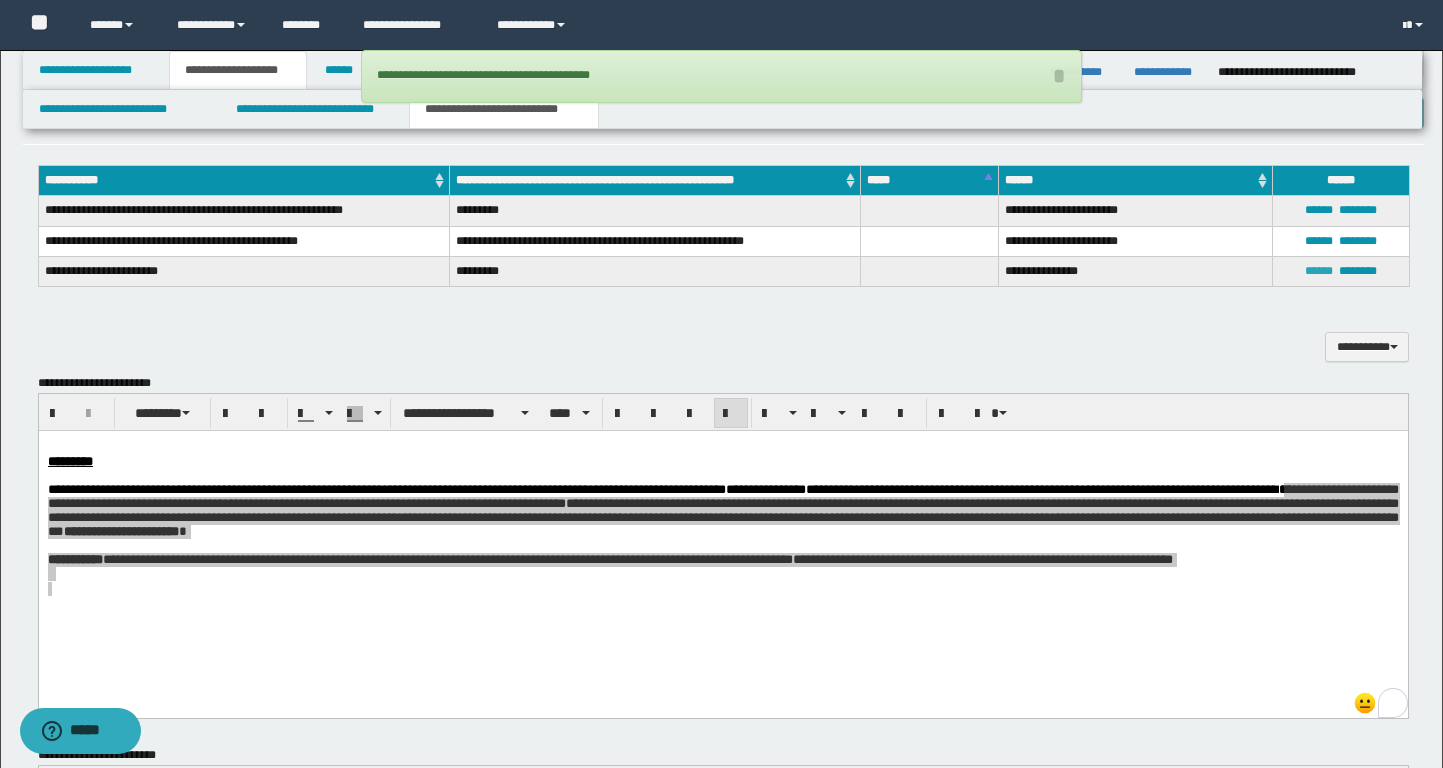 click on "******" at bounding box center [1319, 271] 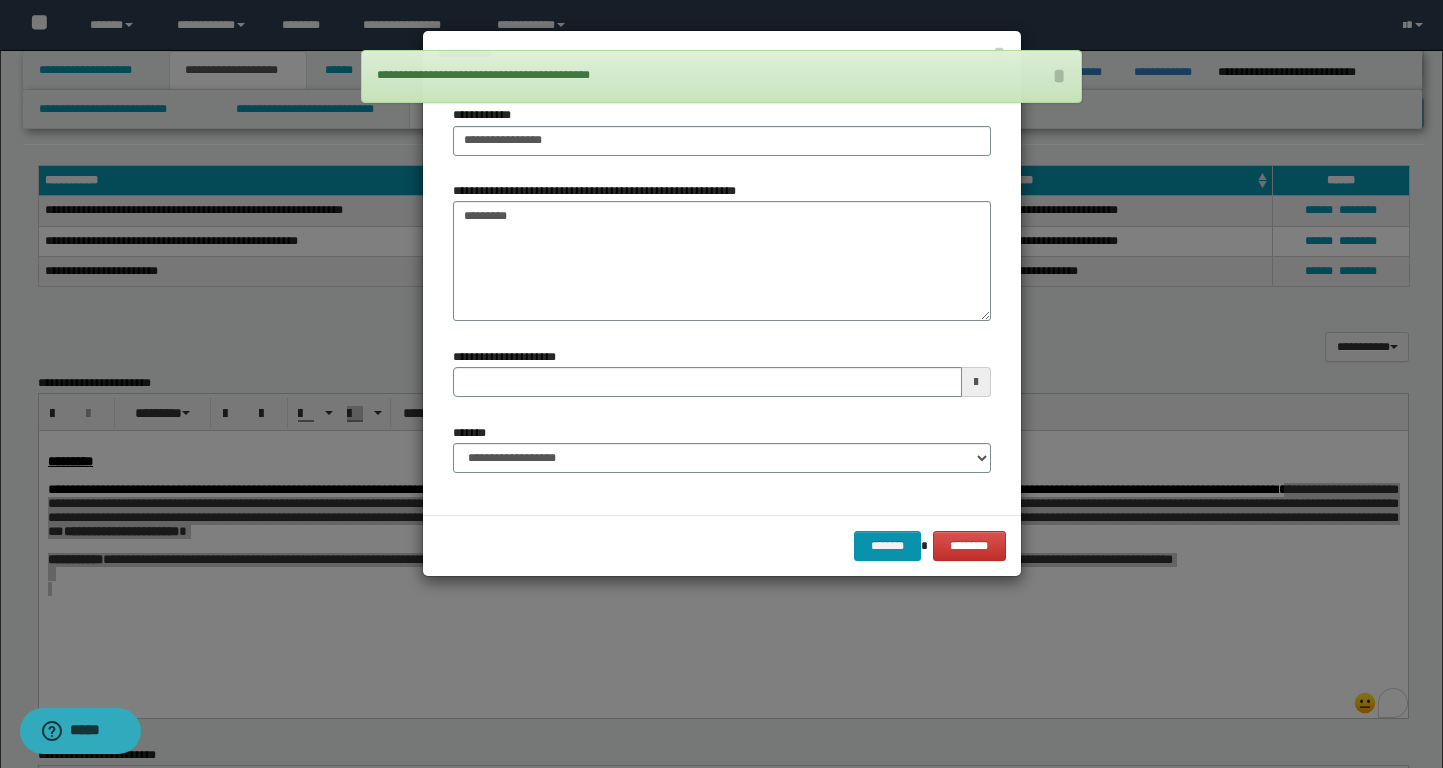 type 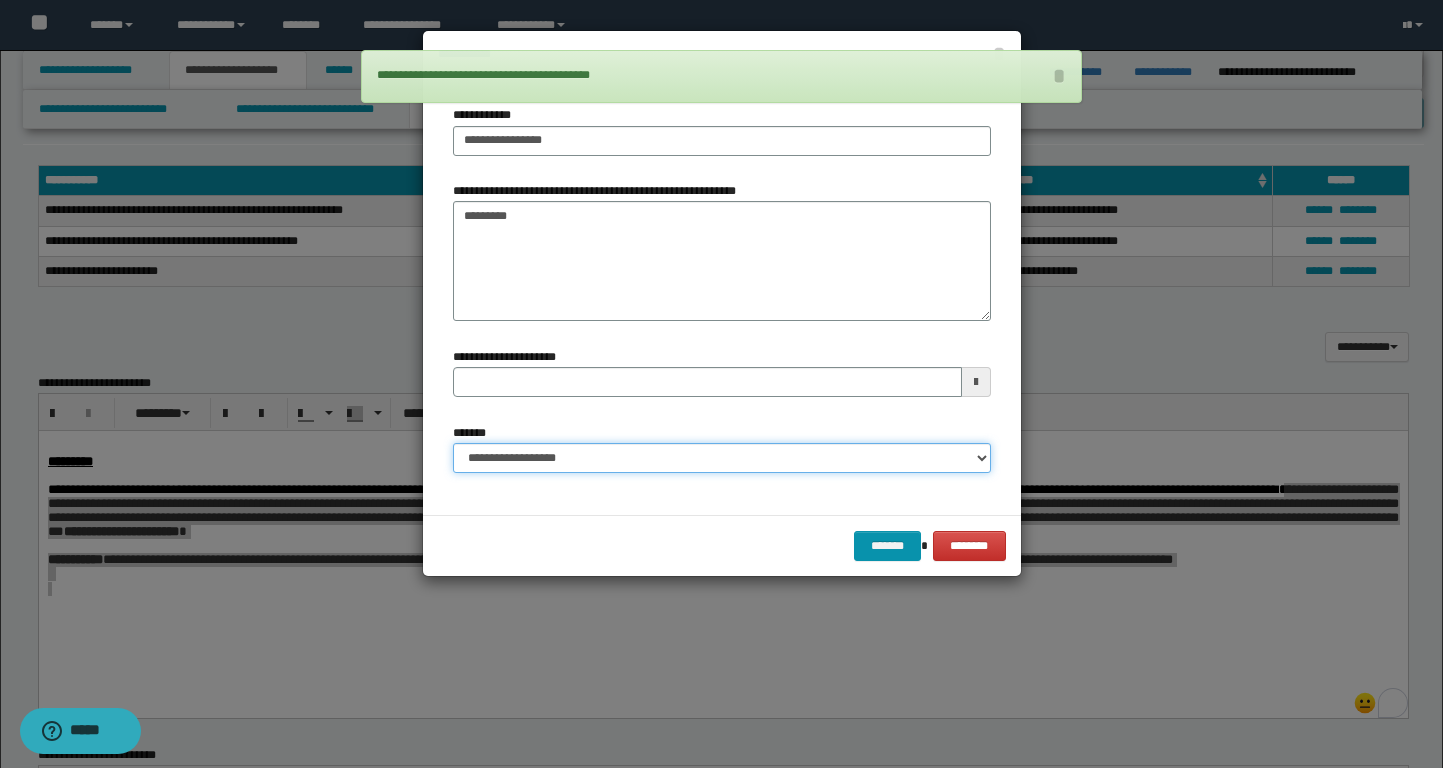 click on "**********" at bounding box center [722, 458] 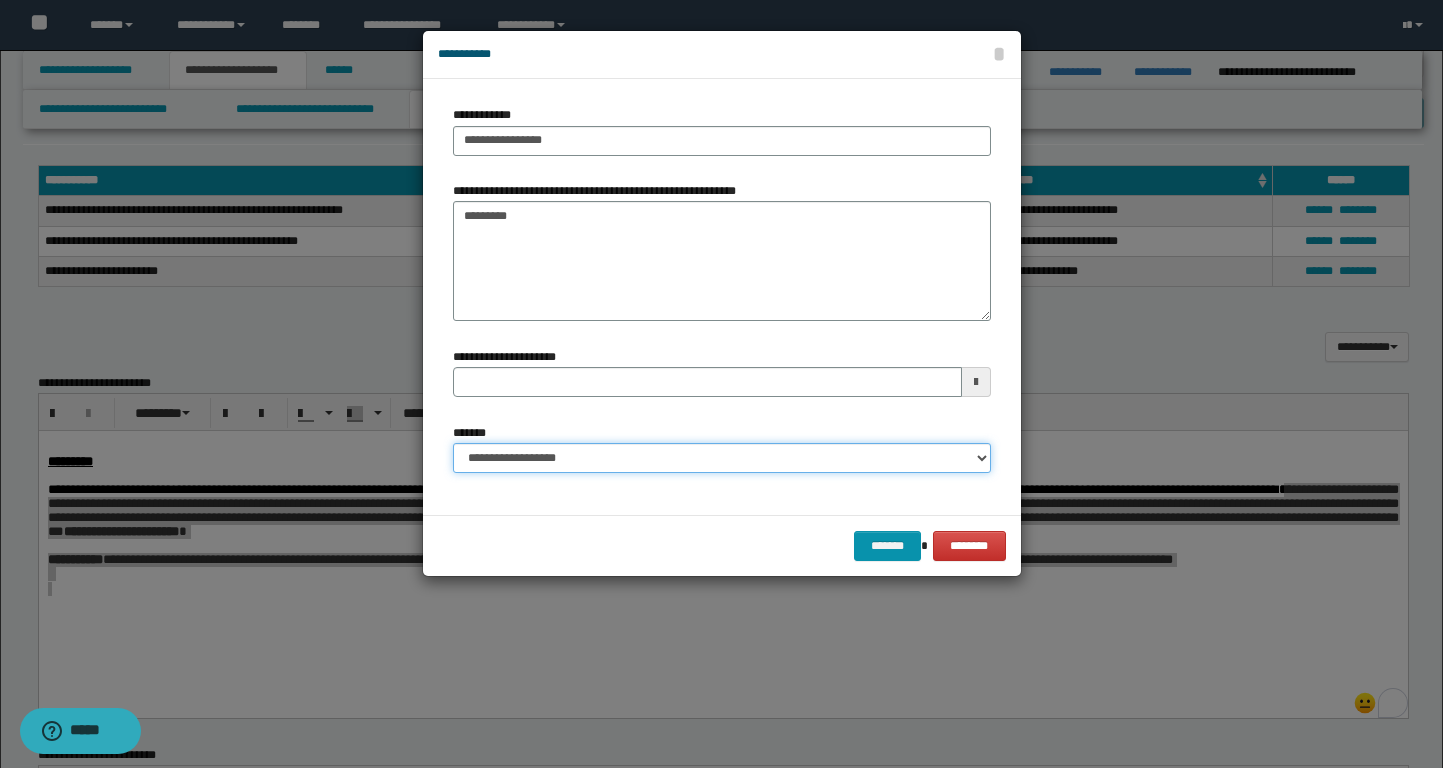select on "*" 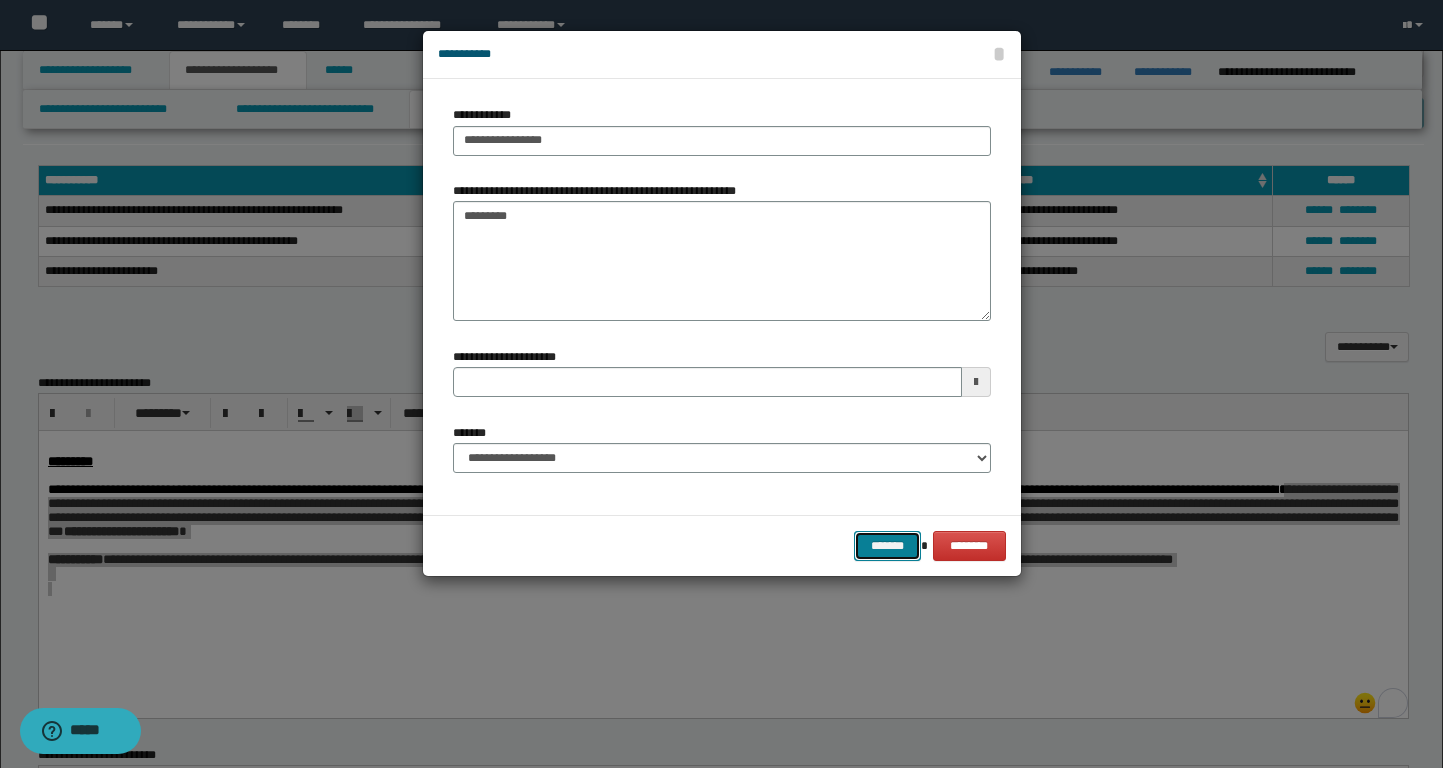 click on "*******" at bounding box center (888, 546) 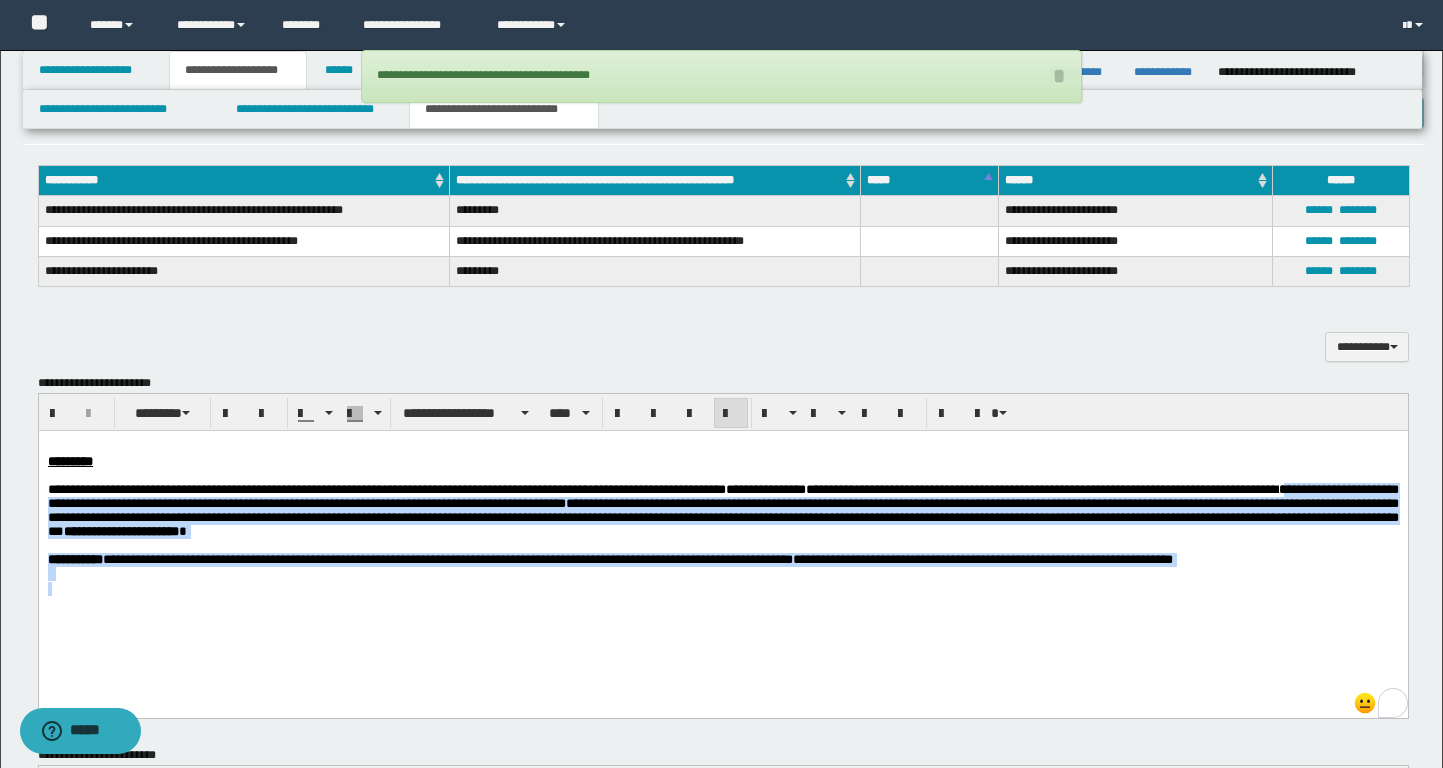click at bounding box center (722, 589) 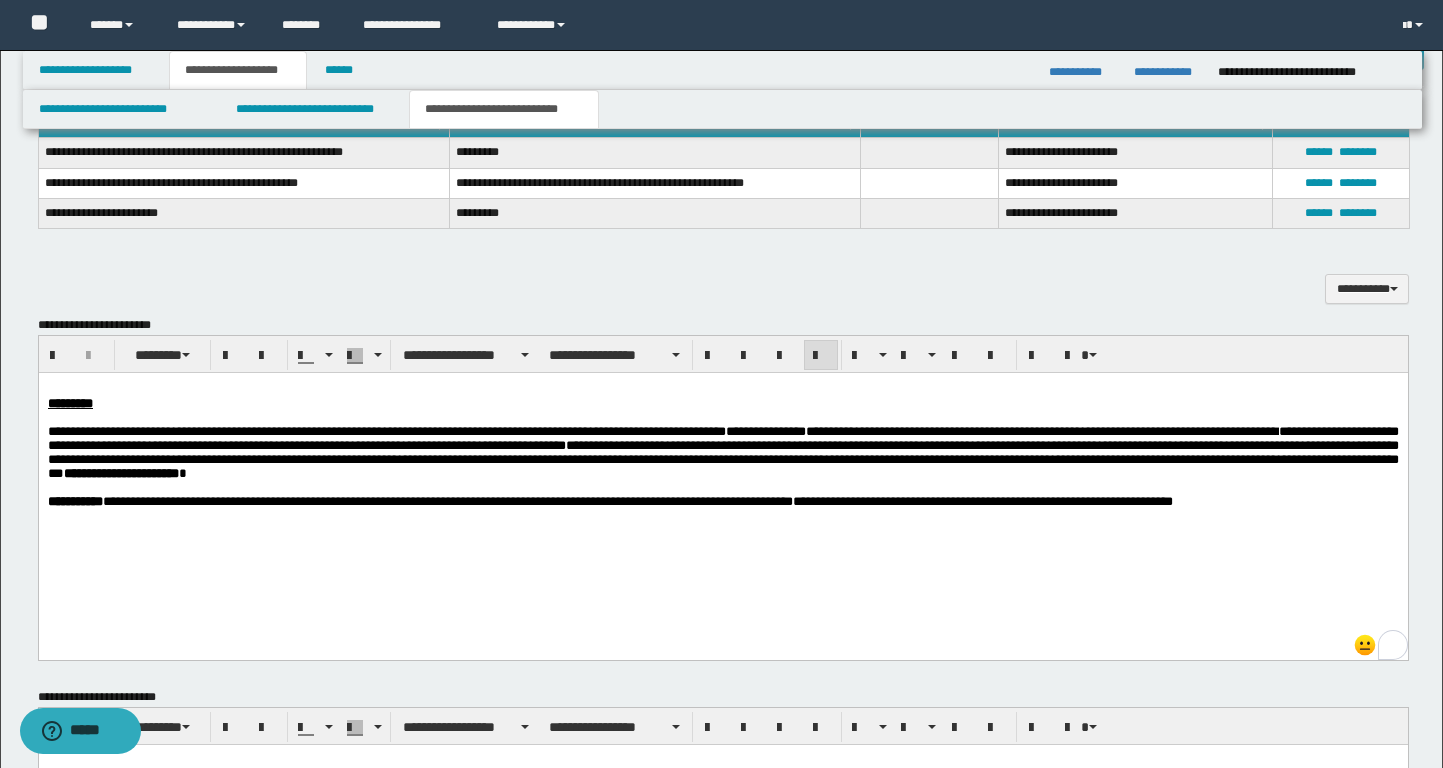 scroll, scrollTop: 612, scrollLeft: 0, axis: vertical 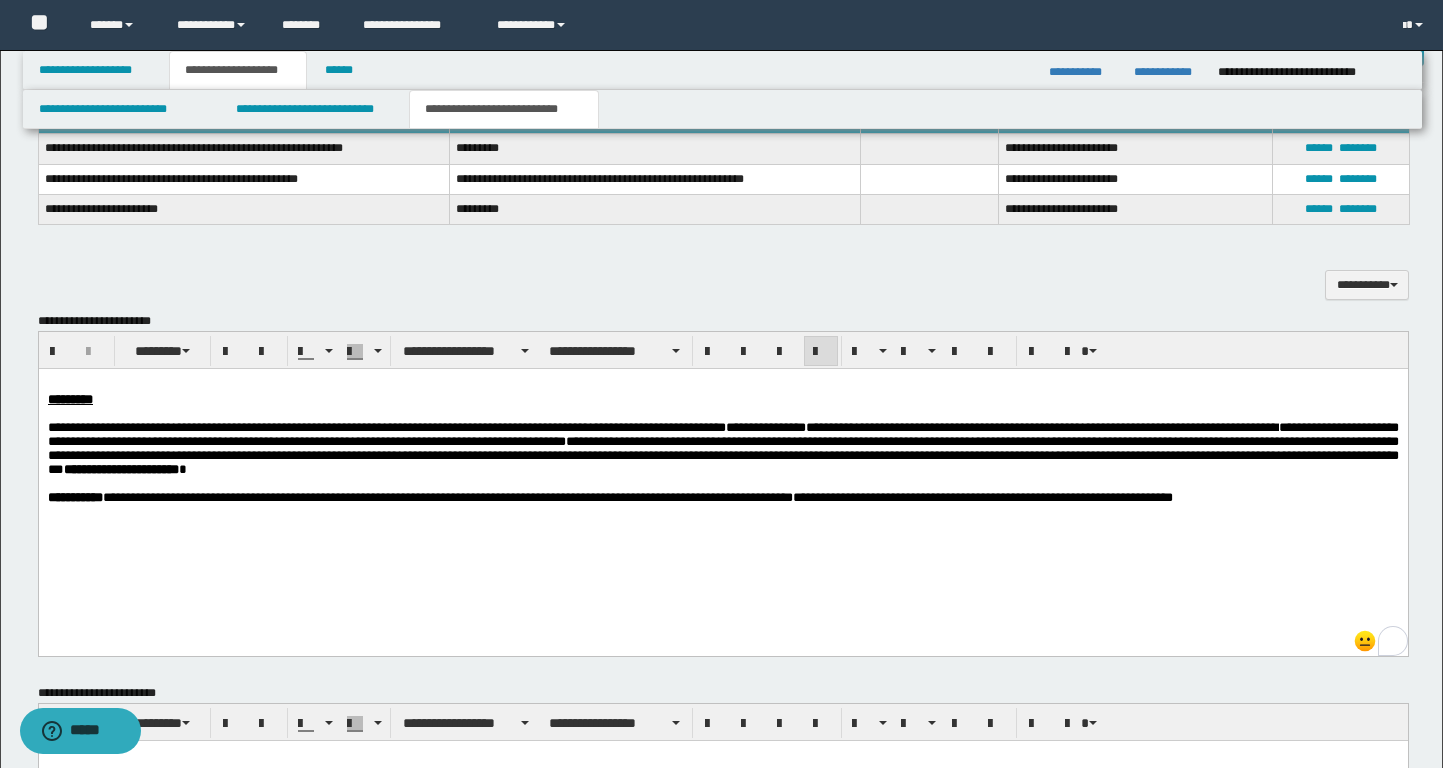 click on "**********" at bounding box center [458, 427] 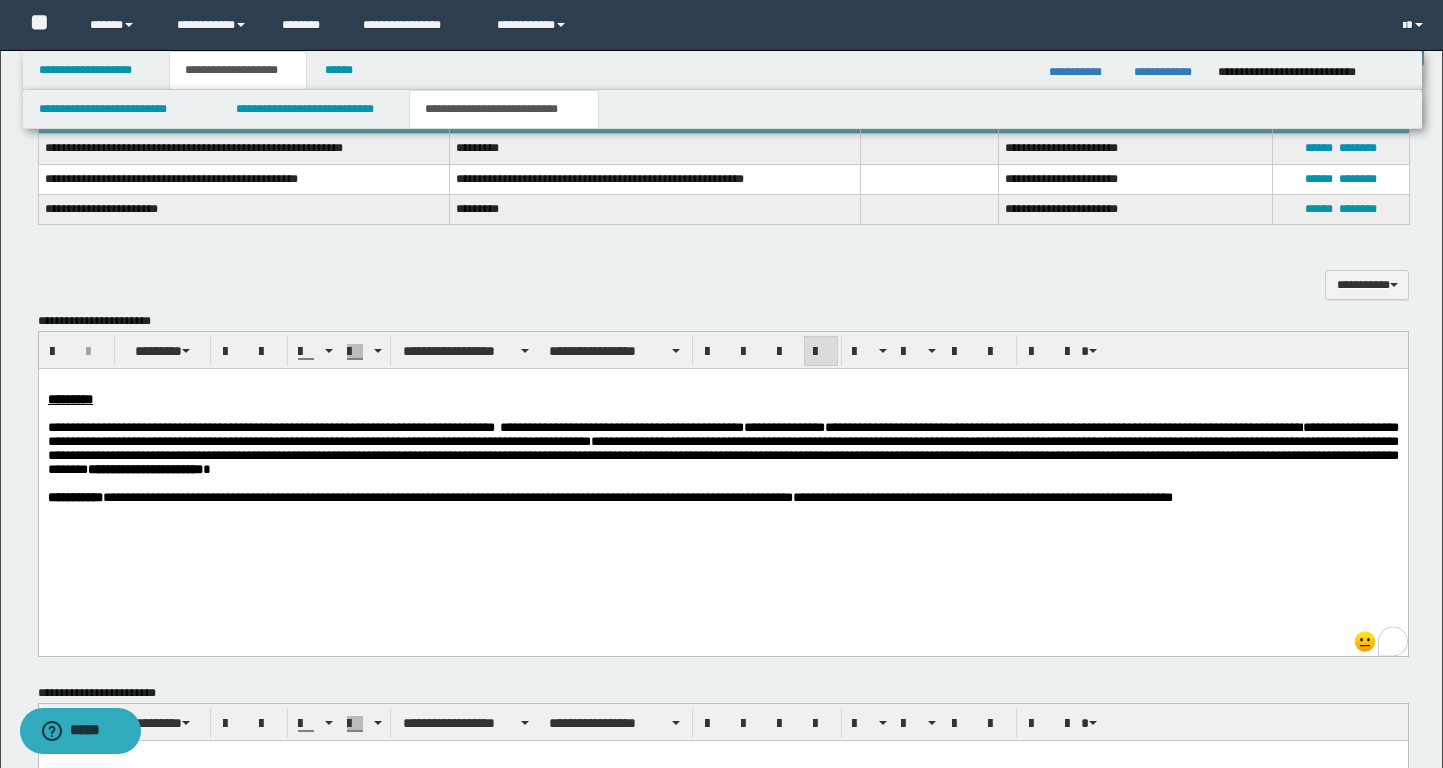click on "**********" at bounding box center [1010, 427] 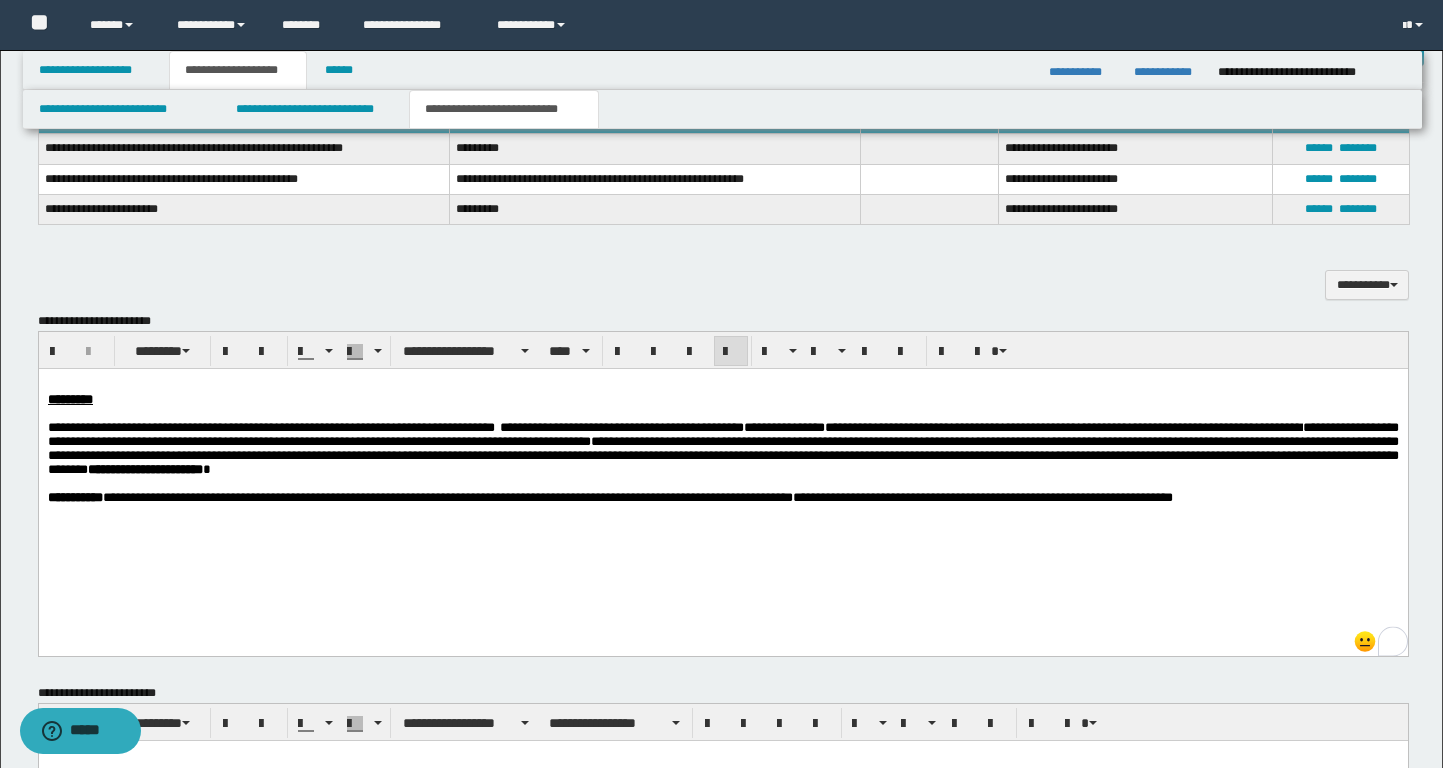 click on "**********" at bounding box center (1010, 427) 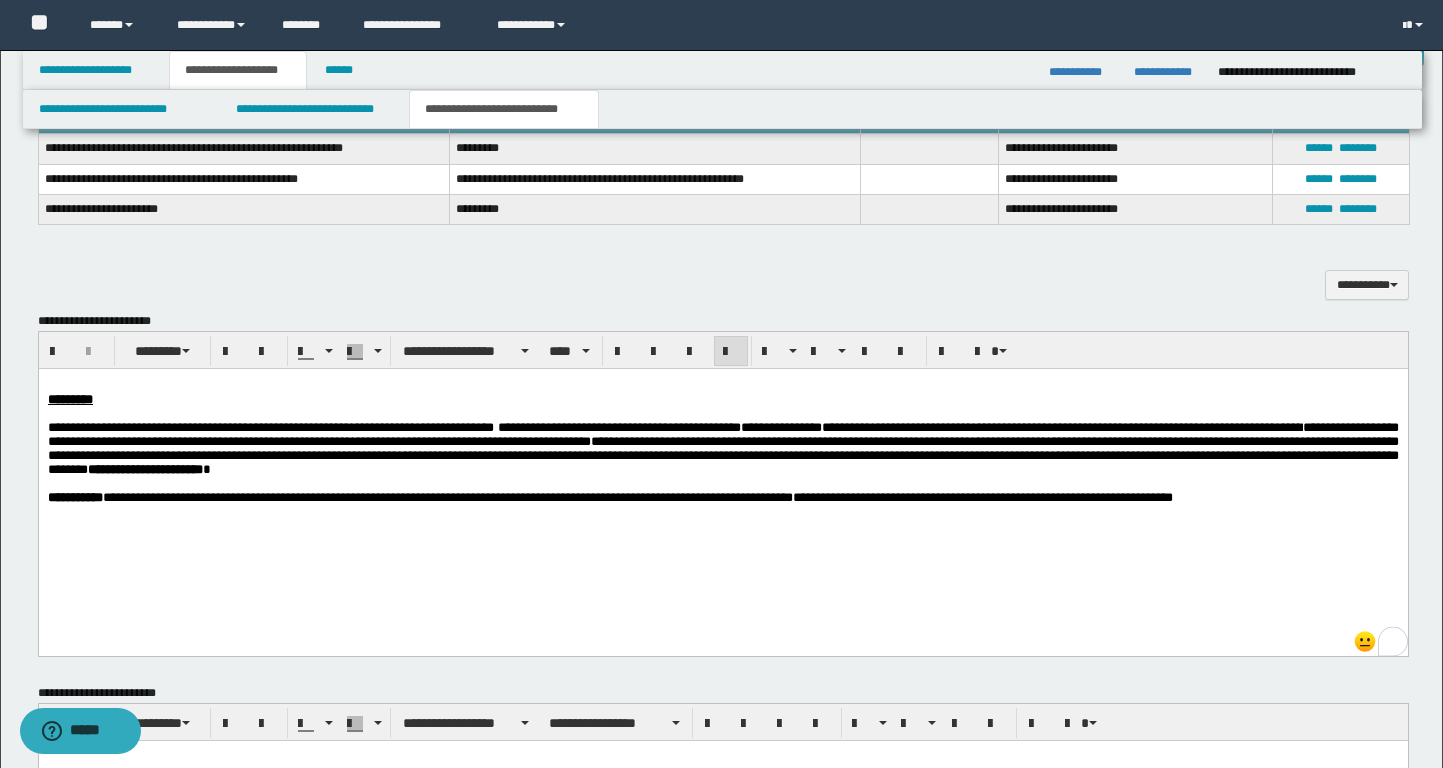 click on "**********" at bounding box center (1008, 427) 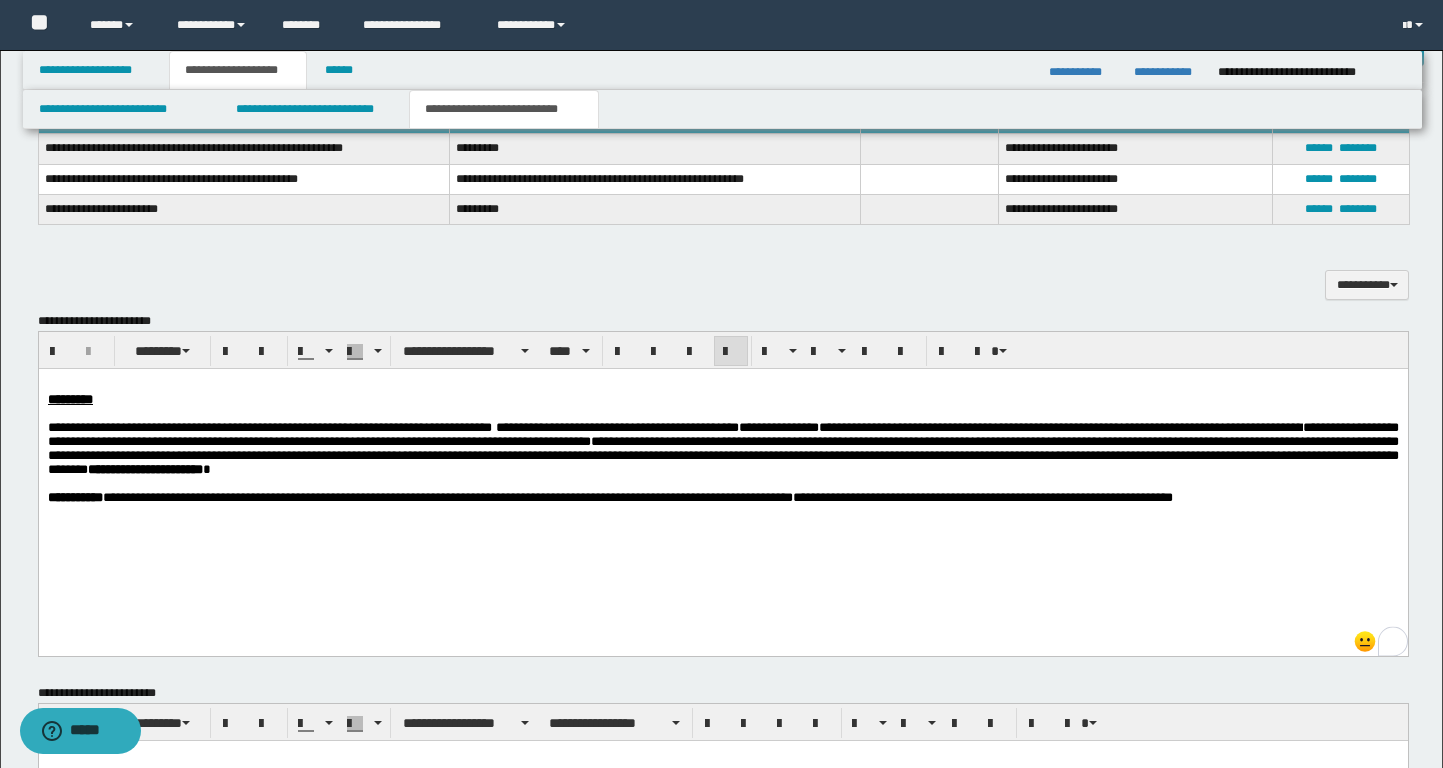 click on "**********" at bounding box center (1007, 427) 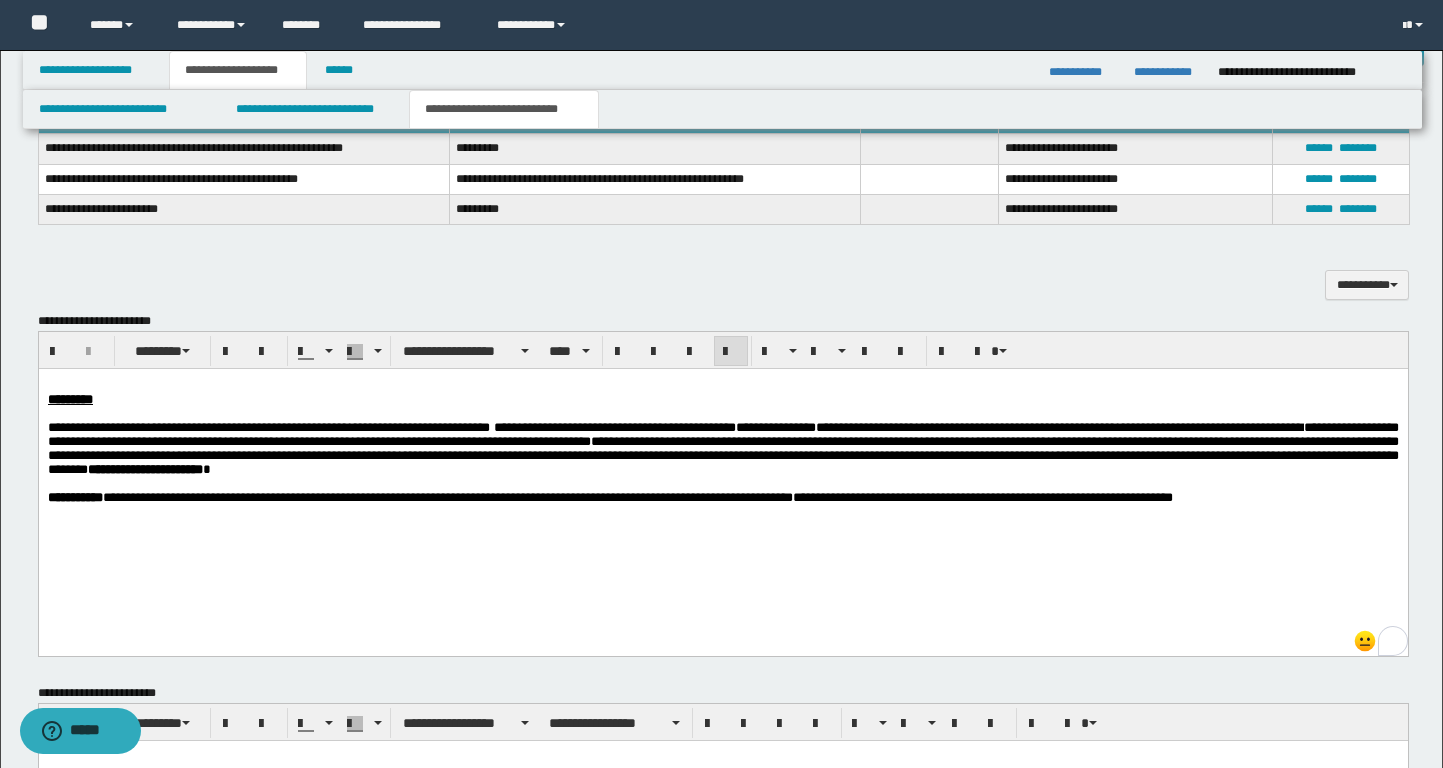 click on "**********" at bounding box center [722, 434] 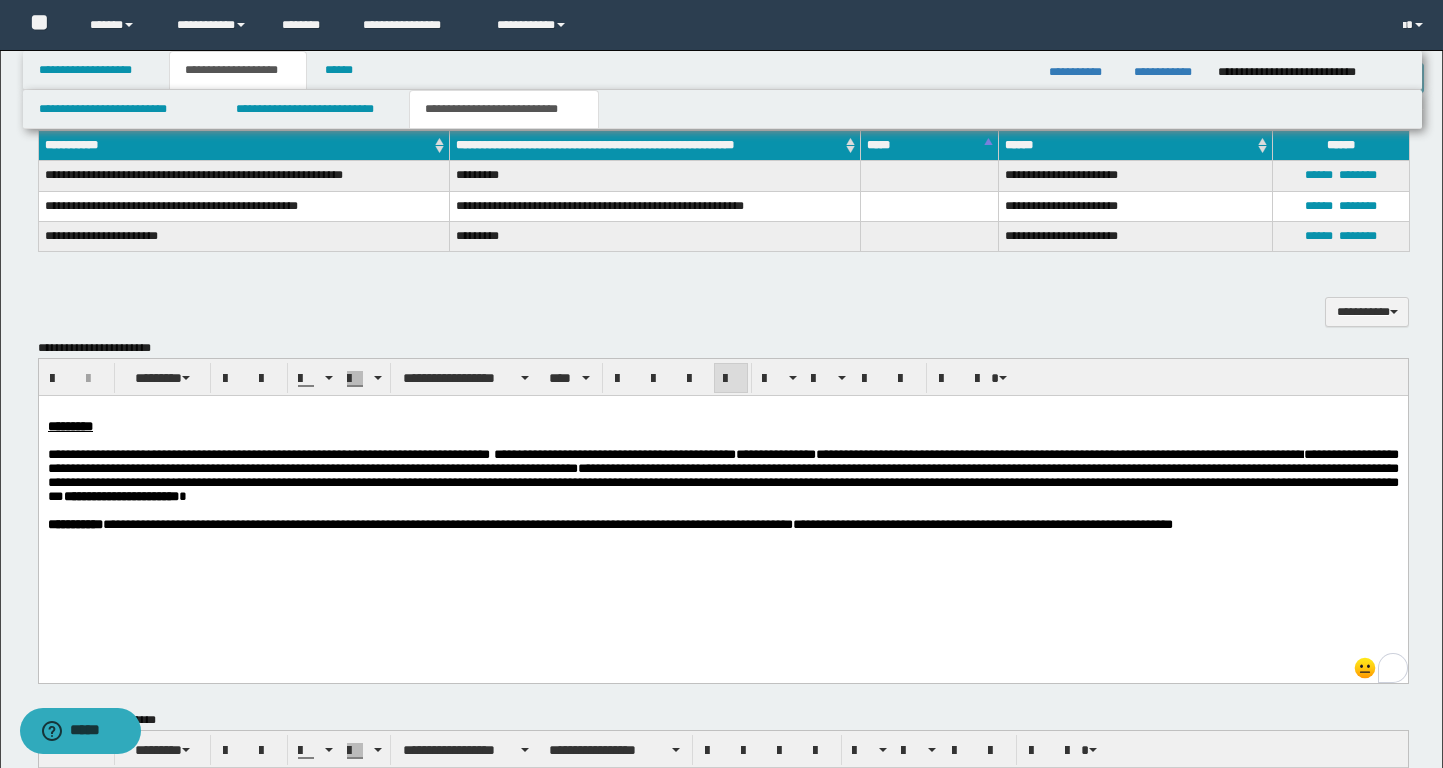 scroll, scrollTop: 535, scrollLeft: 0, axis: vertical 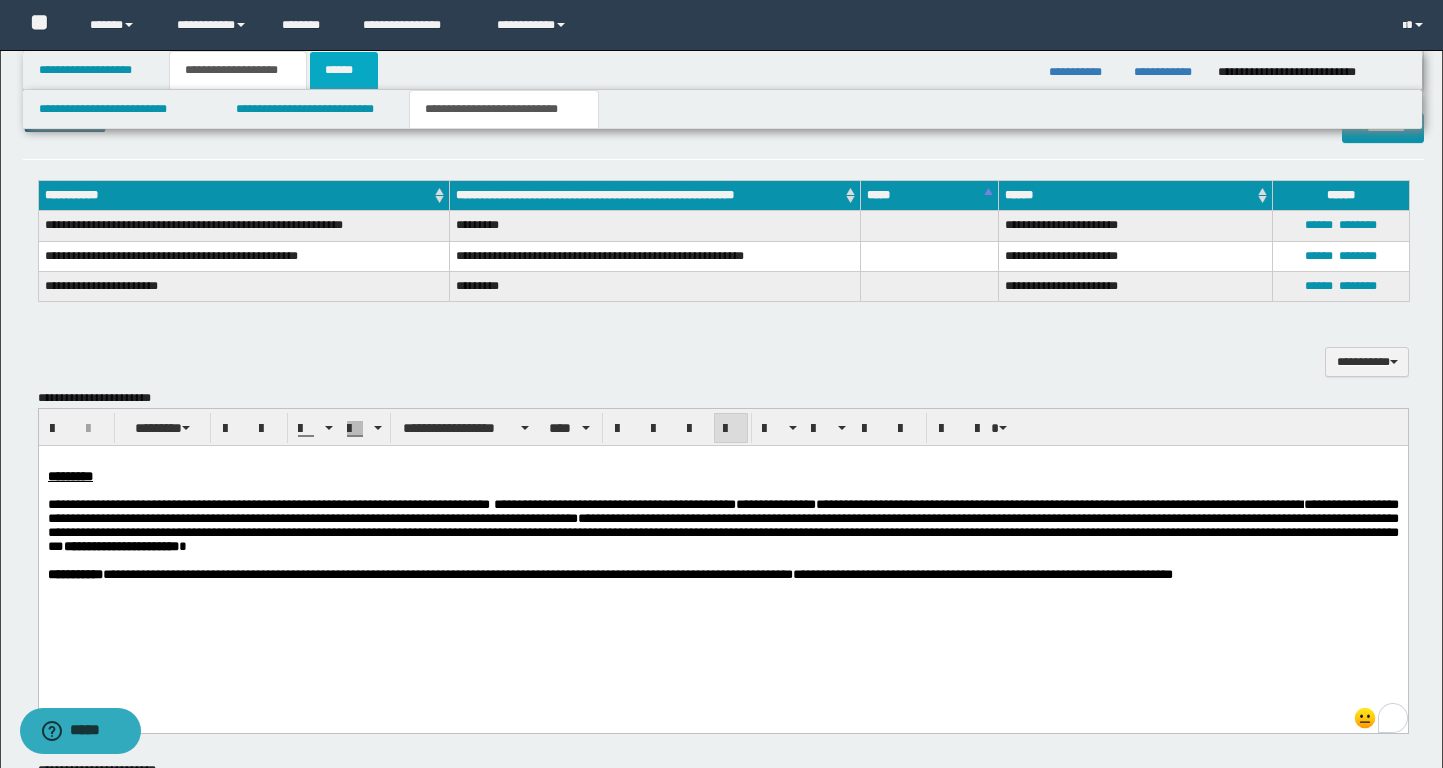 click on "******" at bounding box center (344, 70) 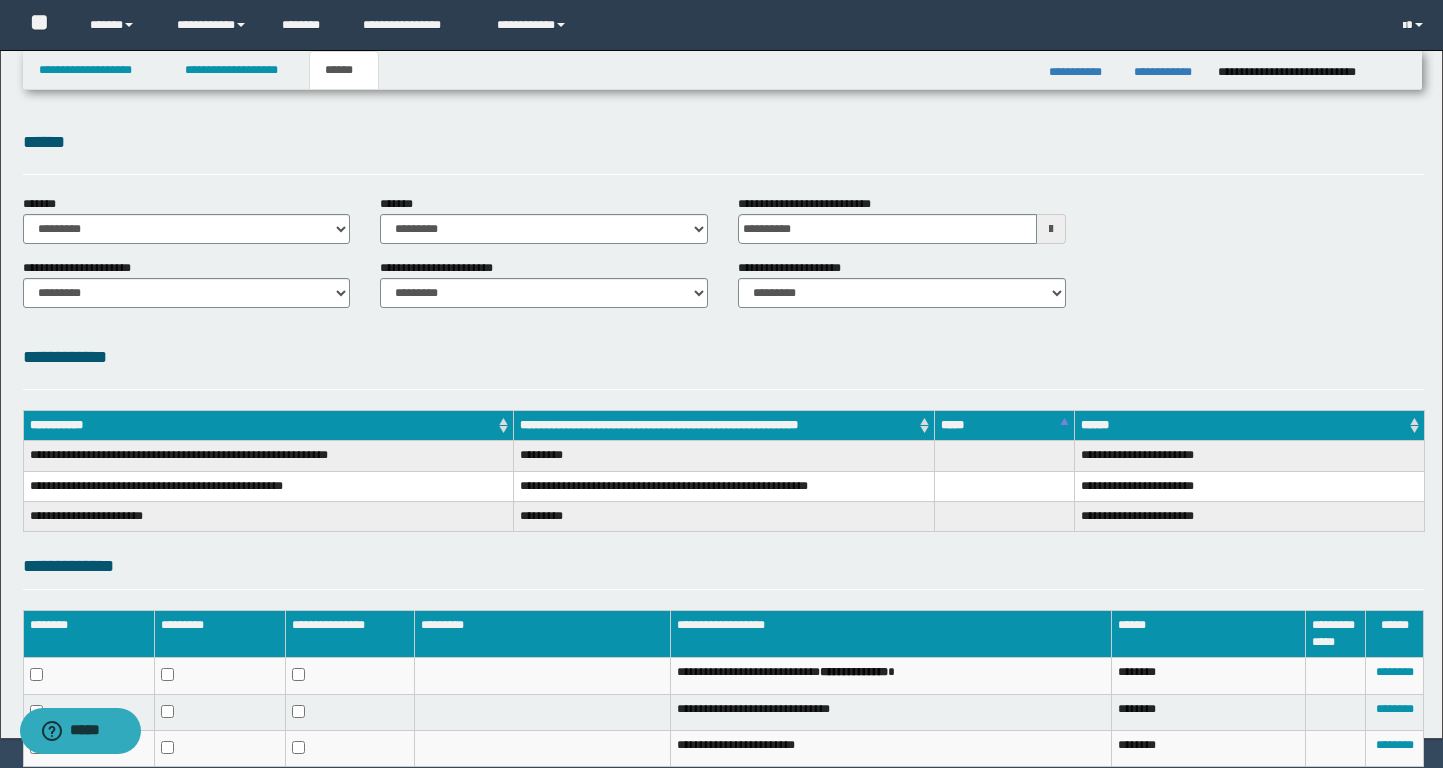 scroll, scrollTop: 0, scrollLeft: 0, axis: both 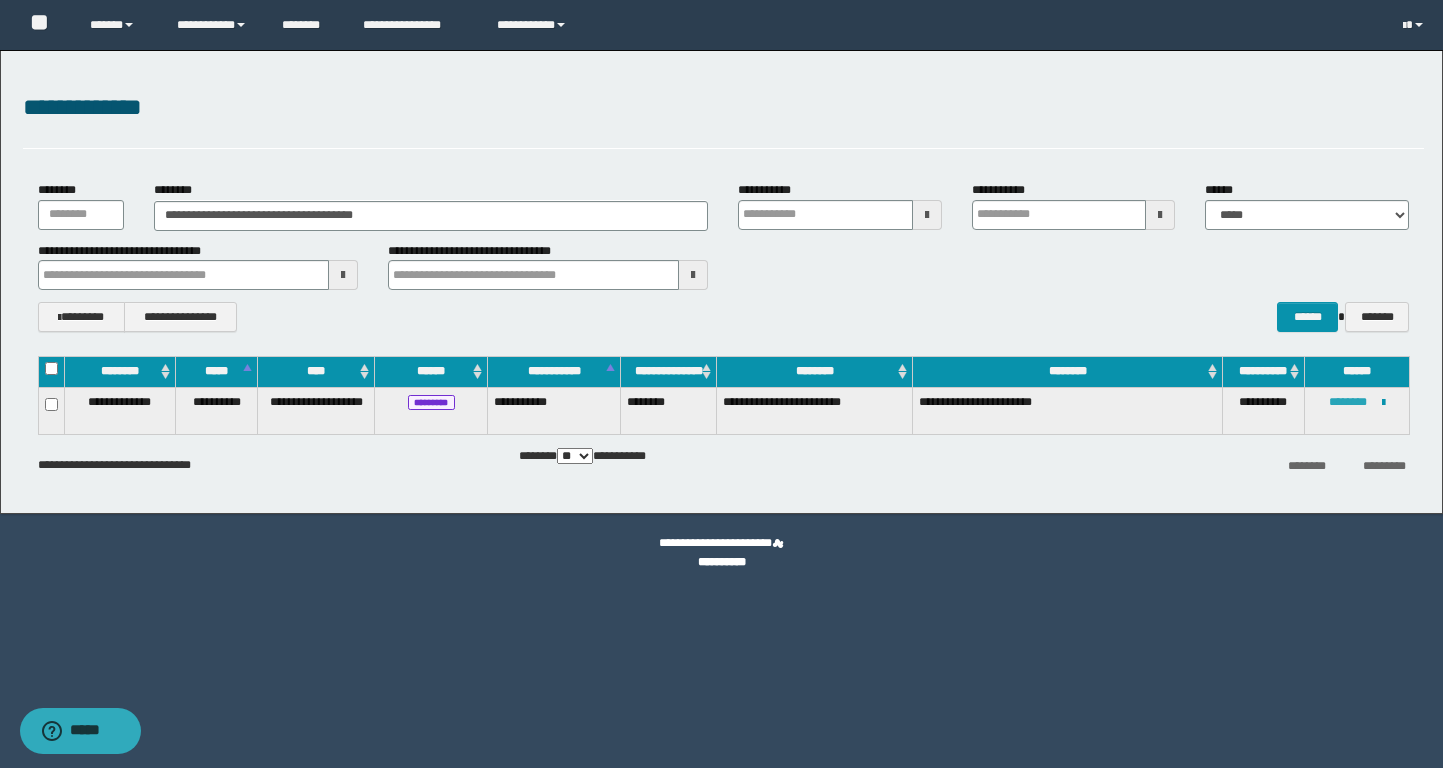 click on "********" at bounding box center (1348, 402) 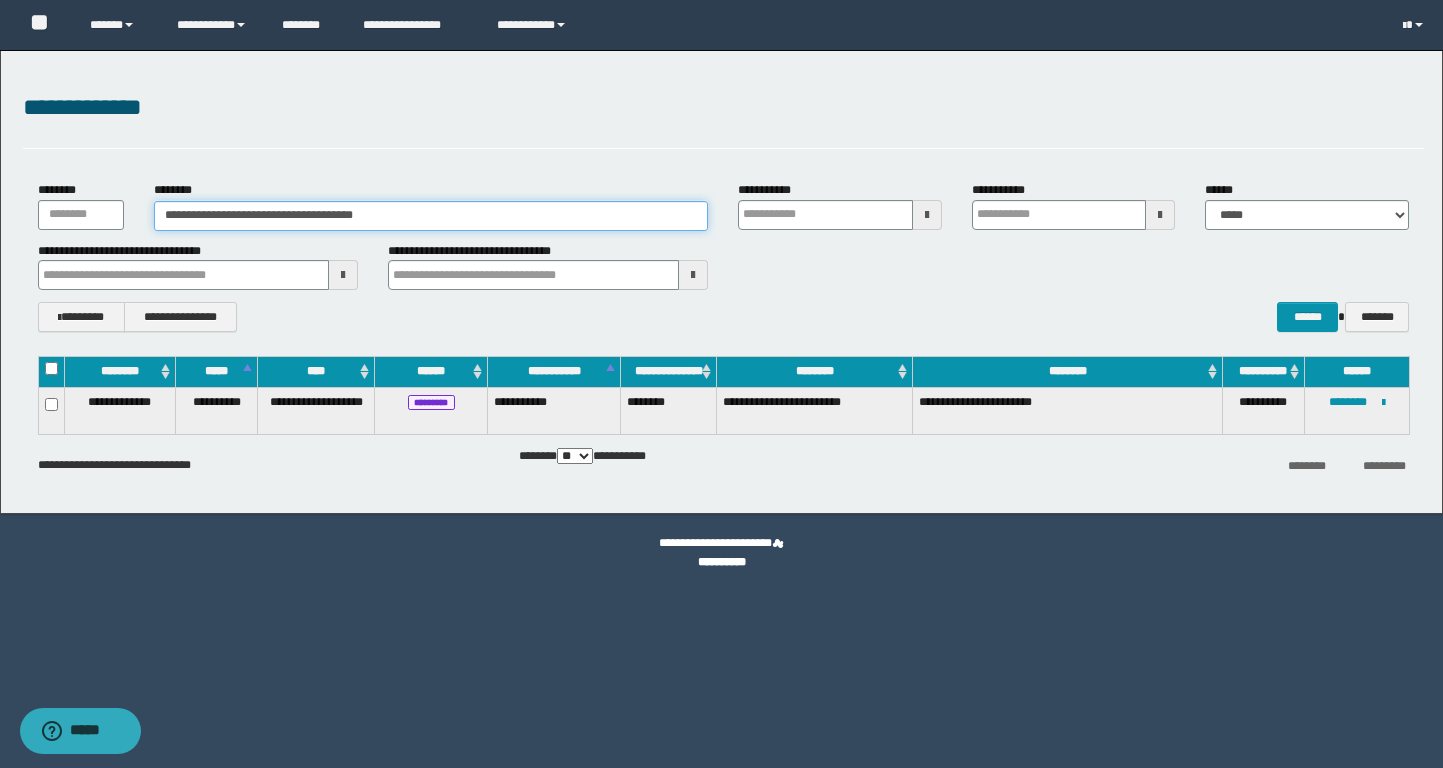 drag, startPoint x: 471, startPoint y: 215, endPoint x: 70, endPoint y: 215, distance: 401 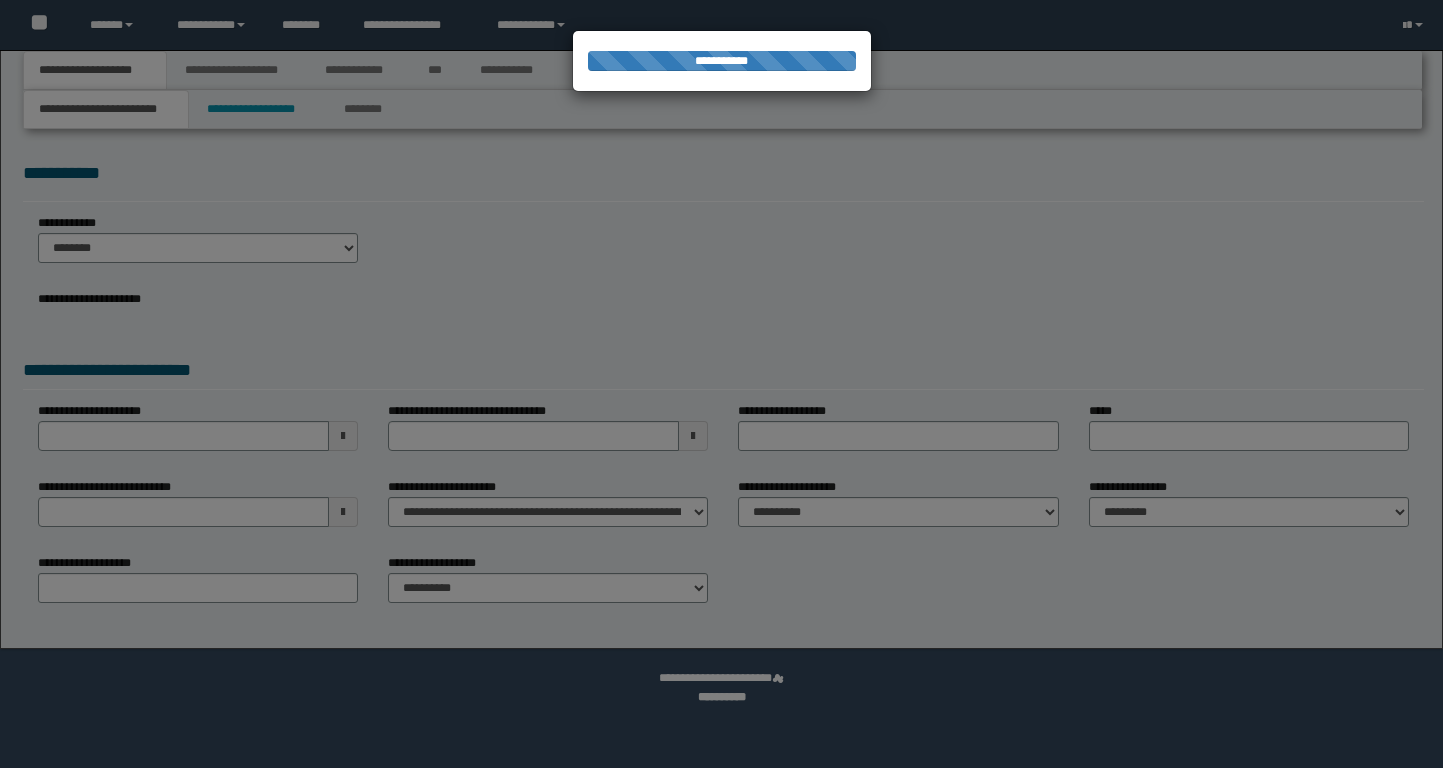 scroll, scrollTop: 0, scrollLeft: 0, axis: both 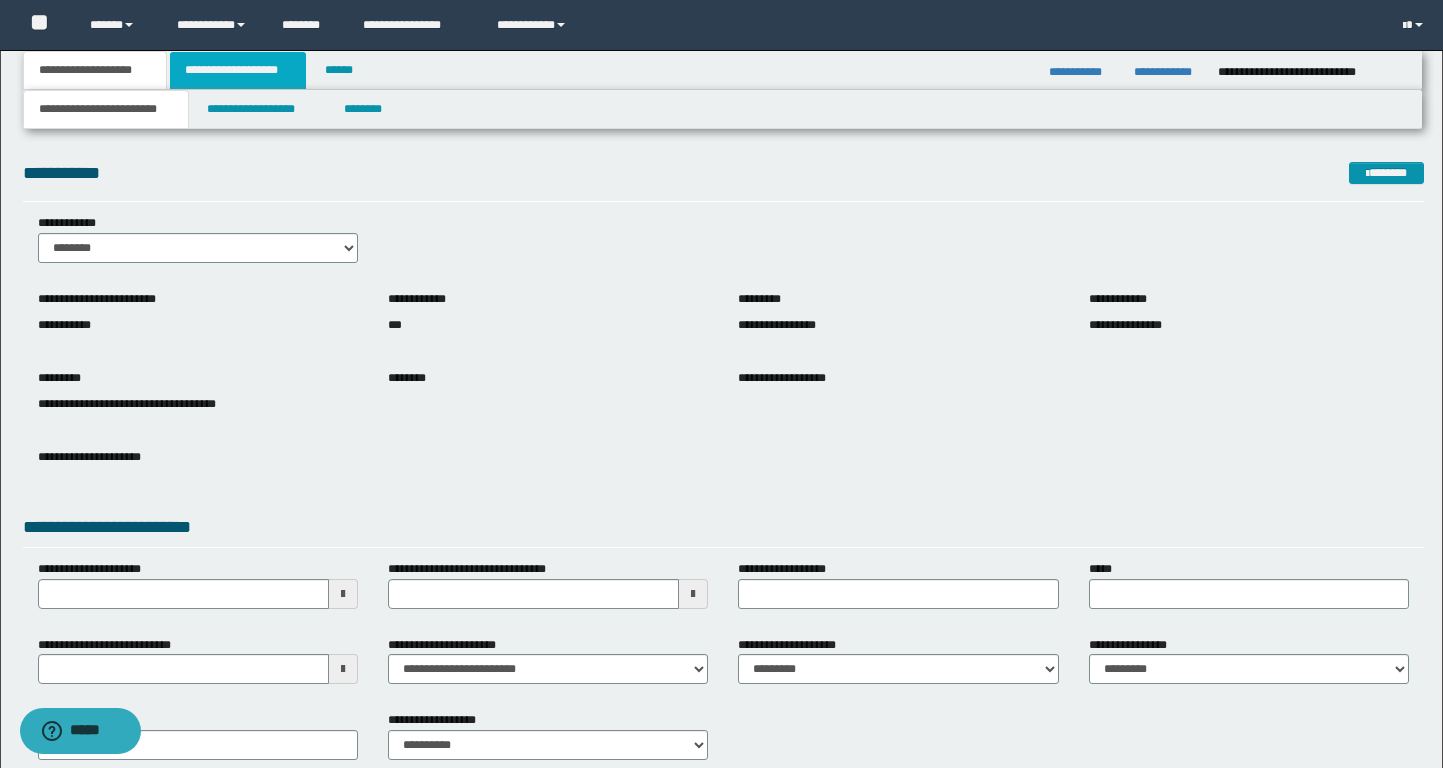 click on "**********" at bounding box center (238, 70) 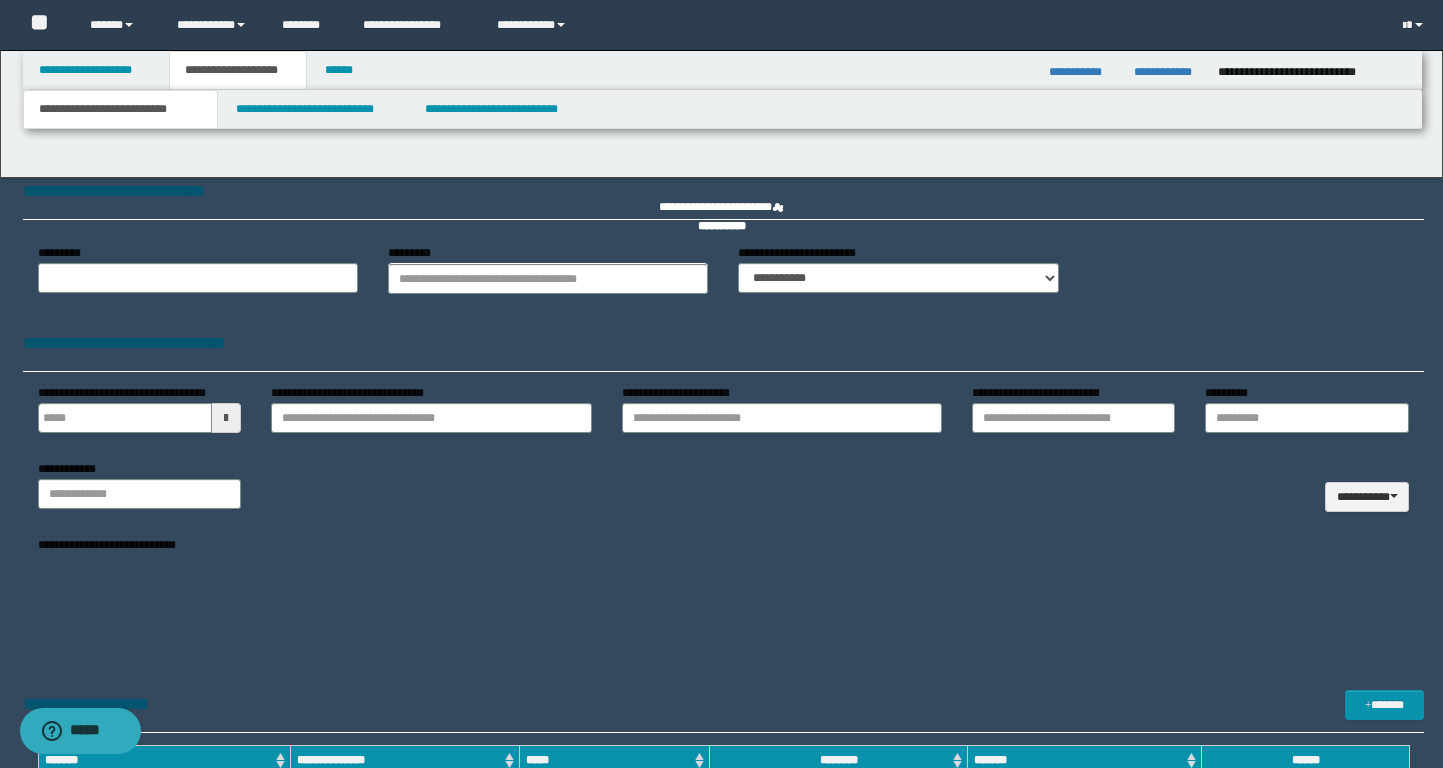 type 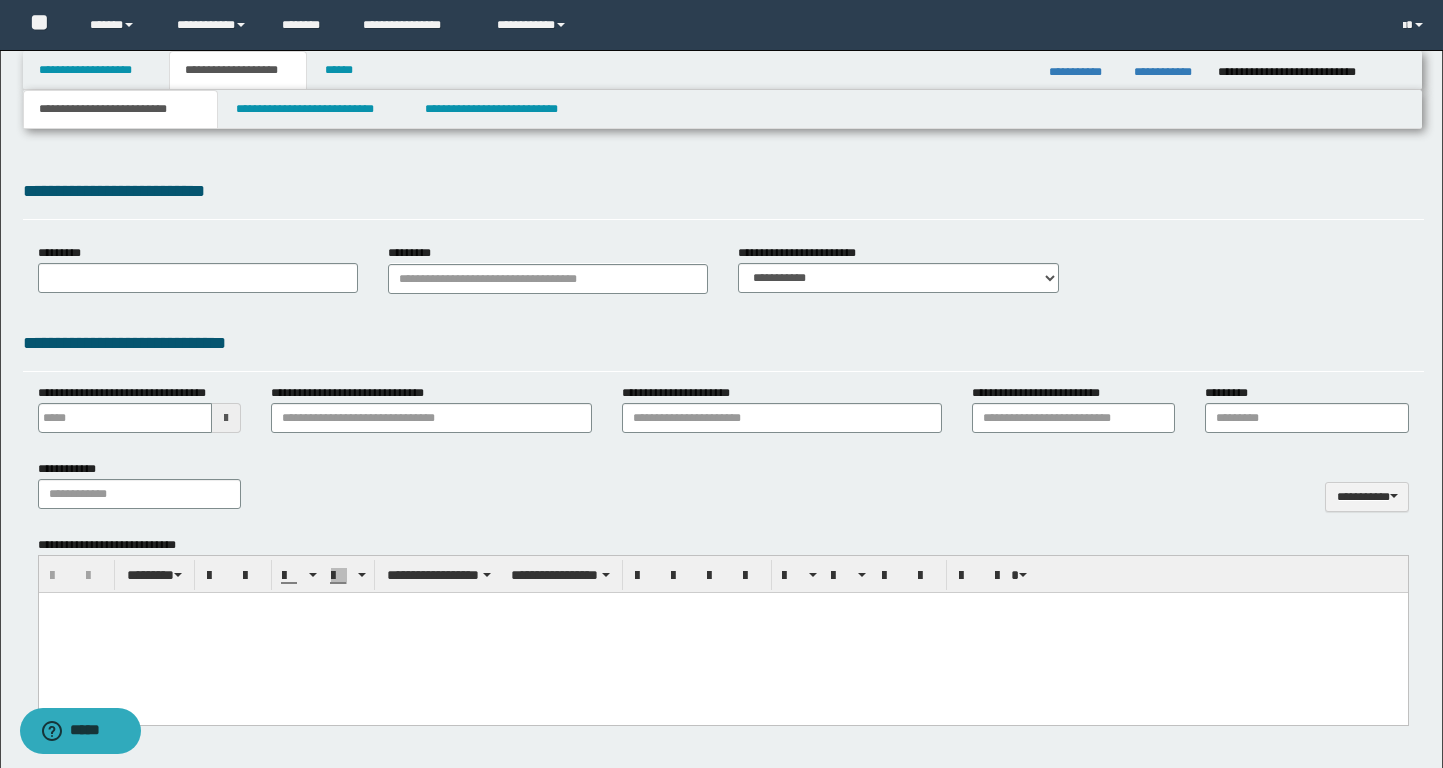 select on "*" 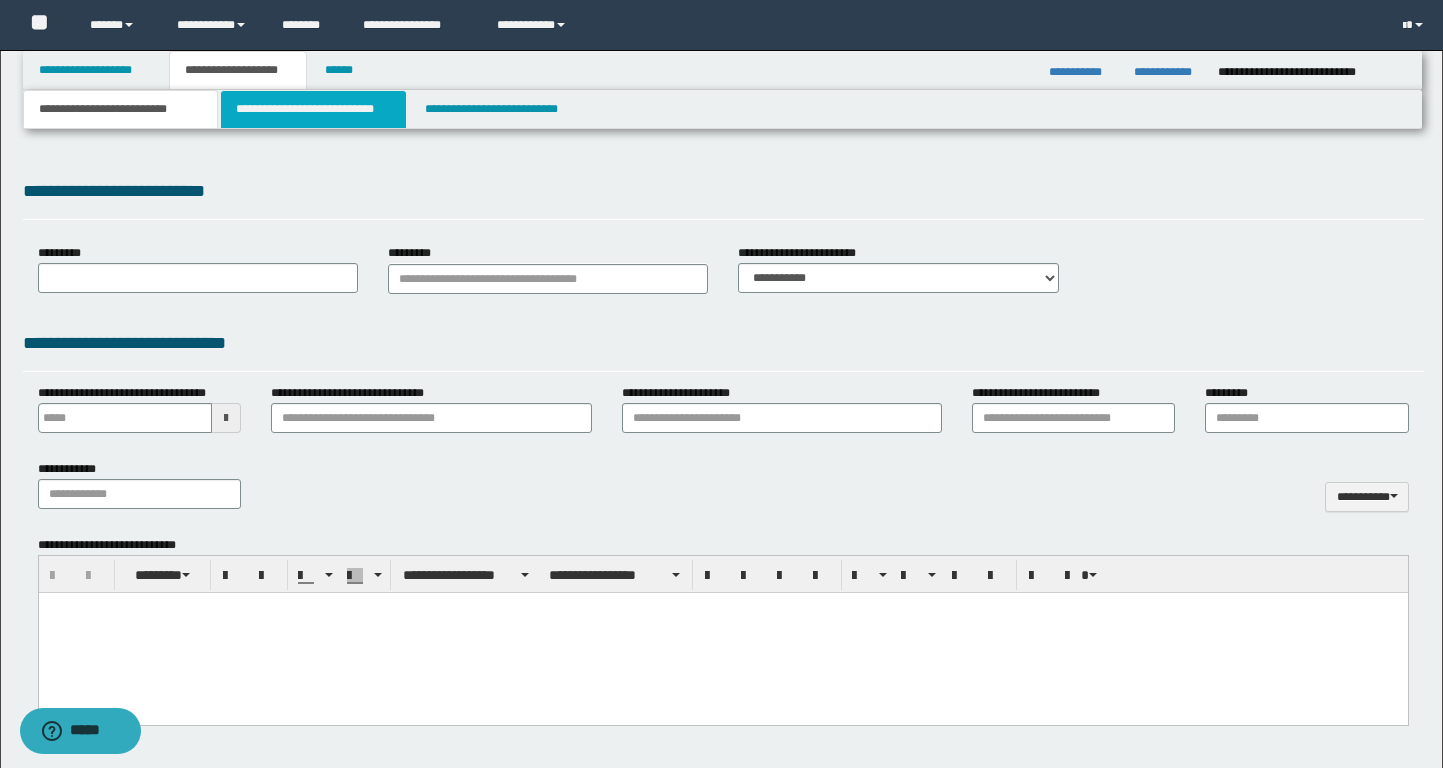 scroll, scrollTop: 0, scrollLeft: 0, axis: both 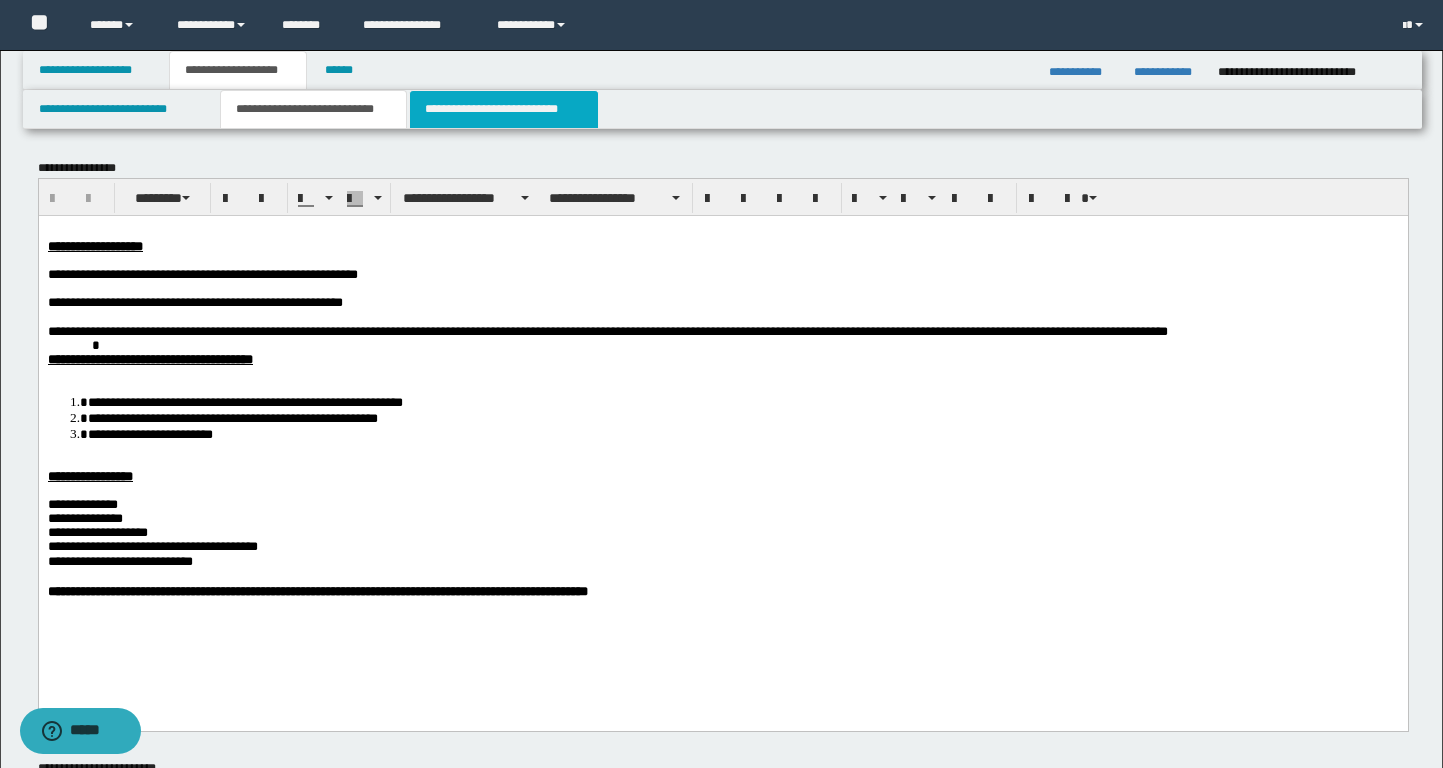 click on "**********" at bounding box center [504, 109] 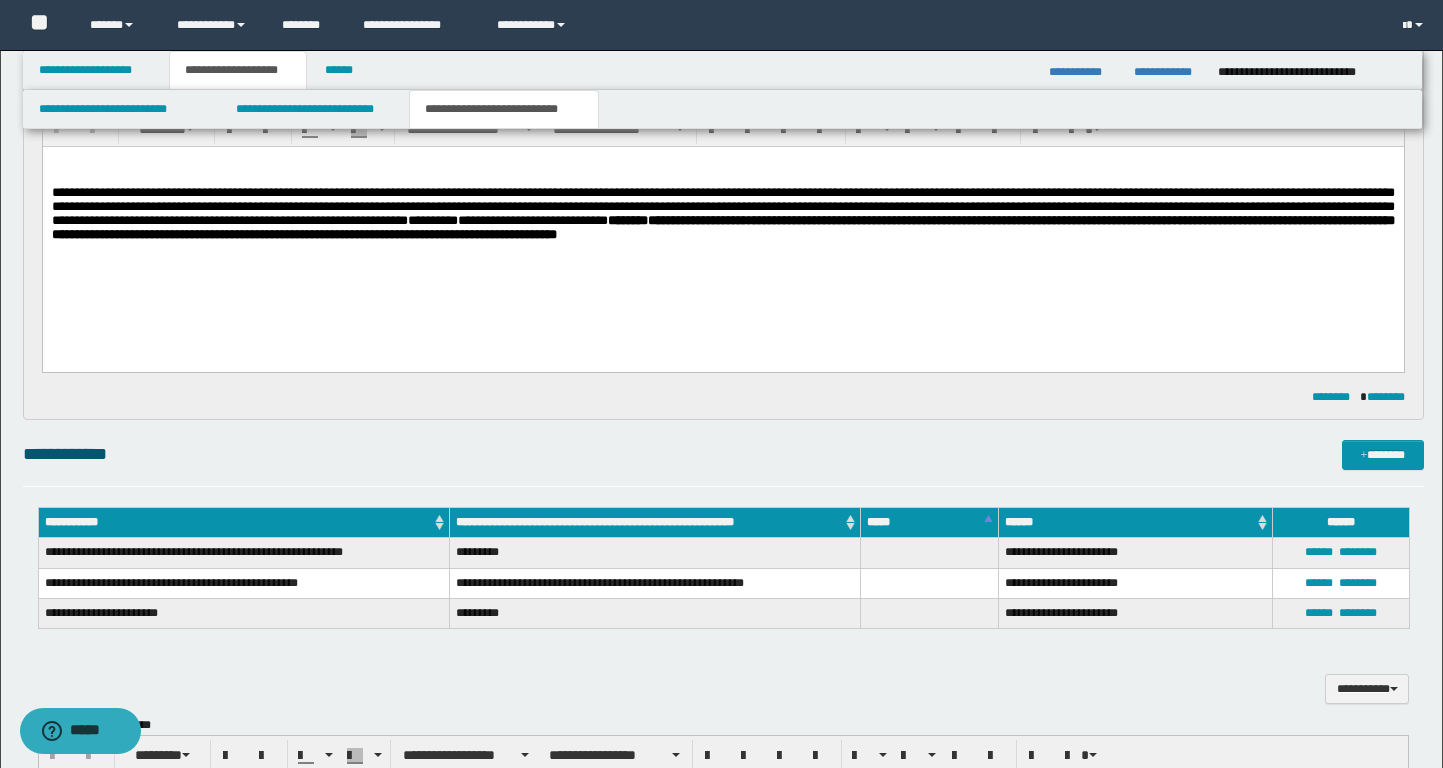 scroll, scrollTop: 217, scrollLeft: 0, axis: vertical 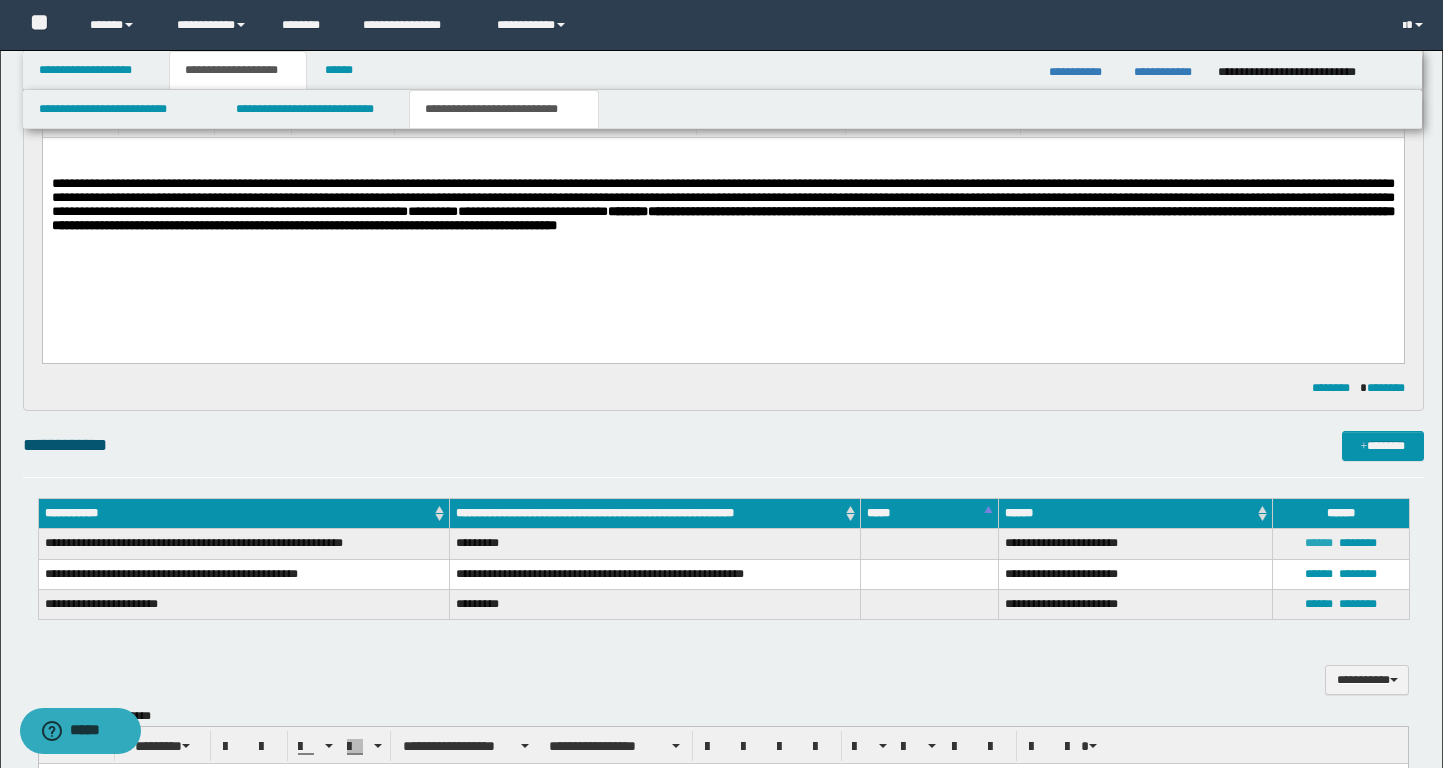 click on "******" at bounding box center (1319, 543) 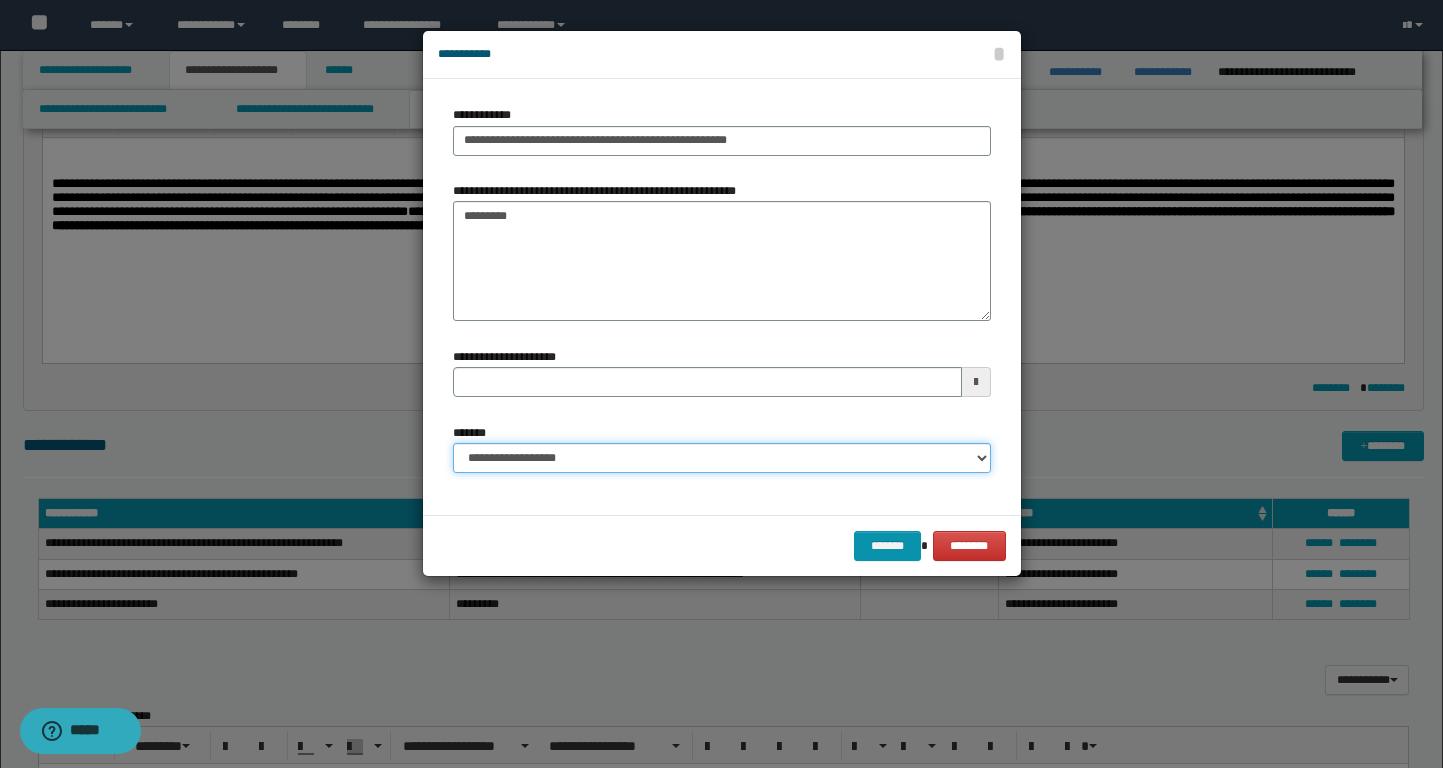click on "**********" at bounding box center [722, 458] 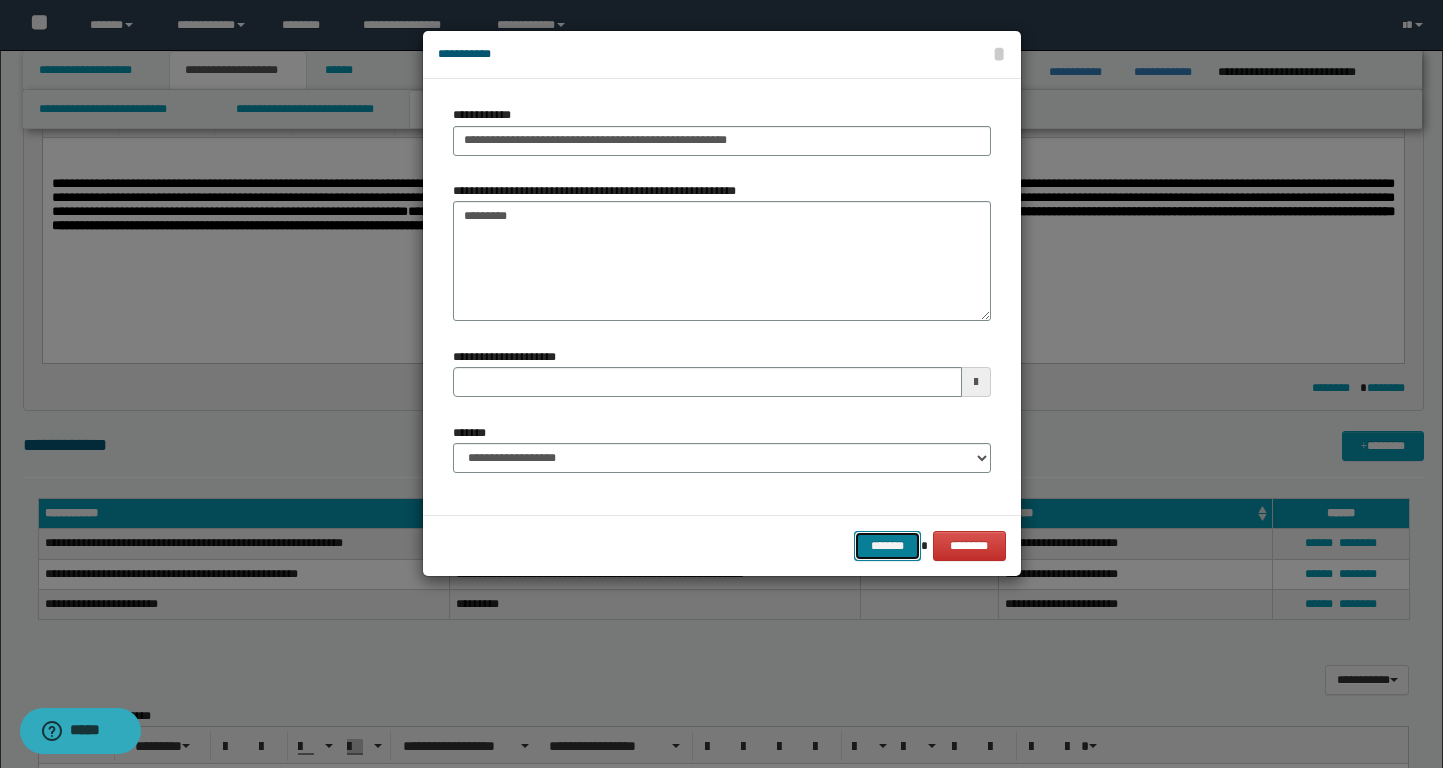 click on "*******" at bounding box center [888, 546] 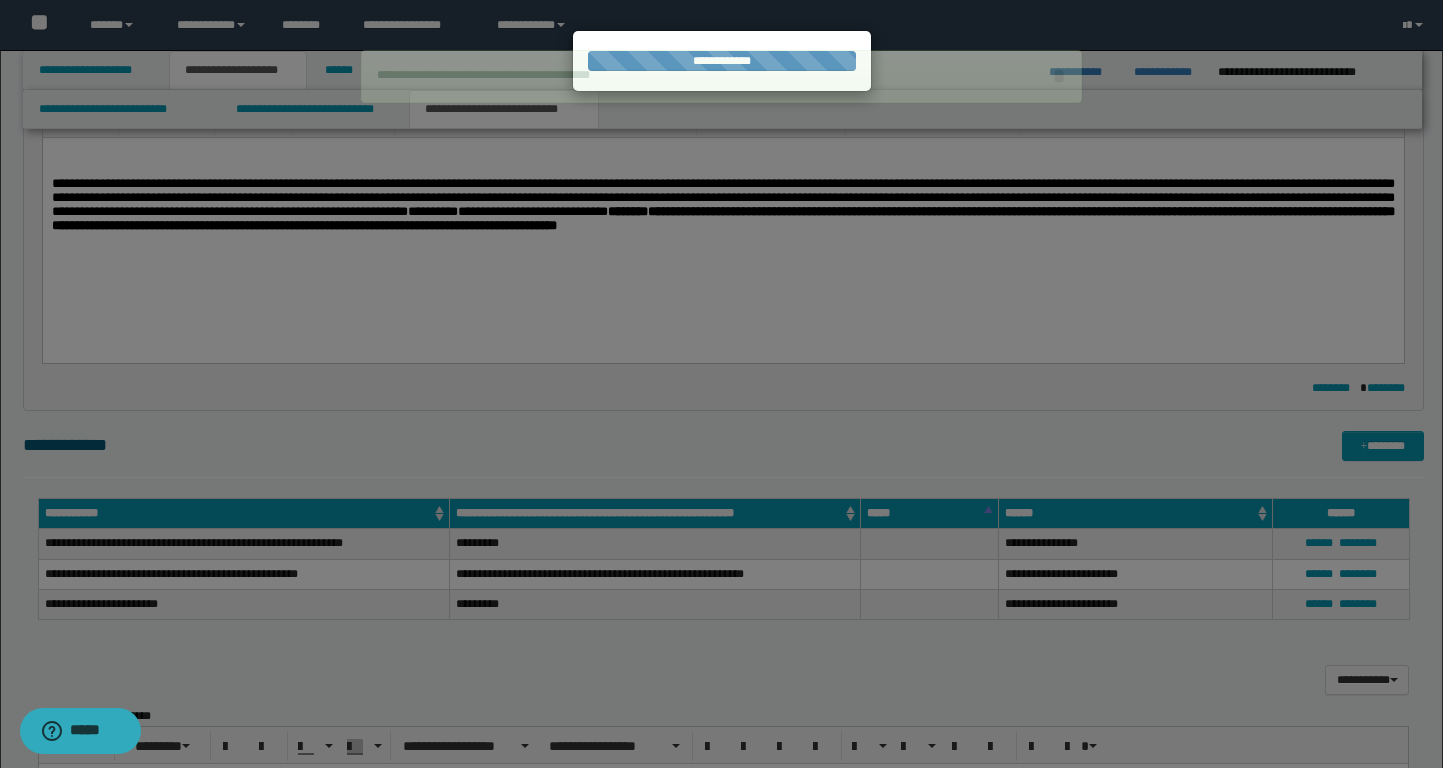 type 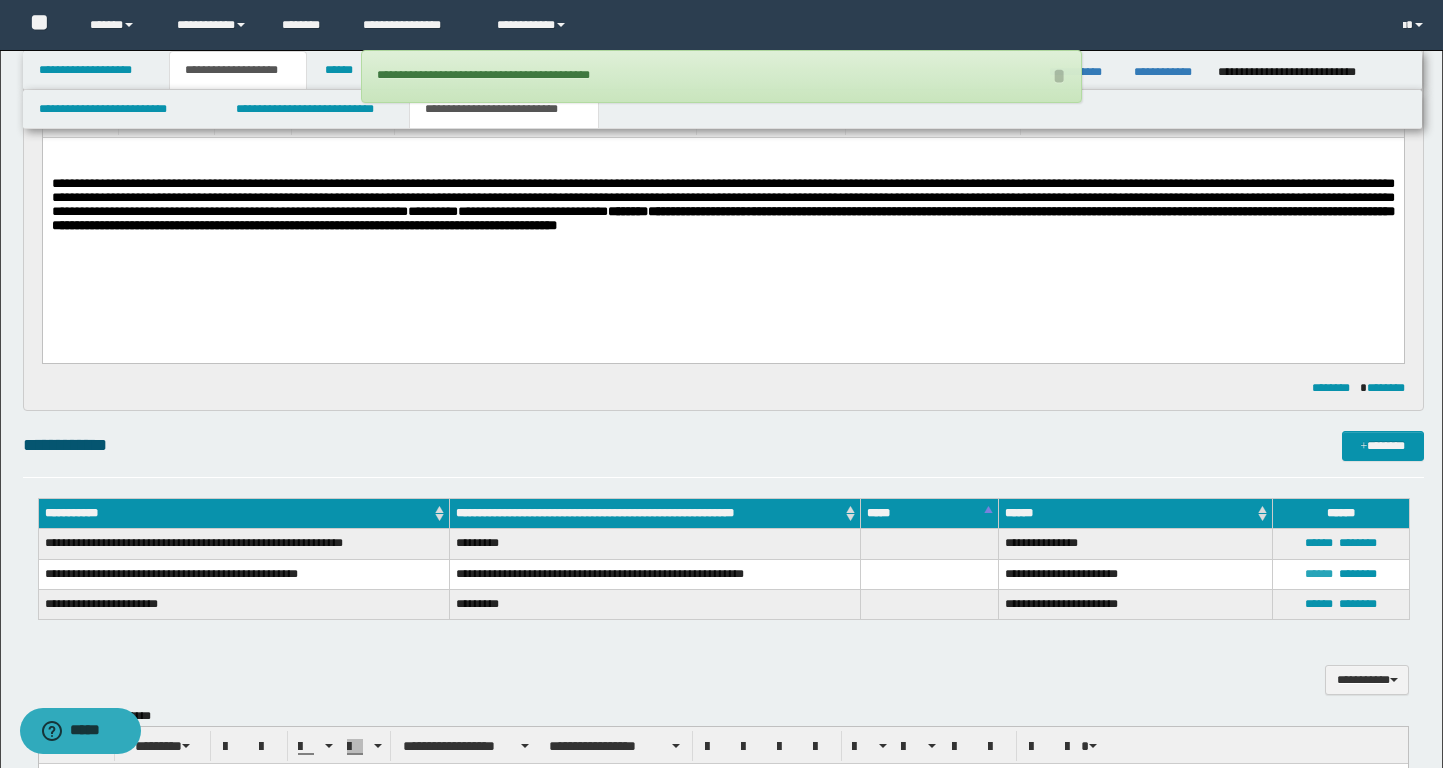 click on "******" at bounding box center (1319, 574) 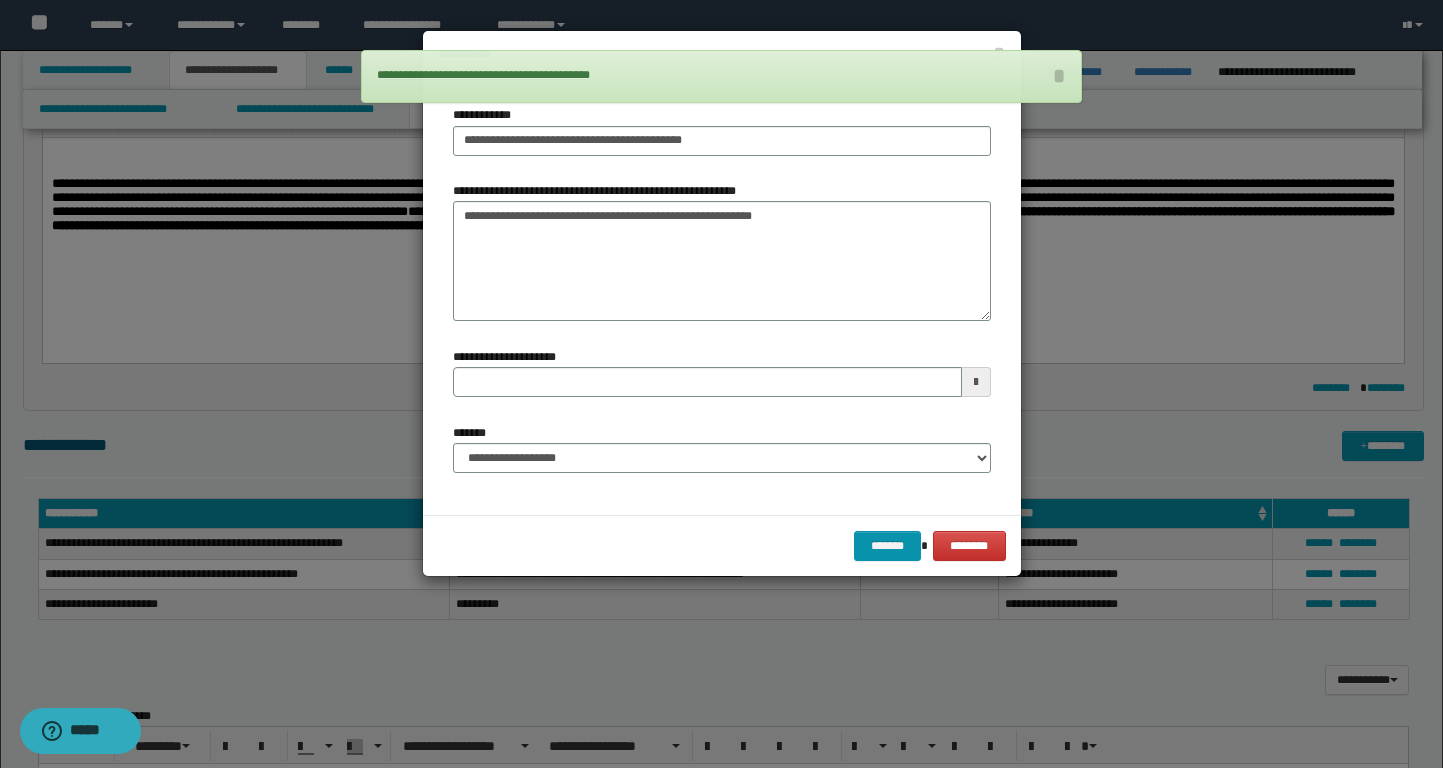 type 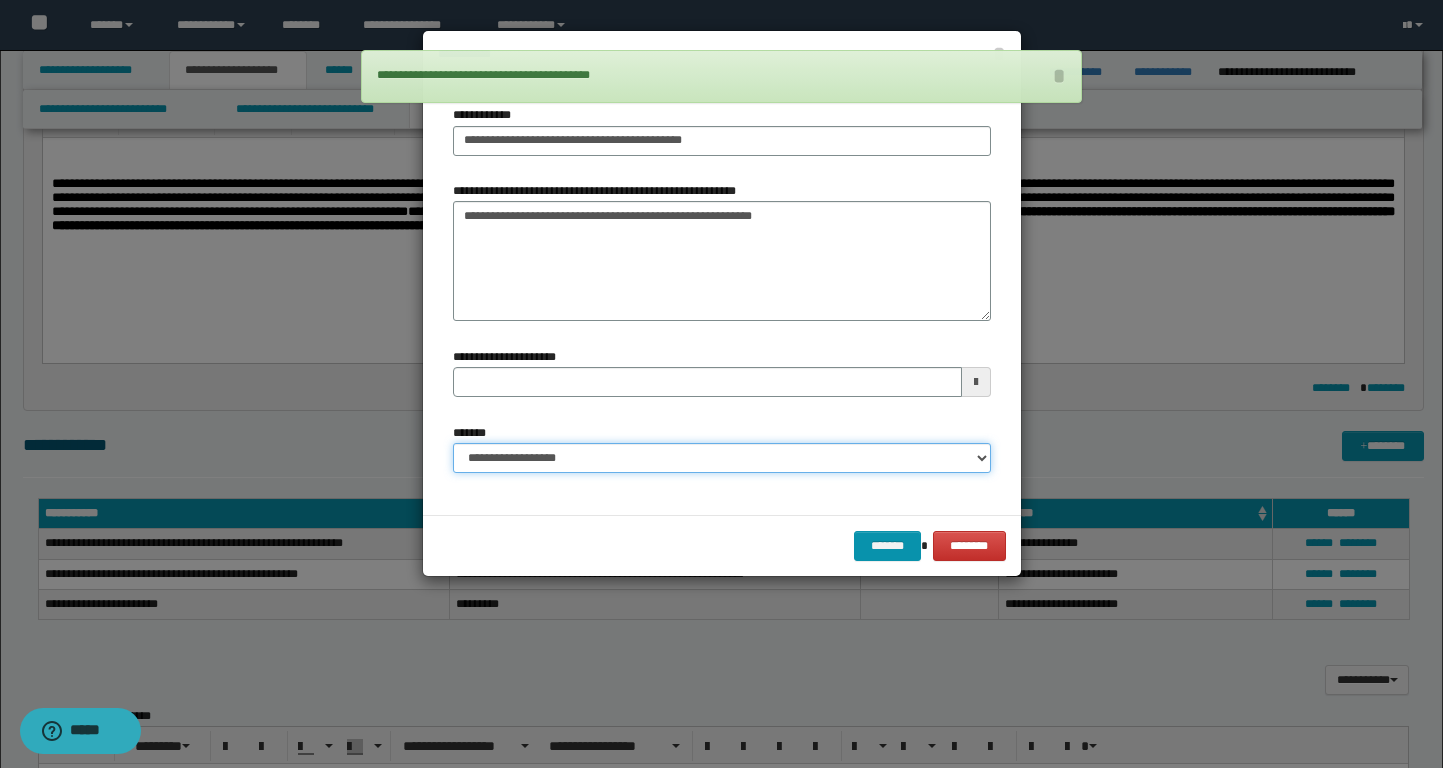 click on "**********" at bounding box center (722, 458) 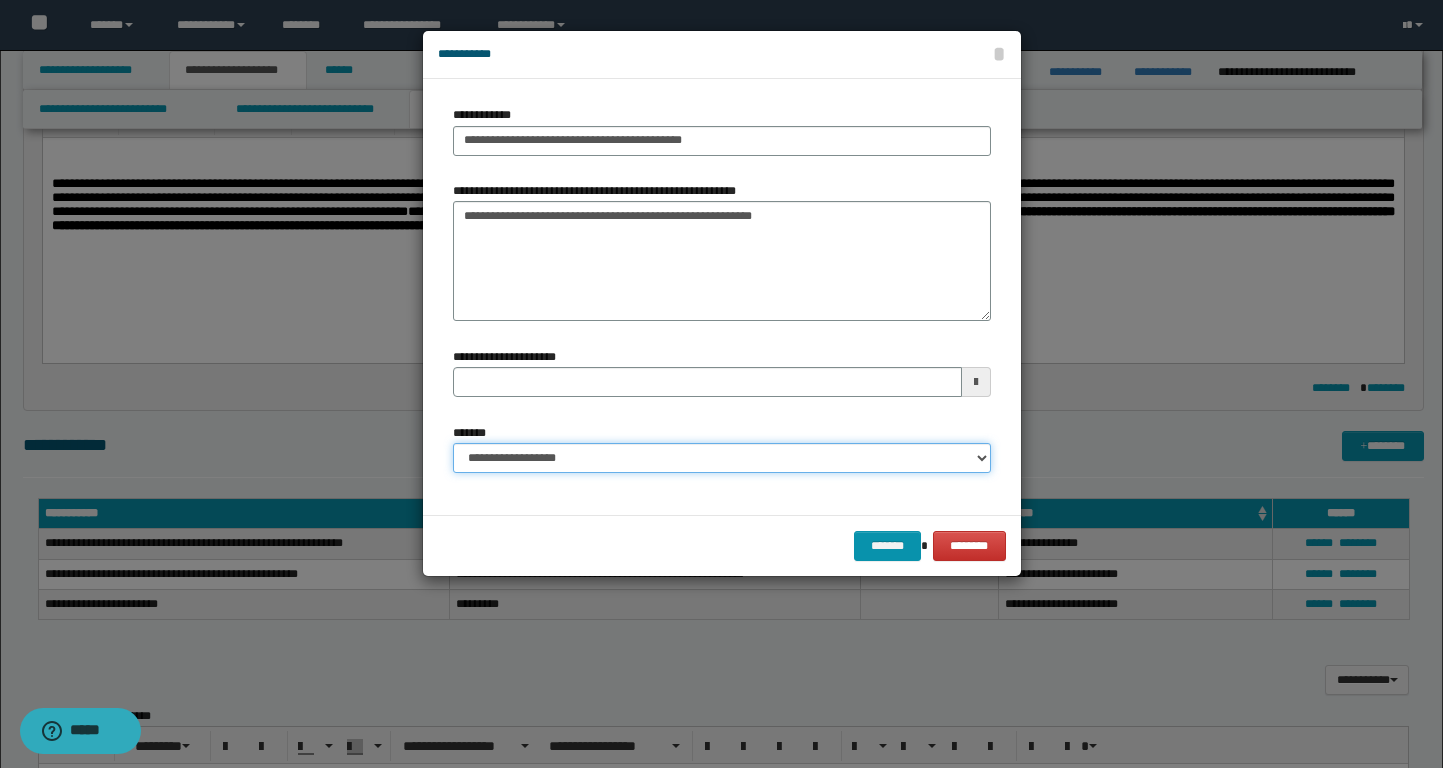 select on "*" 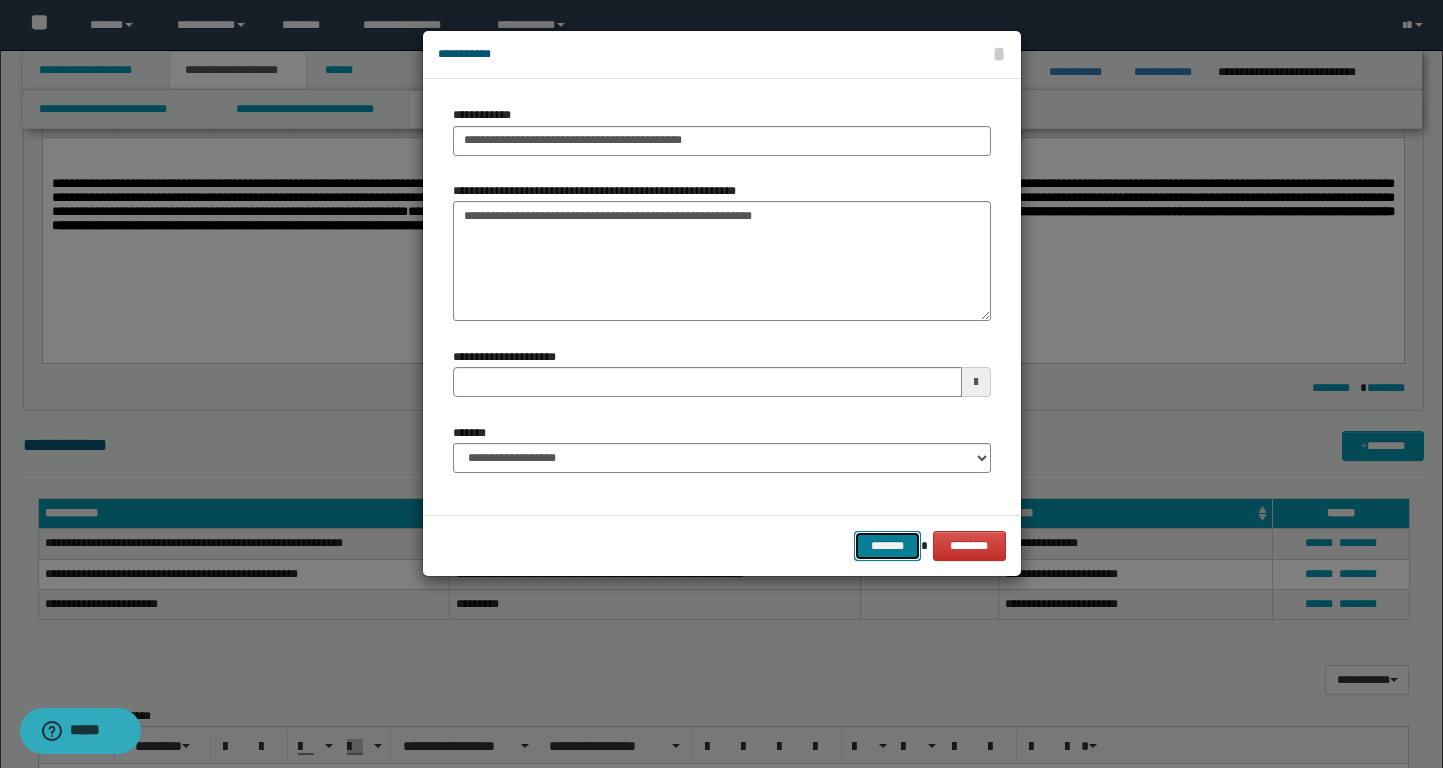 click on "*******" at bounding box center (888, 546) 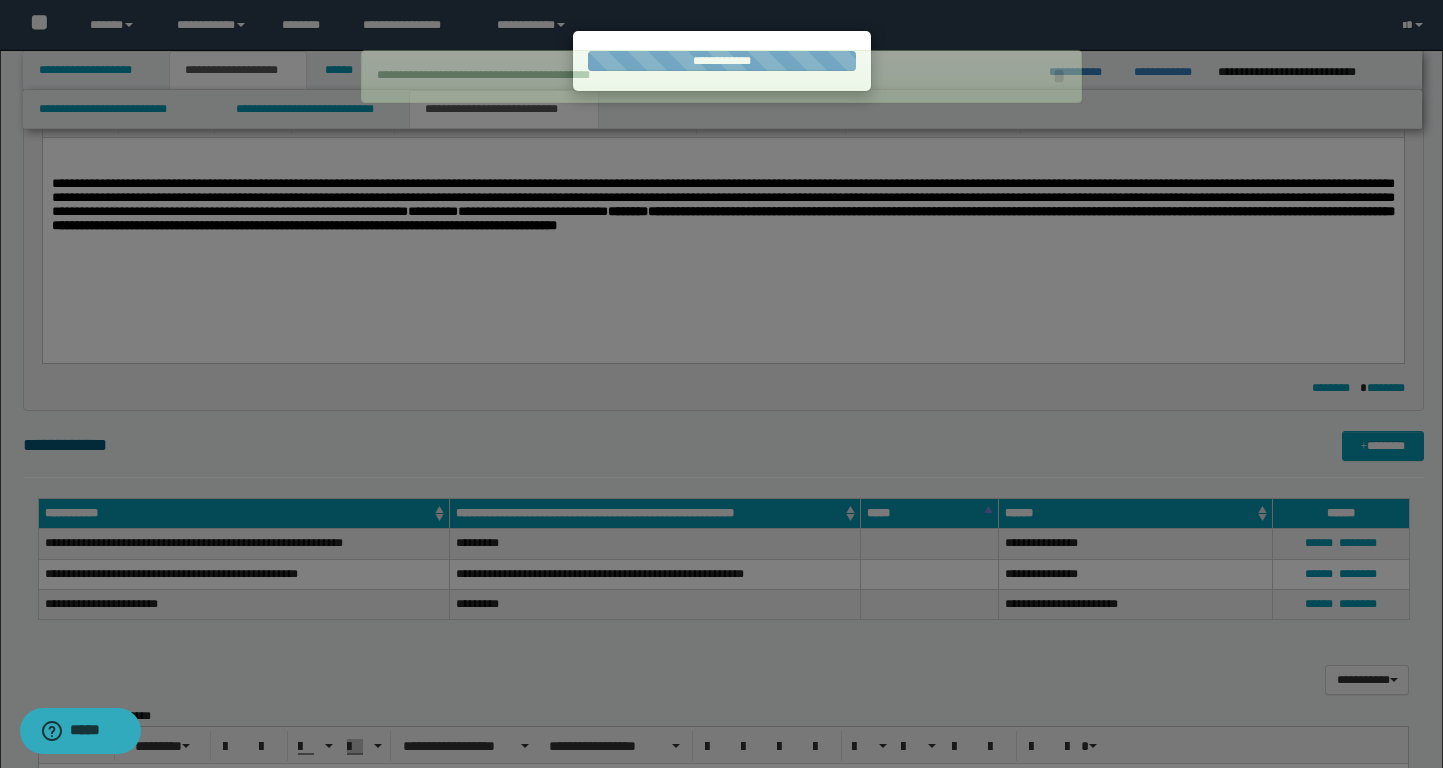 type 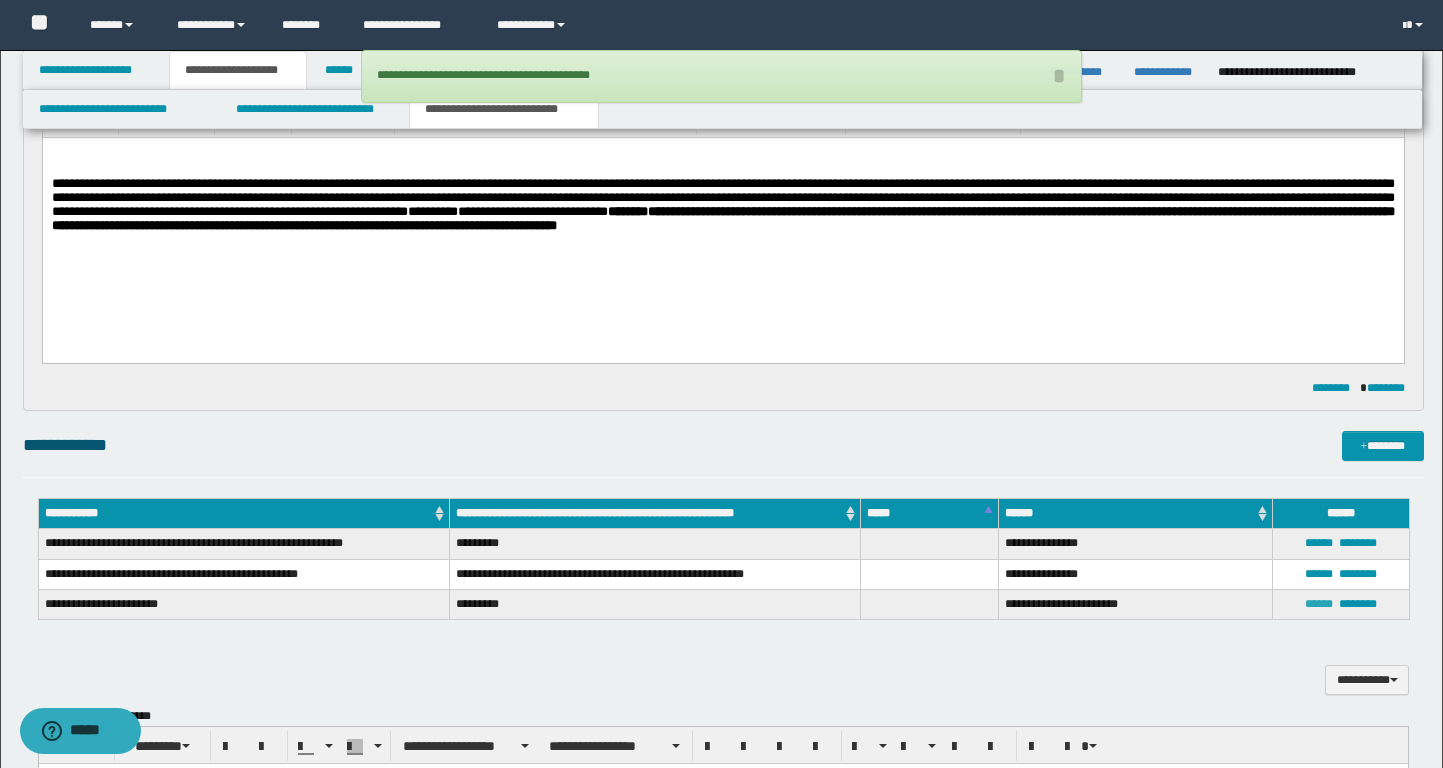 click on "******" at bounding box center (1319, 604) 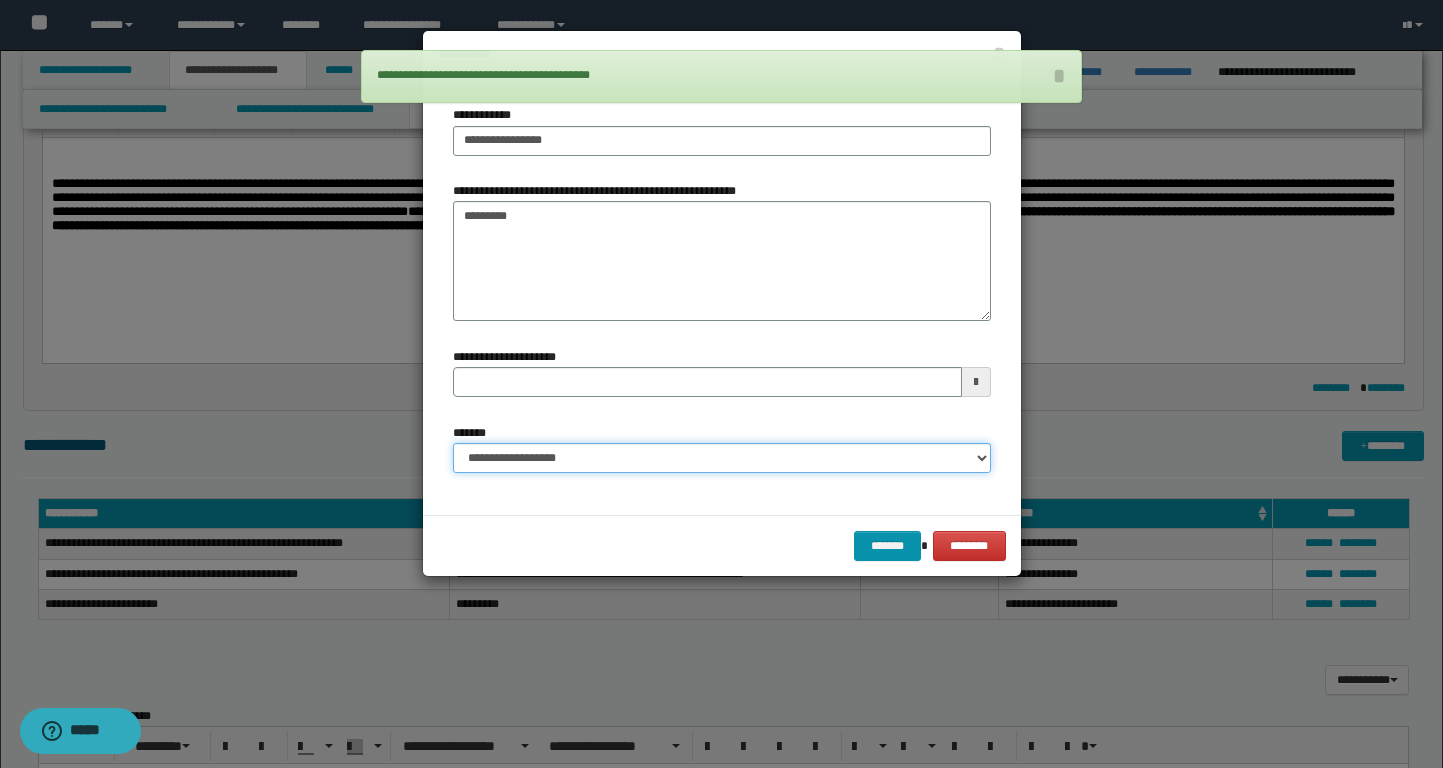 click on "**********" at bounding box center (722, 458) 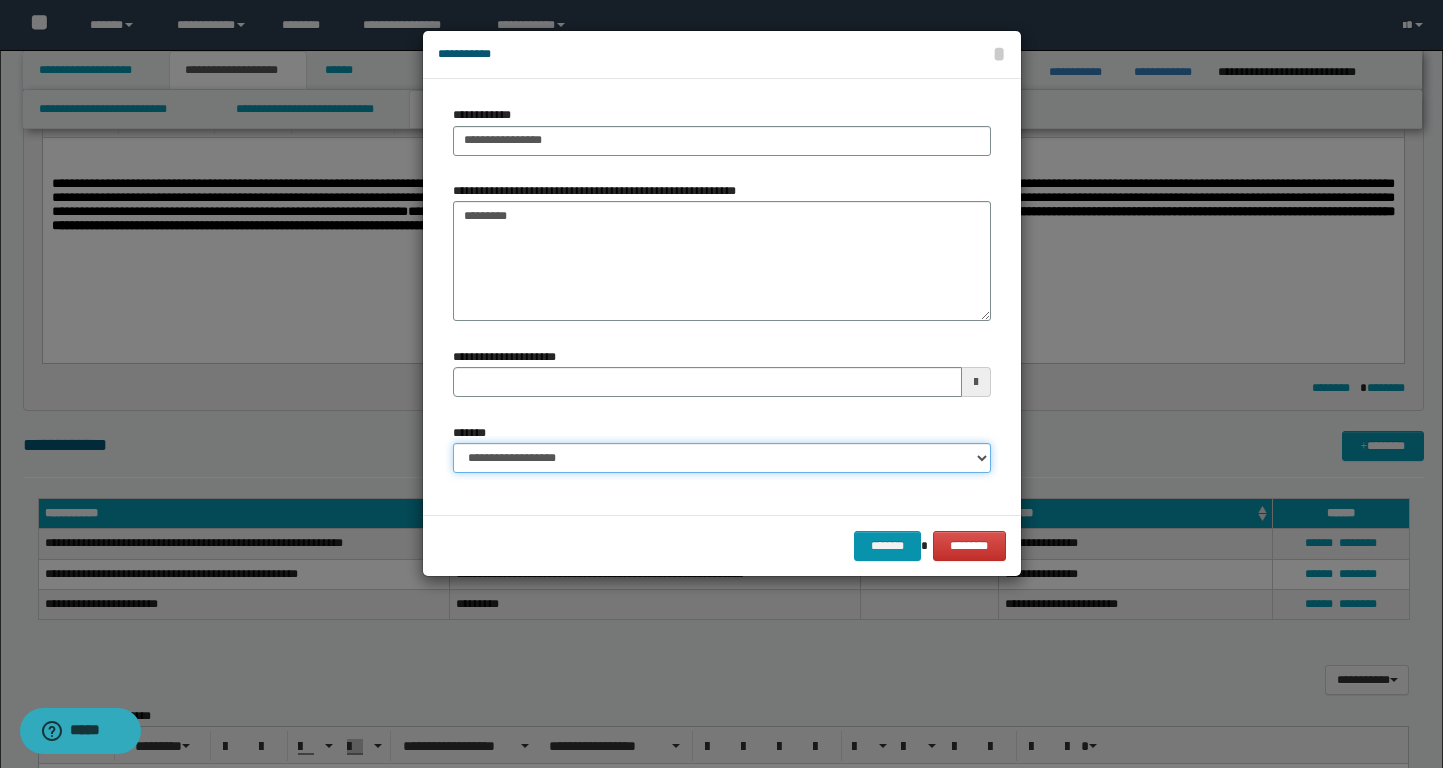 select on "*" 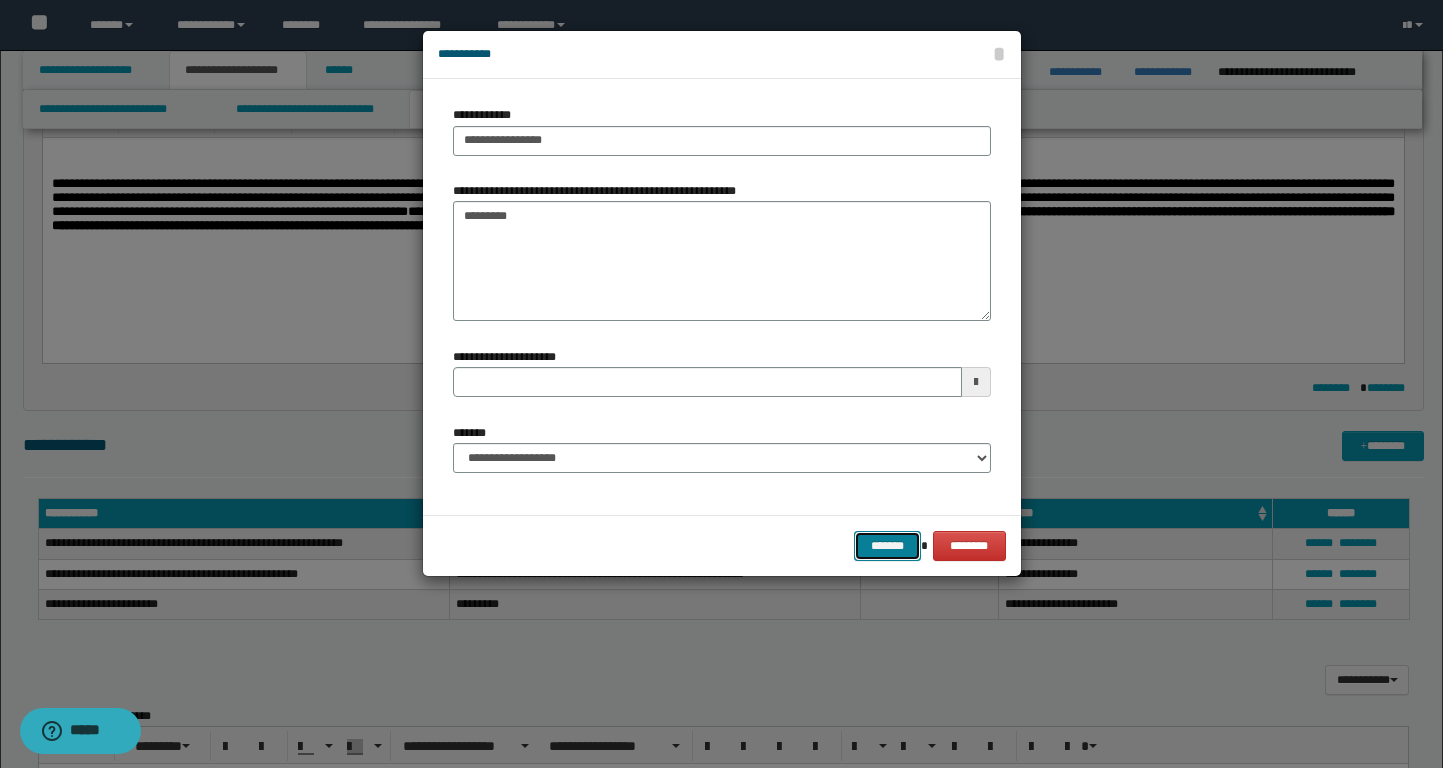 click on "*******" at bounding box center (888, 546) 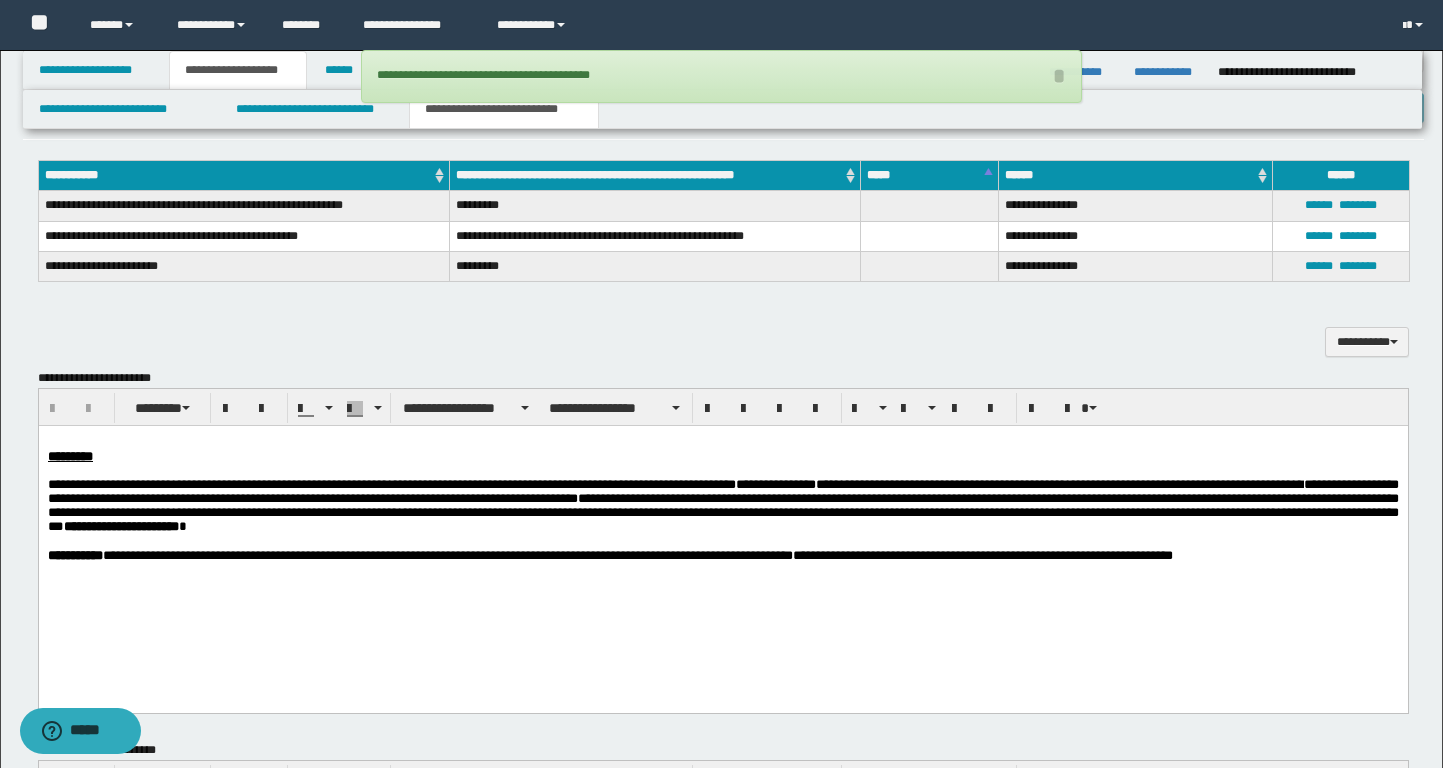 scroll, scrollTop: 724, scrollLeft: 0, axis: vertical 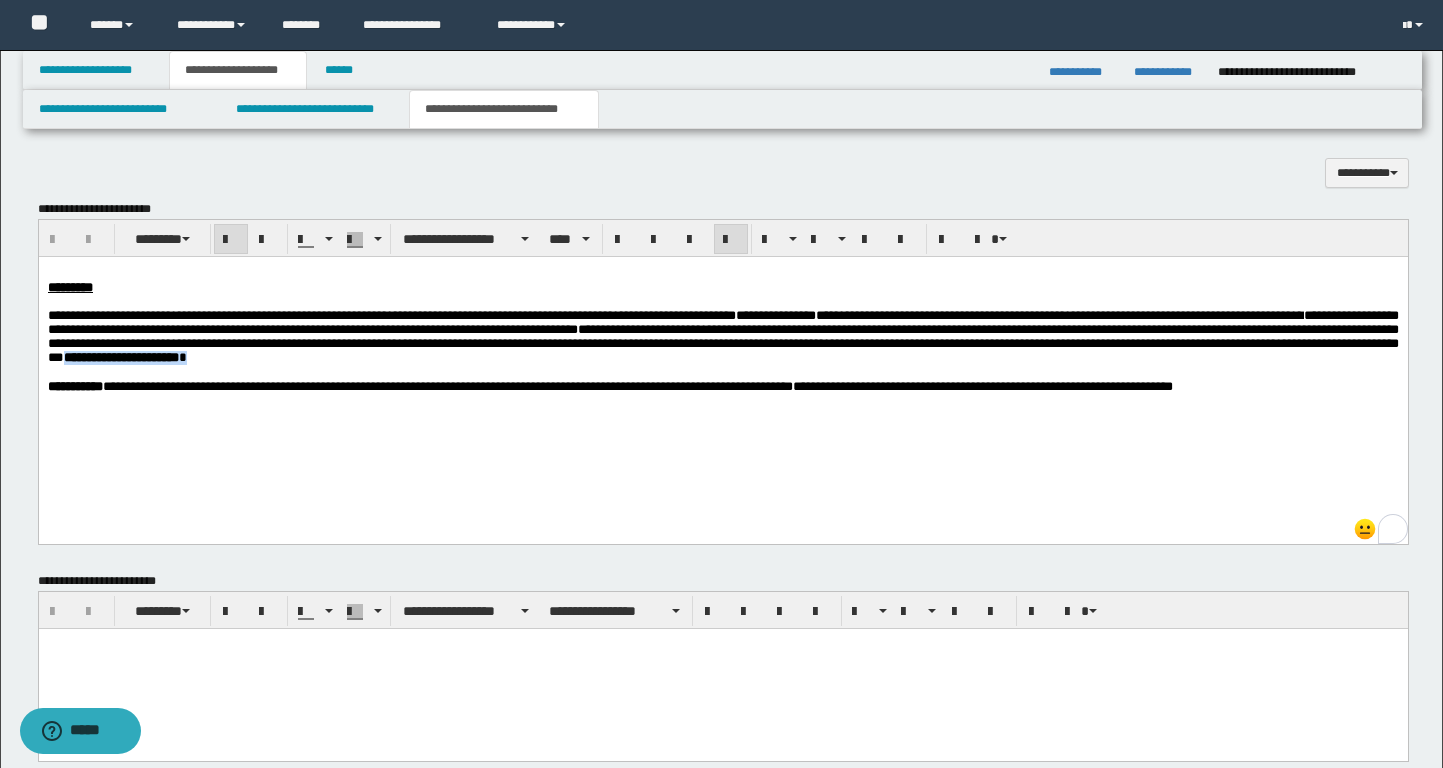 drag, startPoint x: 957, startPoint y: 366, endPoint x: 1149, endPoint y: 365, distance: 192.00261 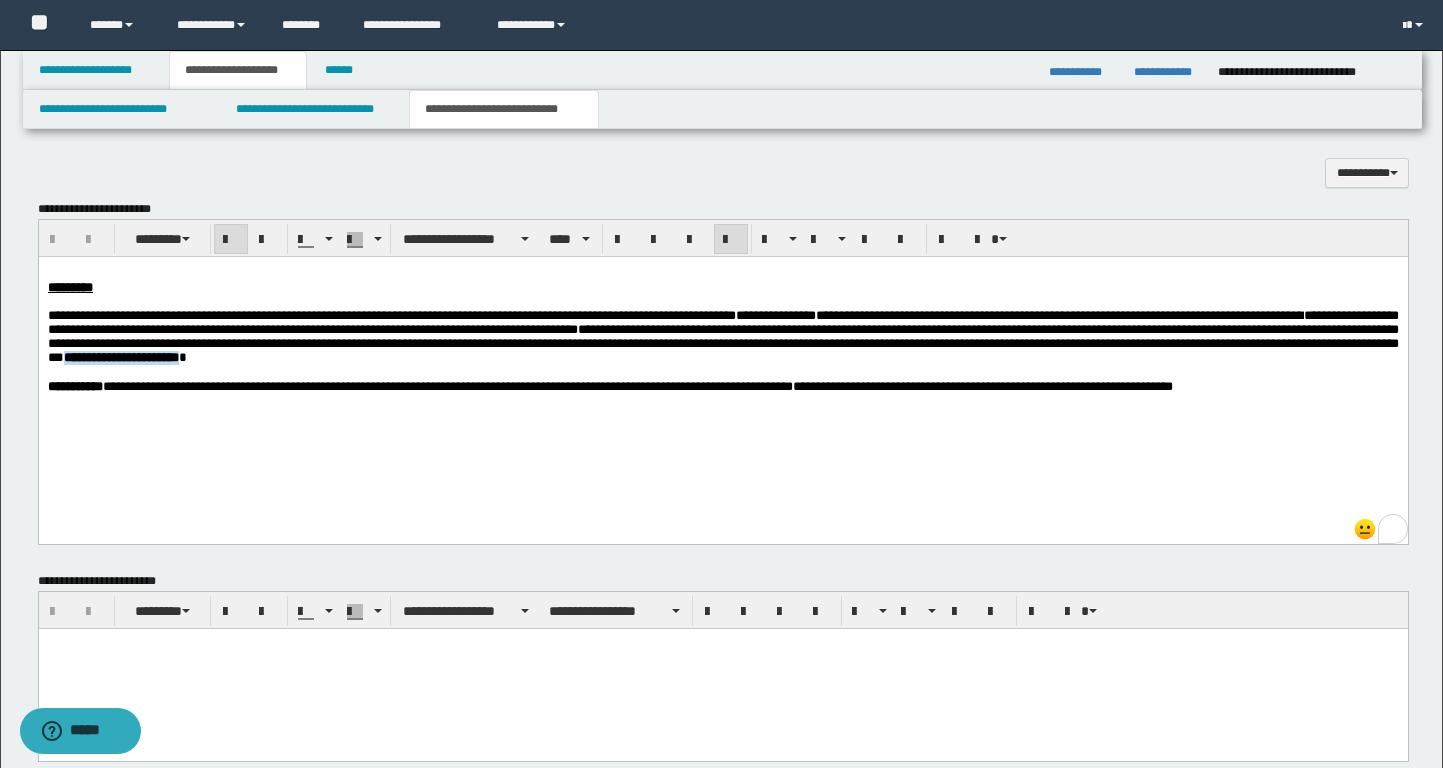 type 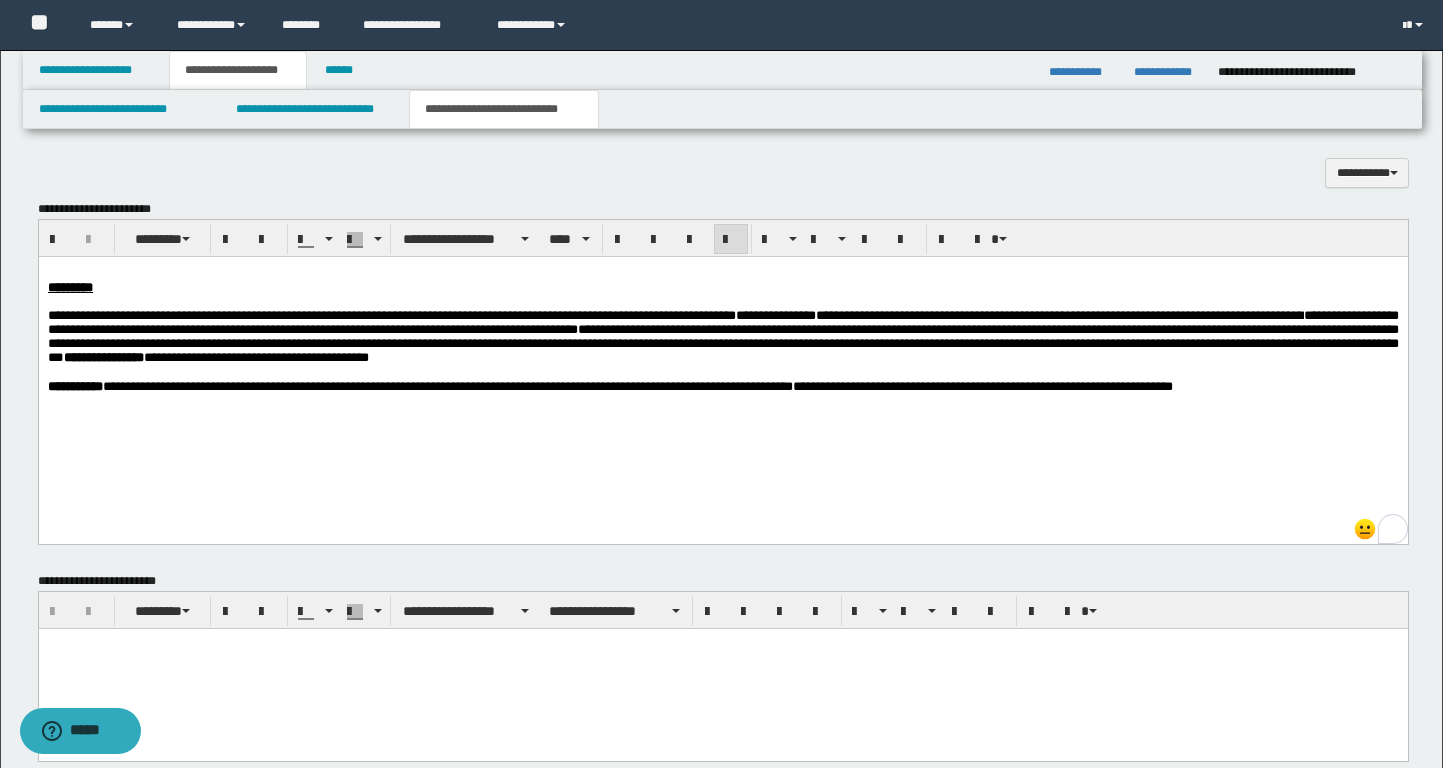 click on "**********" at bounding box center (722, 370) 